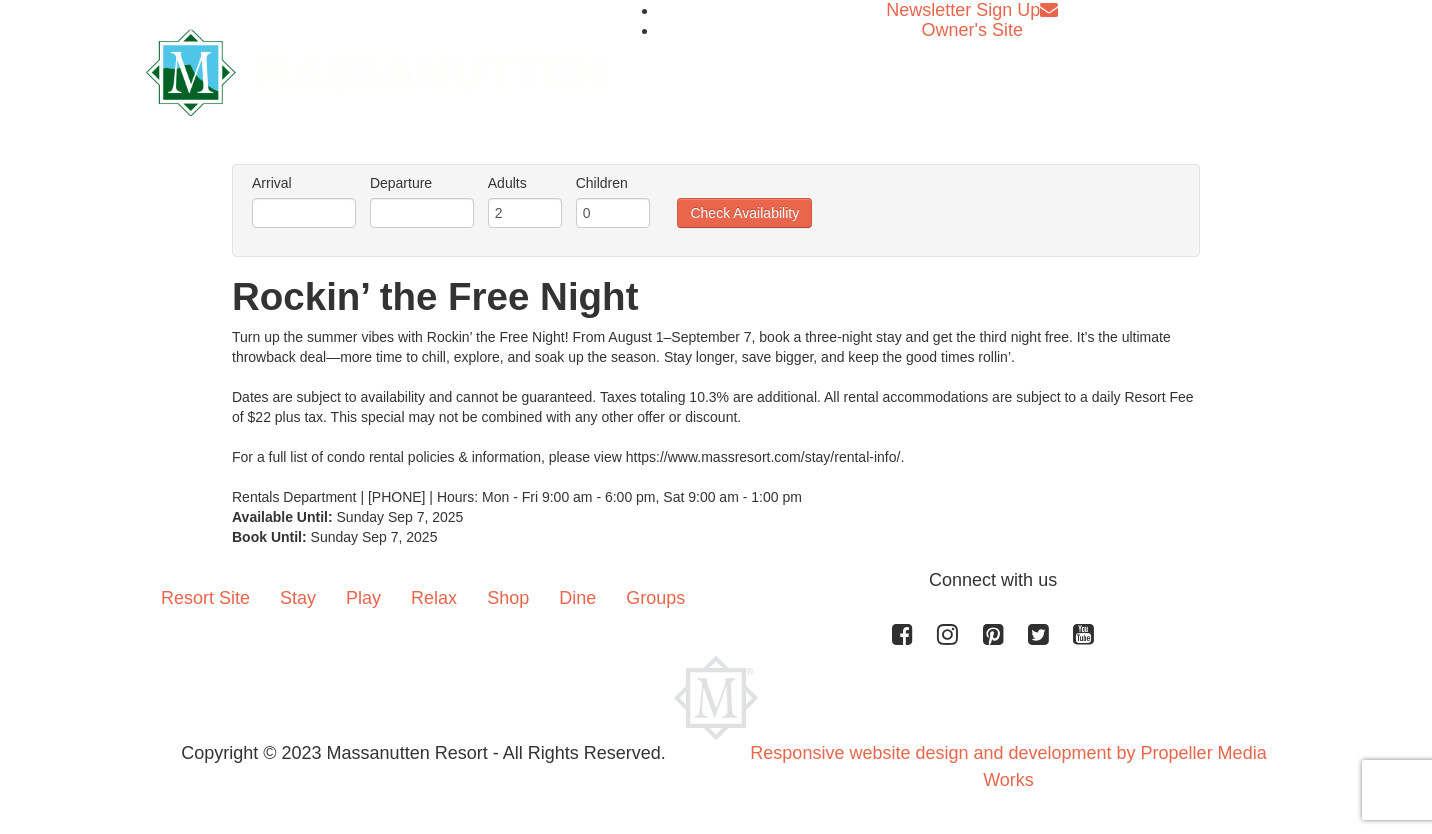 scroll, scrollTop: 0, scrollLeft: 0, axis: both 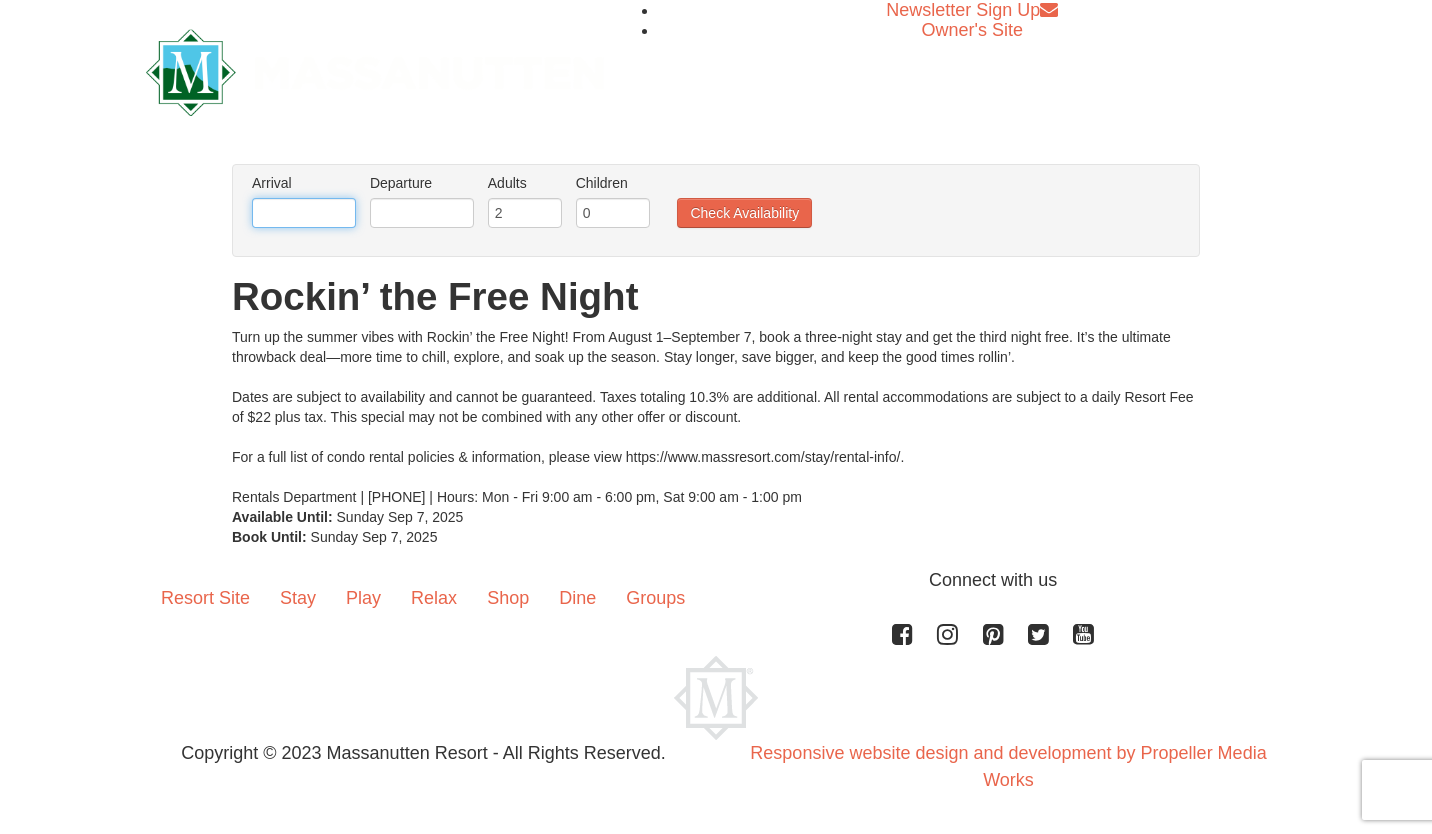 click at bounding box center [304, 213] 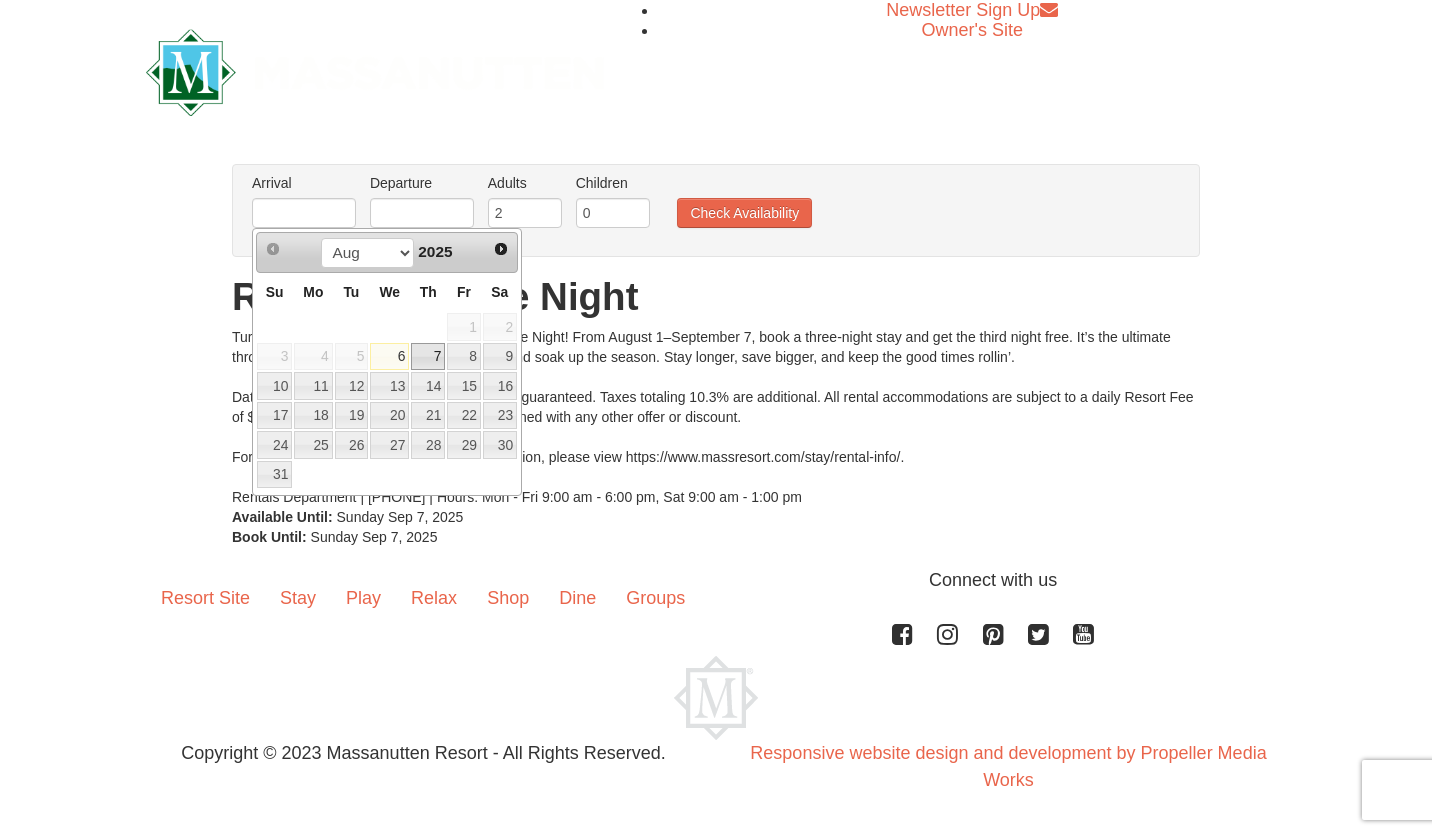 click on "7" at bounding box center (428, 357) 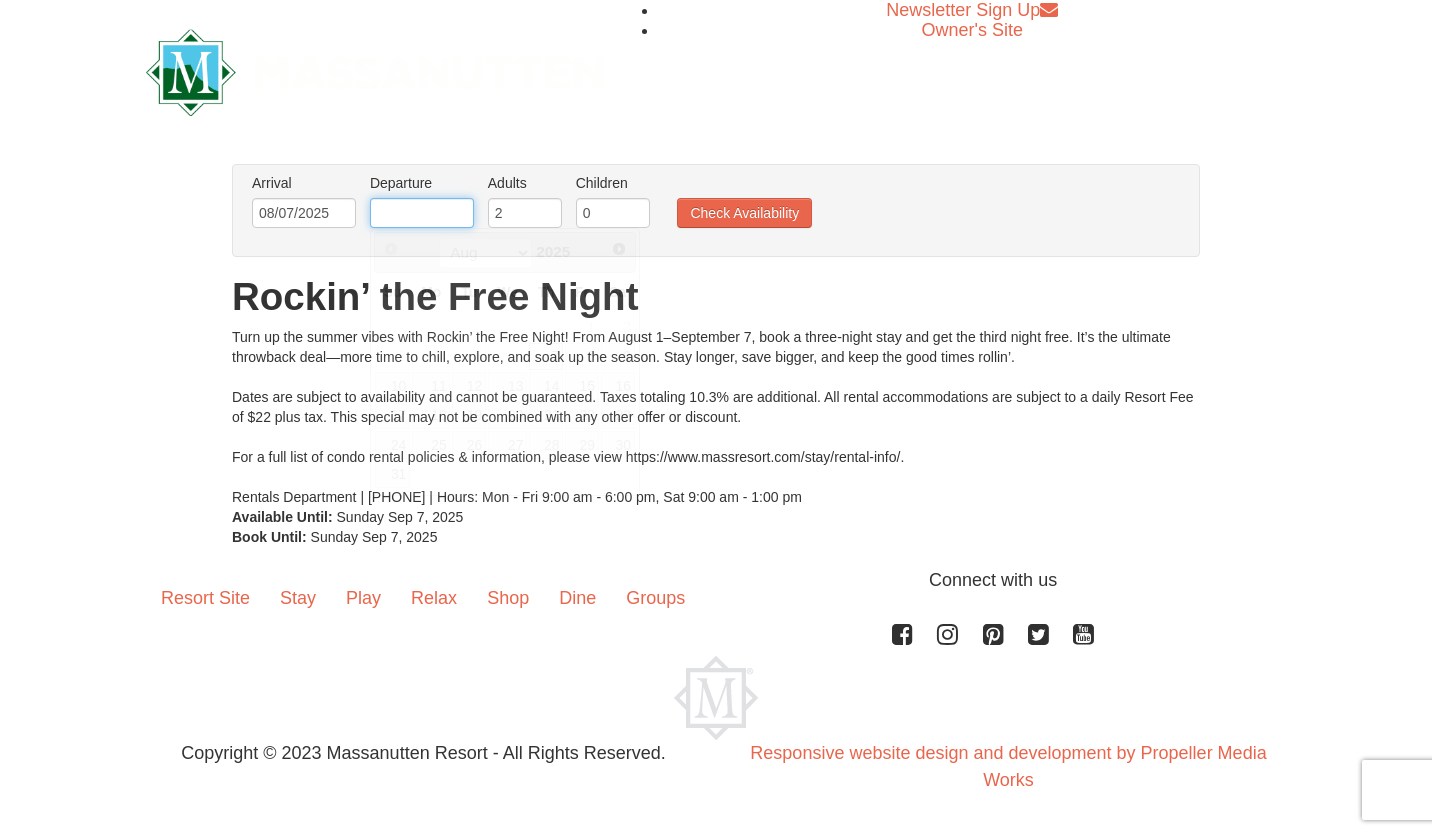 click at bounding box center (422, 213) 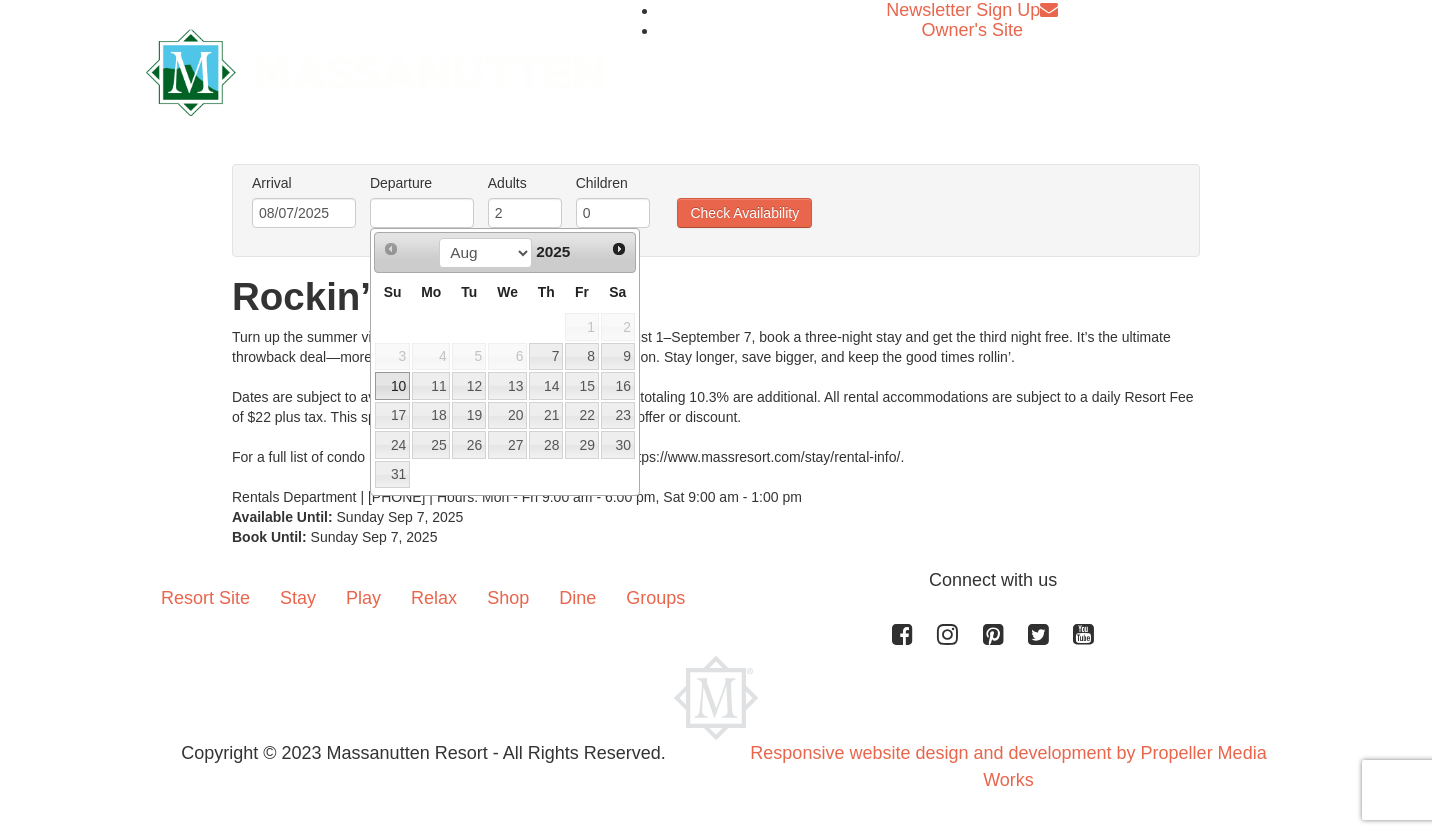 click on "10" at bounding box center [392, 386] 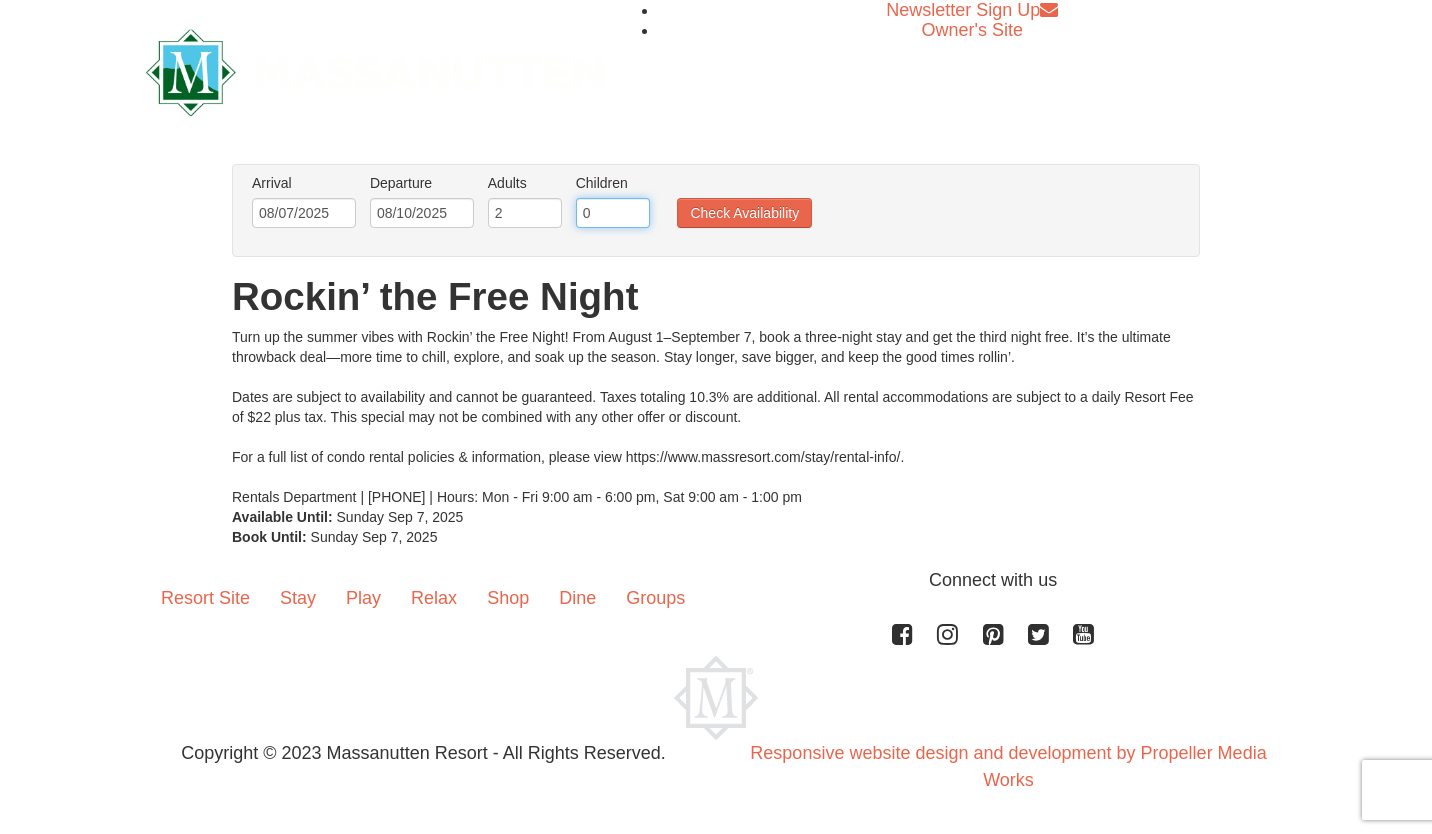 click on "0" at bounding box center (613, 213) 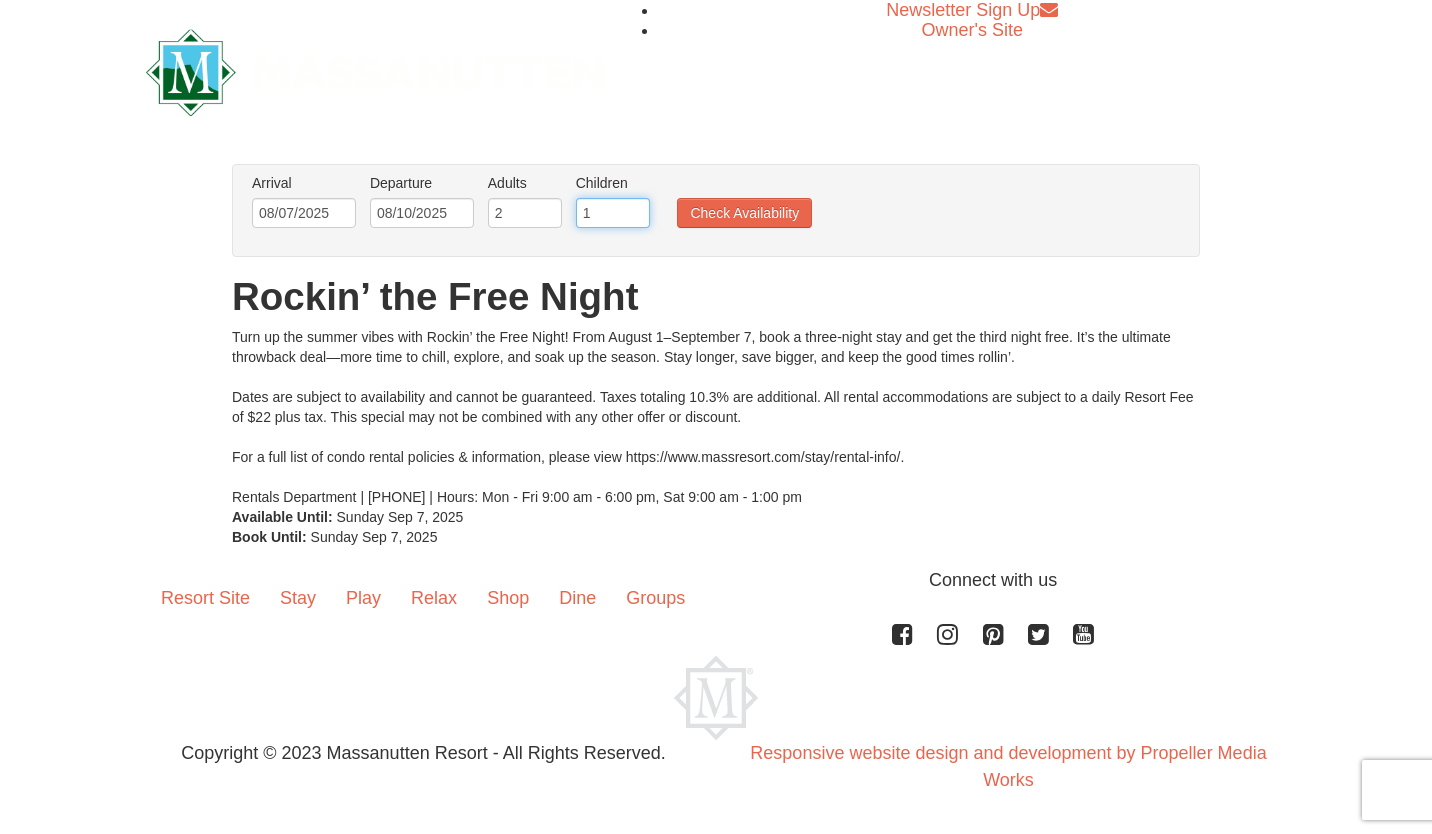 type on "1" 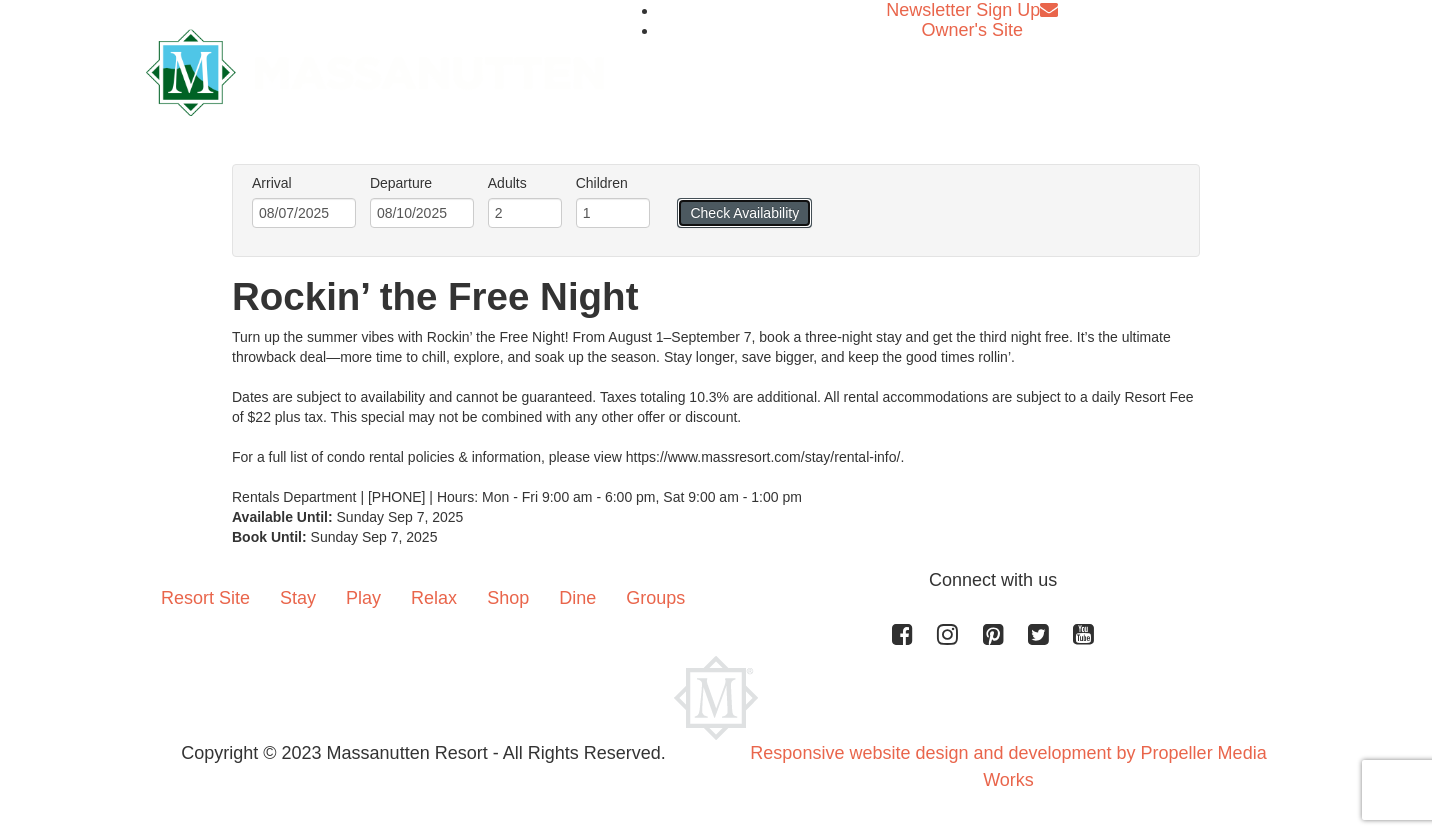 click on "Check Availability" at bounding box center (744, 213) 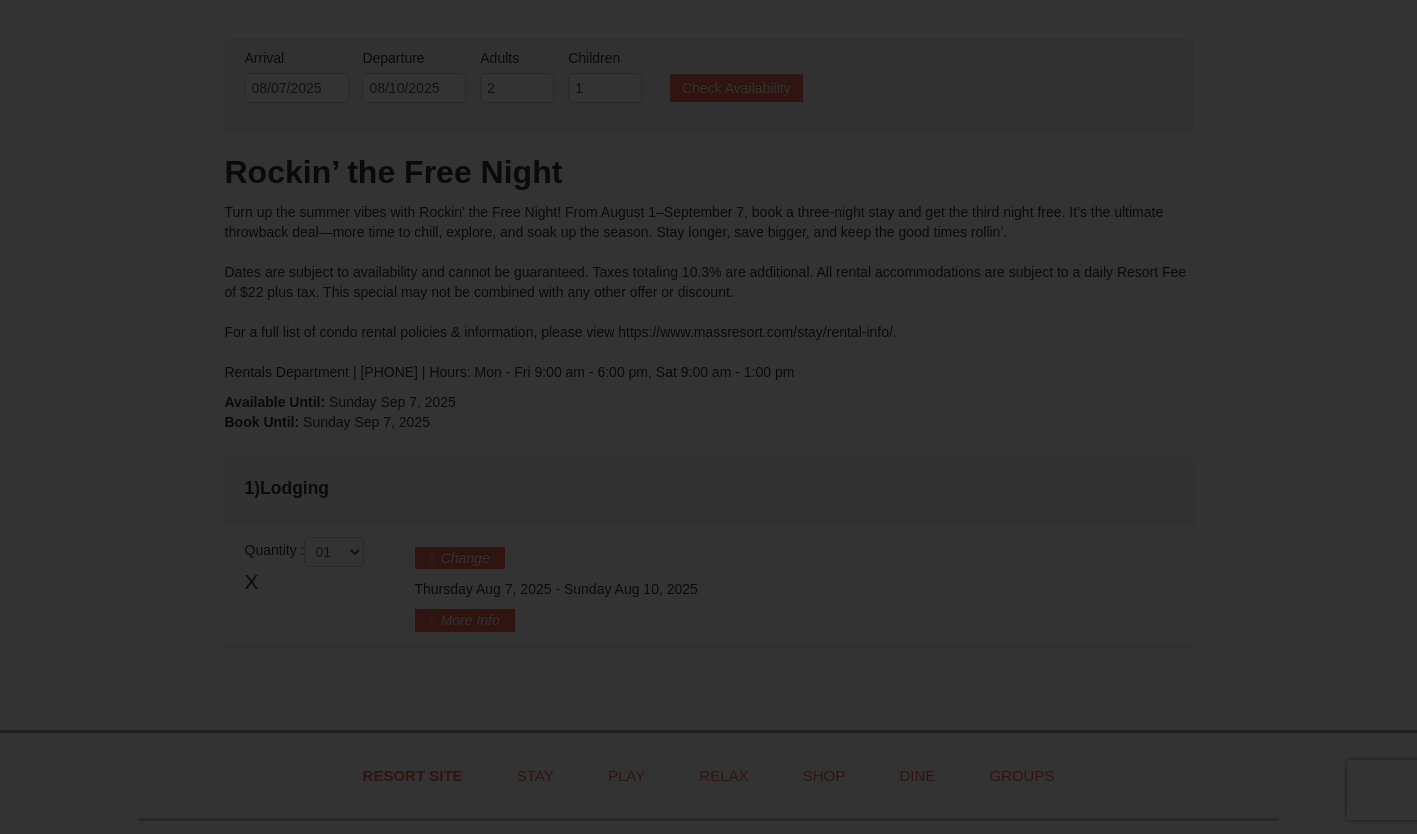 scroll, scrollTop: 0, scrollLeft: 0, axis: both 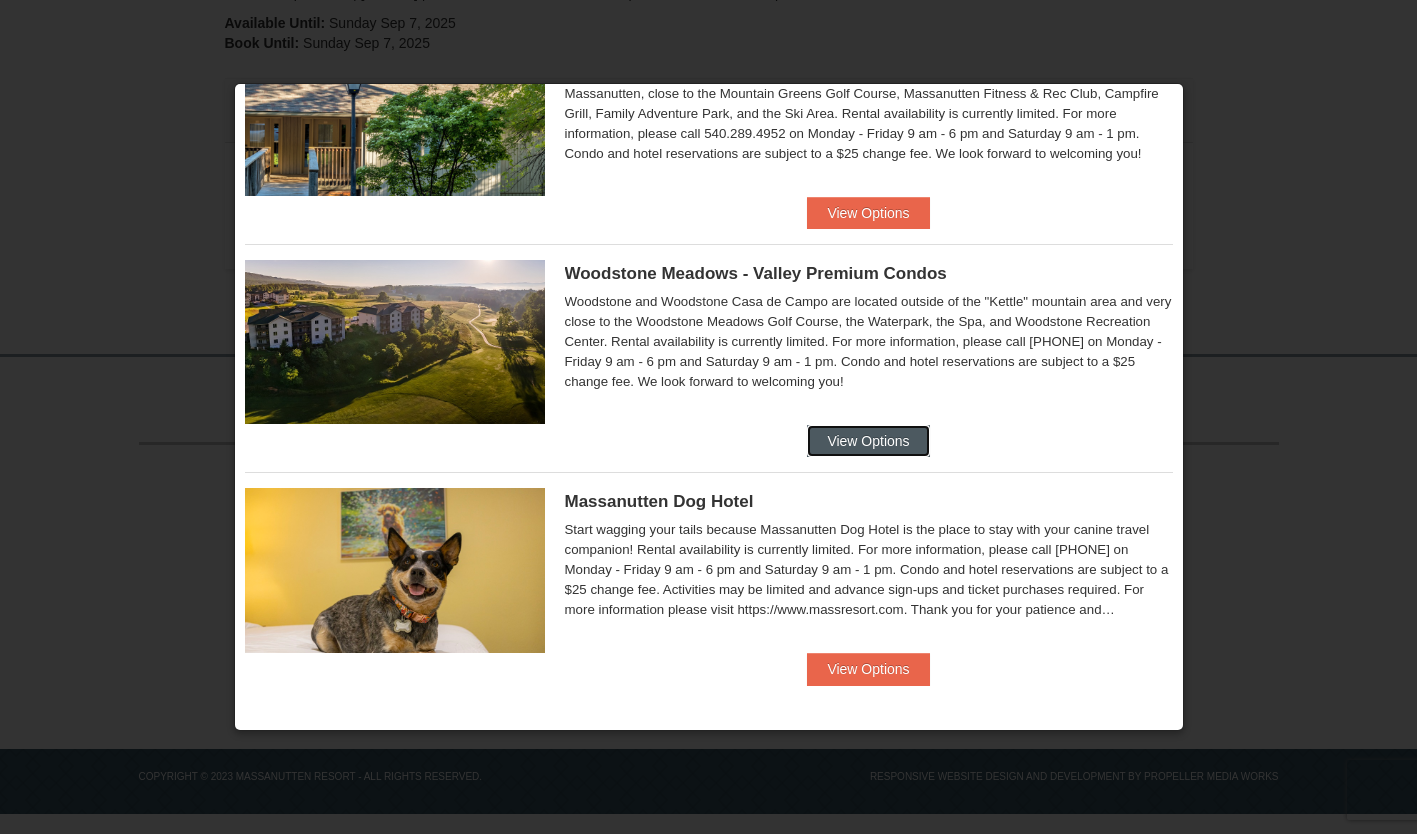 click on "View Options" at bounding box center [868, 441] 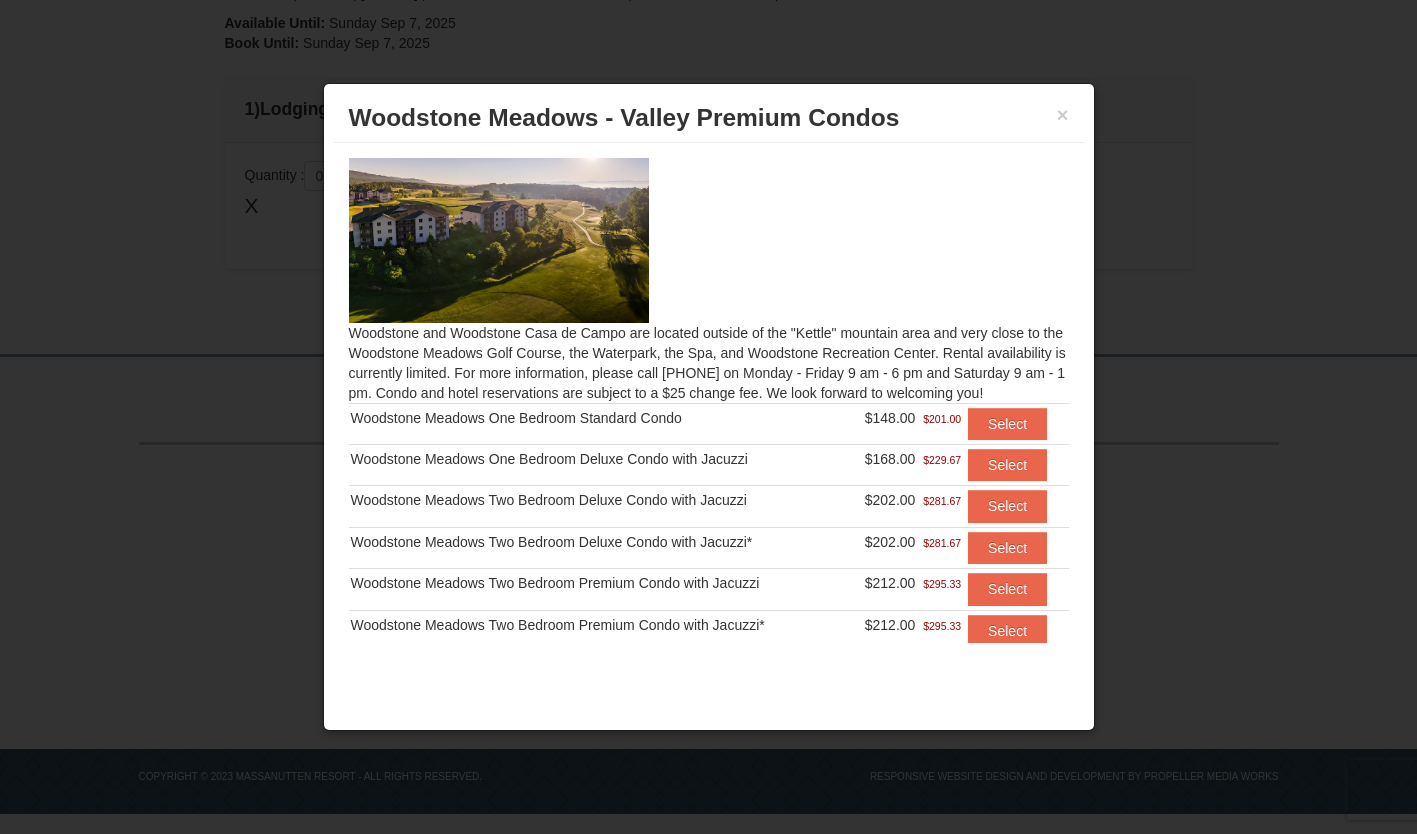 click on "×
Woodstone Meadows - Valley Premium Condos
Woodstone and Woodstone Casa de Campo are located outside of the "Kettle" mountain area and very close to the Woodstone Meadows Golf Course, the Waterpark, the Spa, and Woodstone Recreation Center.
Rental availability is currently limited. For more information, please call 540.289.4952 on Monday - Friday 9 am - 6 pm and Saturday 9 am - 1 pm. Condo and hotel reservations are subject to a $25 change fee.
We look forward to welcoming you!
Woodstone Meadows One Bedroom Standard Condo" at bounding box center [709, 407] 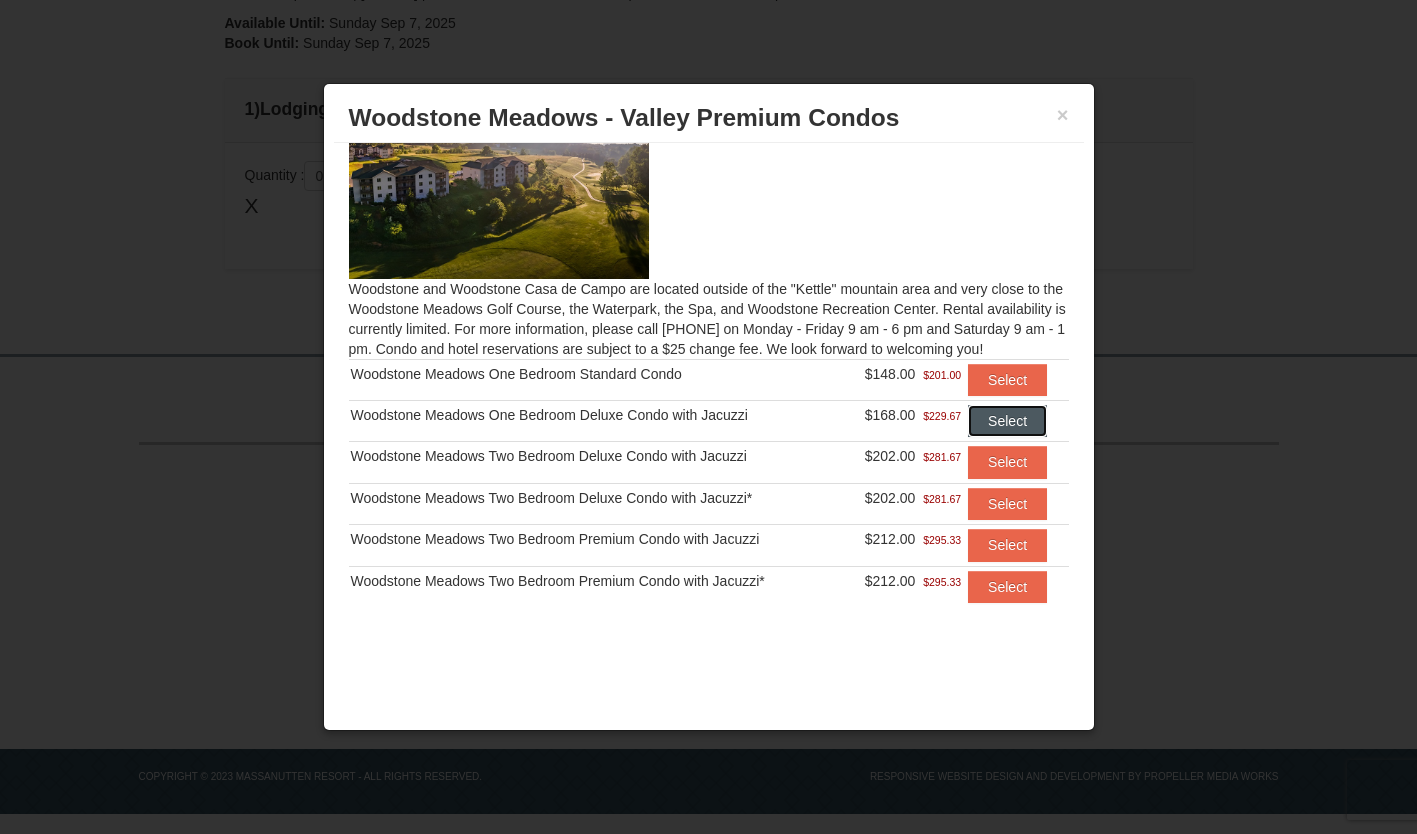 click on "Select" at bounding box center (1007, 421) 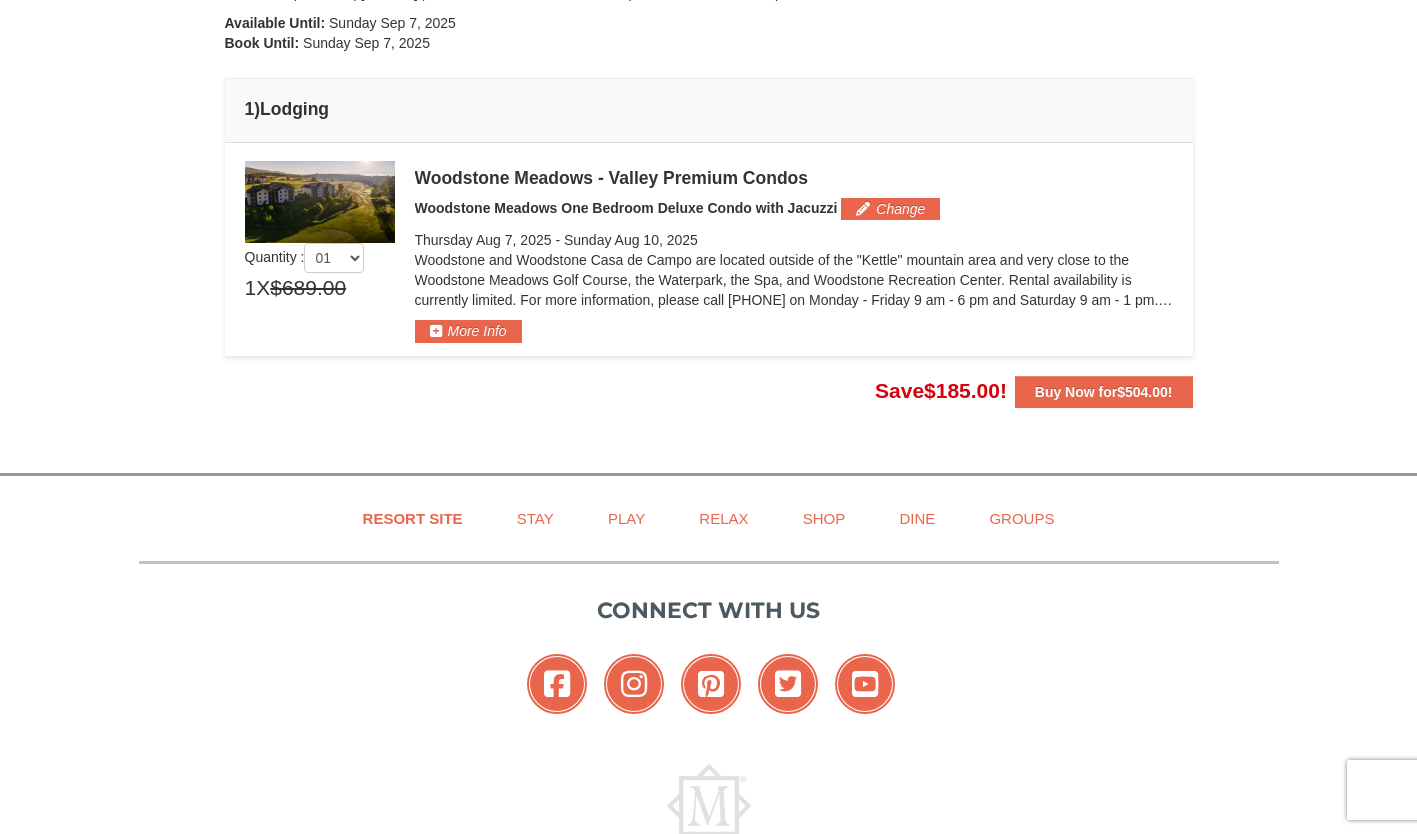 click at bounding box center [320, 202] 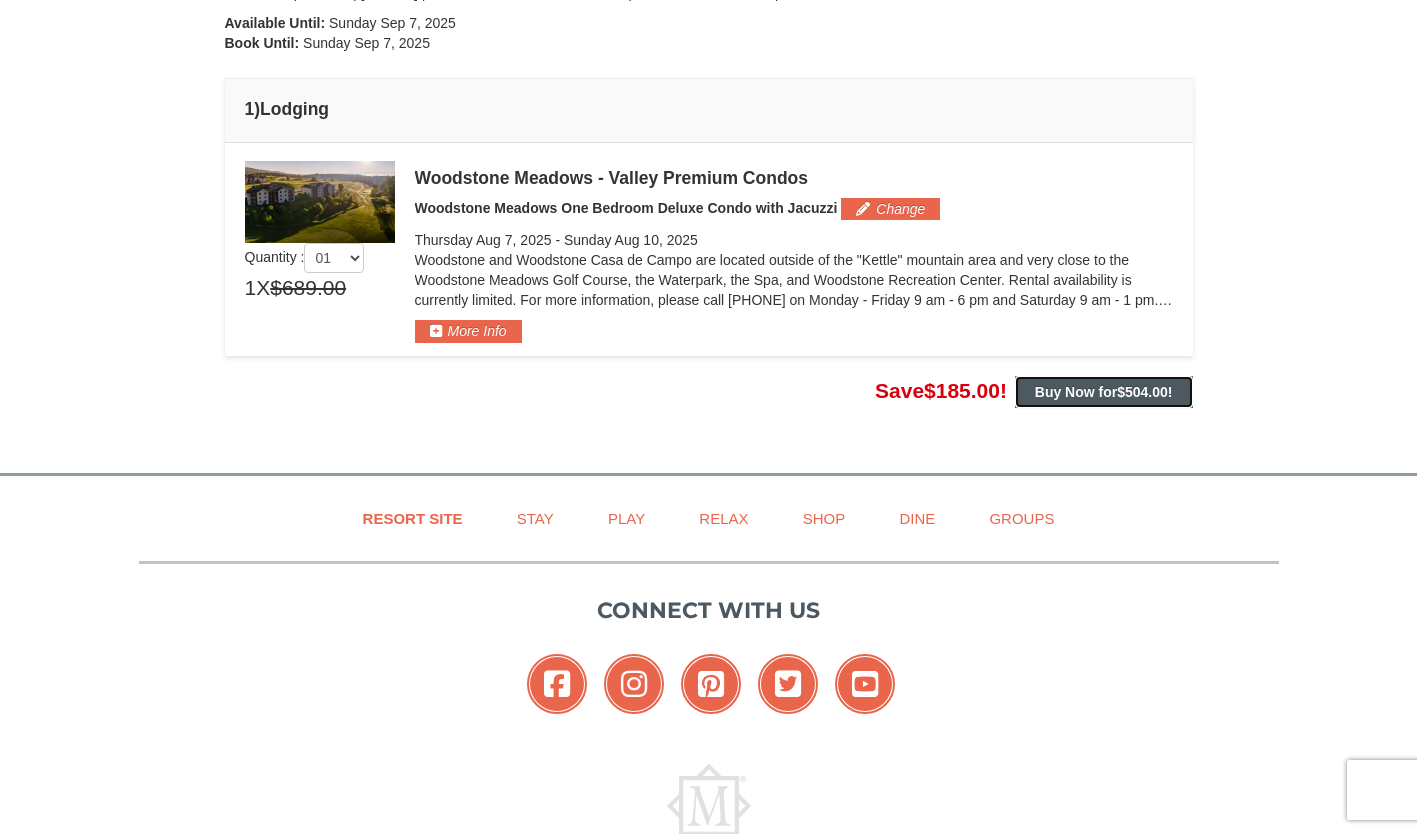 click on "Buy Now for
$504.00 !" at bounding box center (1104, 392) 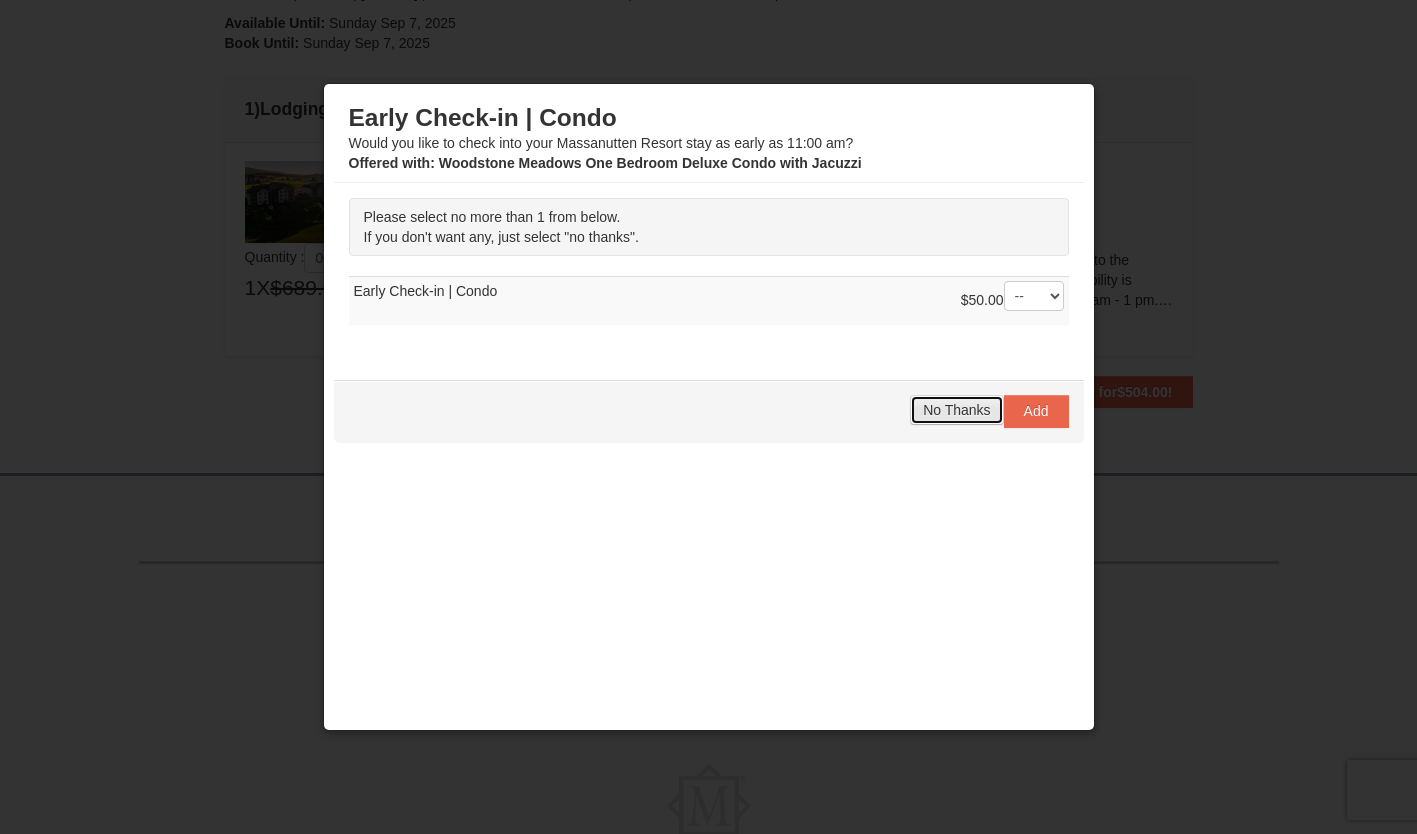 click on "No Thanks" at bounding box center [956, 410] 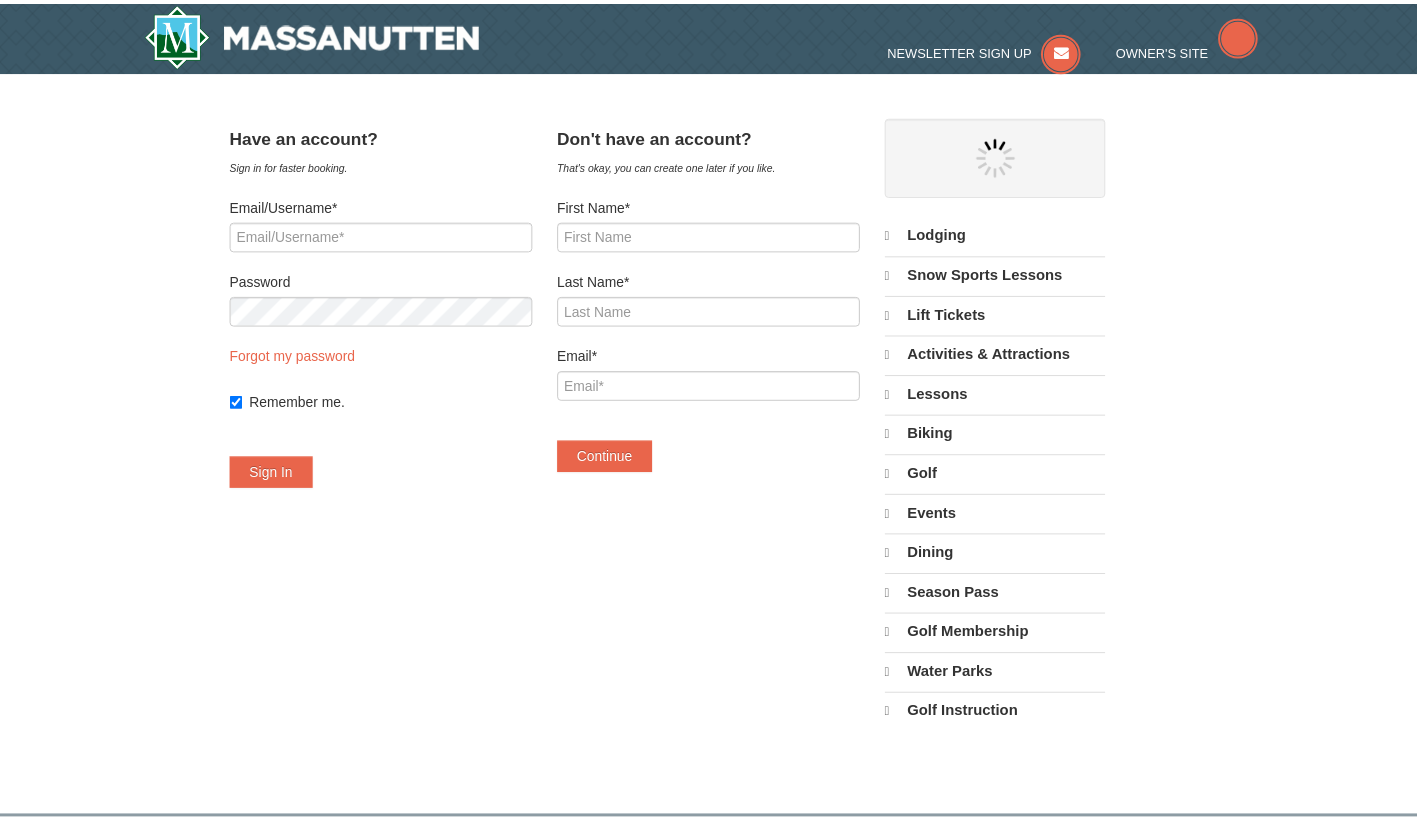 scroll, scrollTop: 0, scrollLeft: 0, axis: both 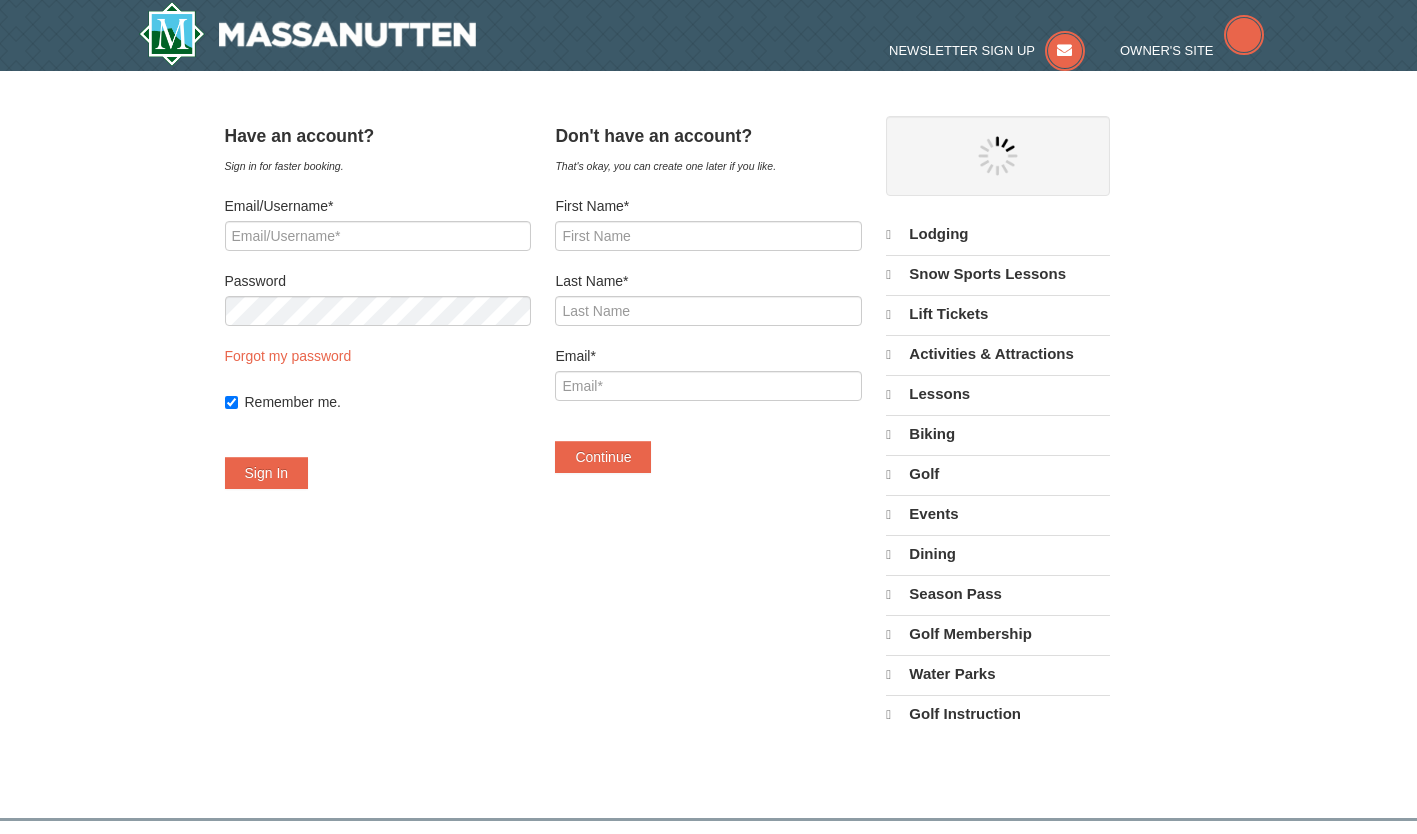 select on "8" 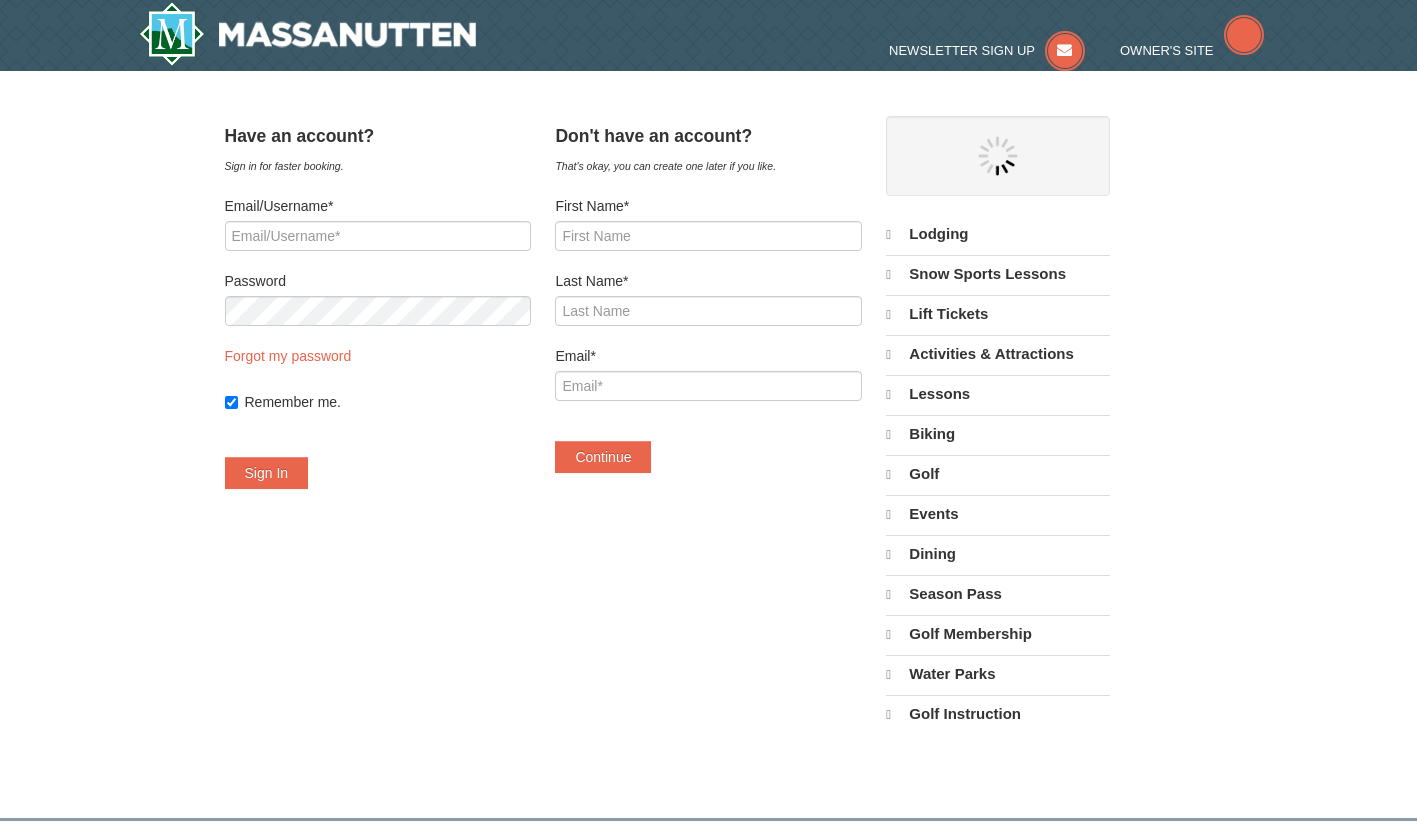 select on "8" 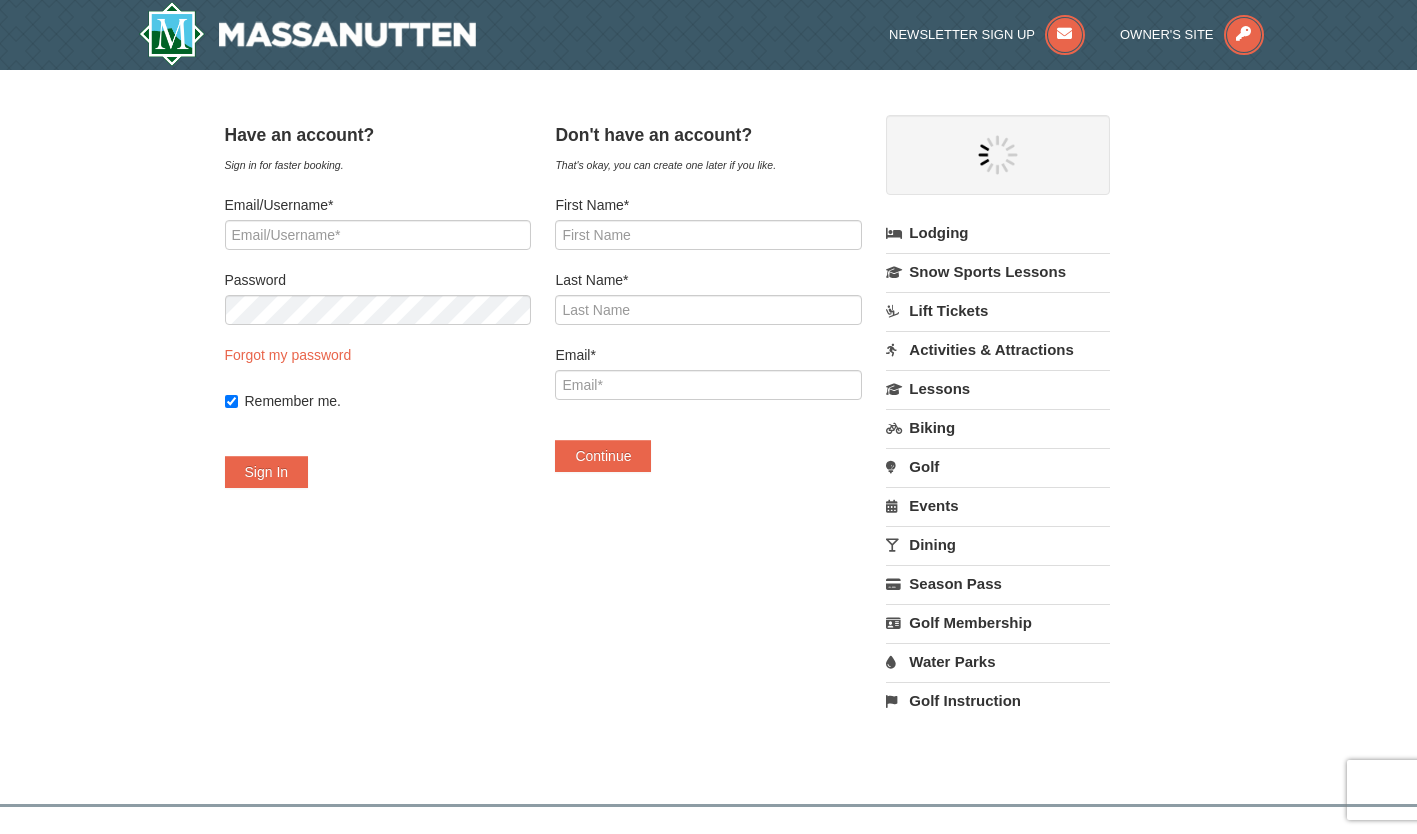 scroll, scrollTop: 0, scrollLeft: 0, axis: both 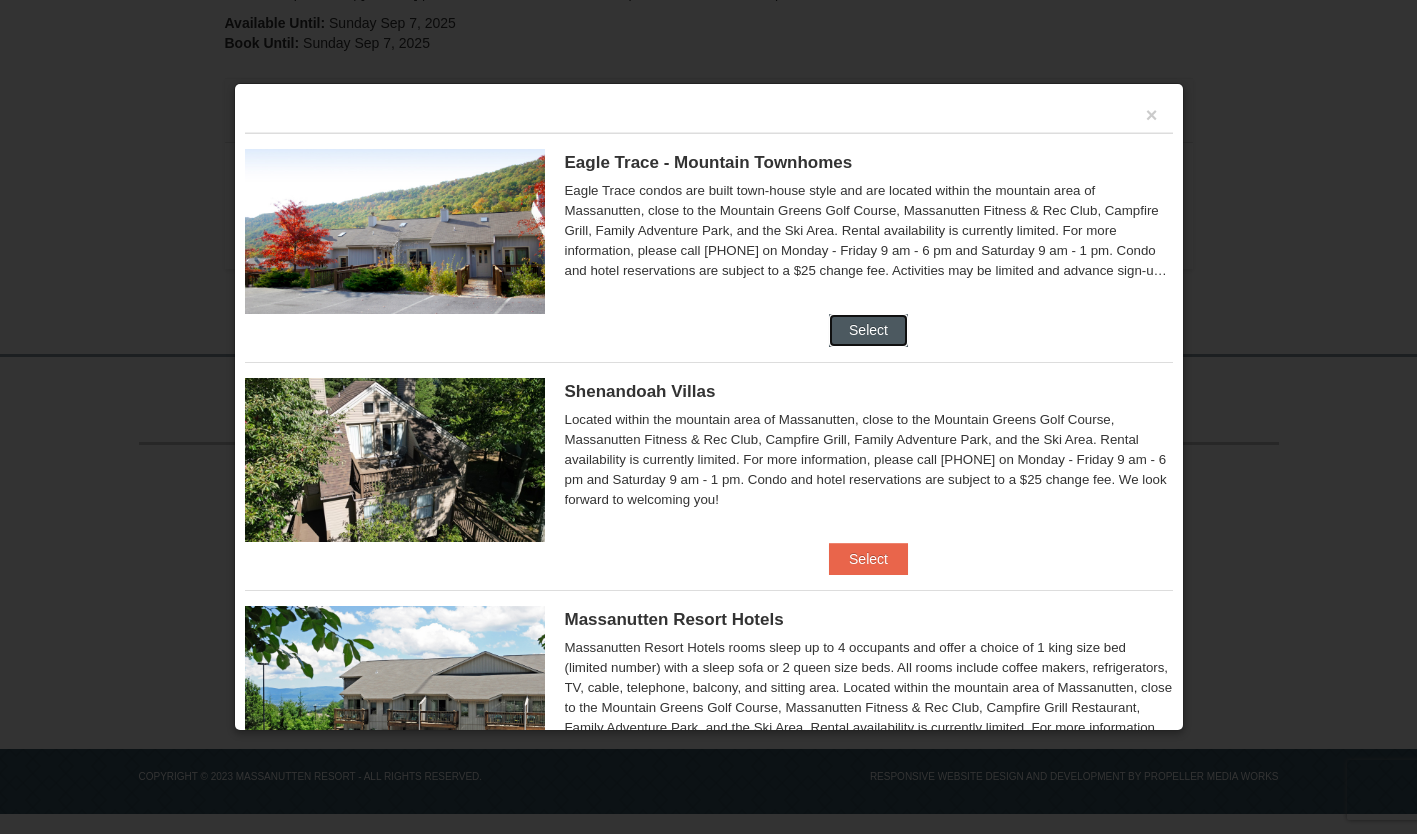 click on "Select" at bounding box center [868, 330] 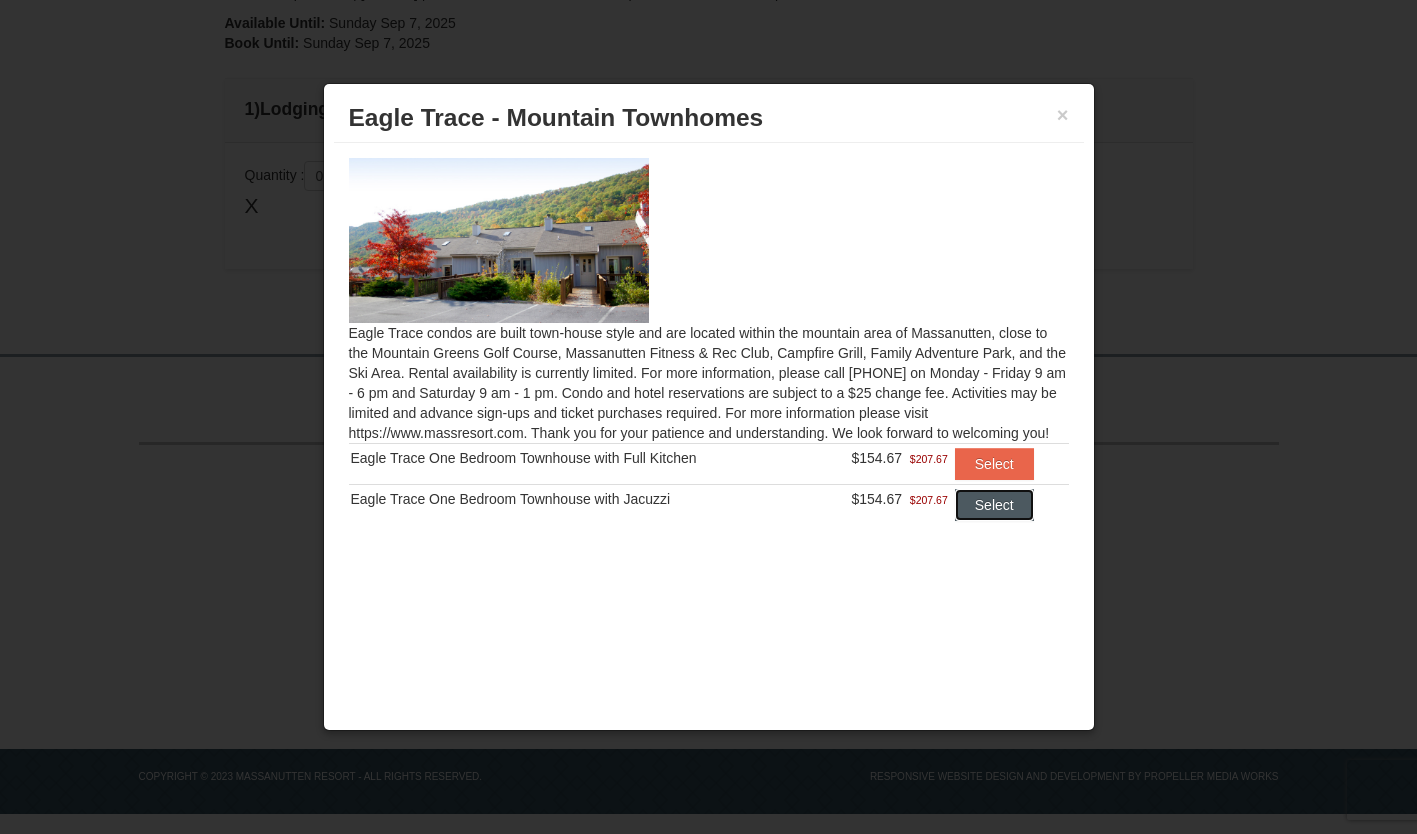 drag, startPoint x: 989, startPoint y: 508, endPoint x: 965, endPoint y: 508, distance: 24 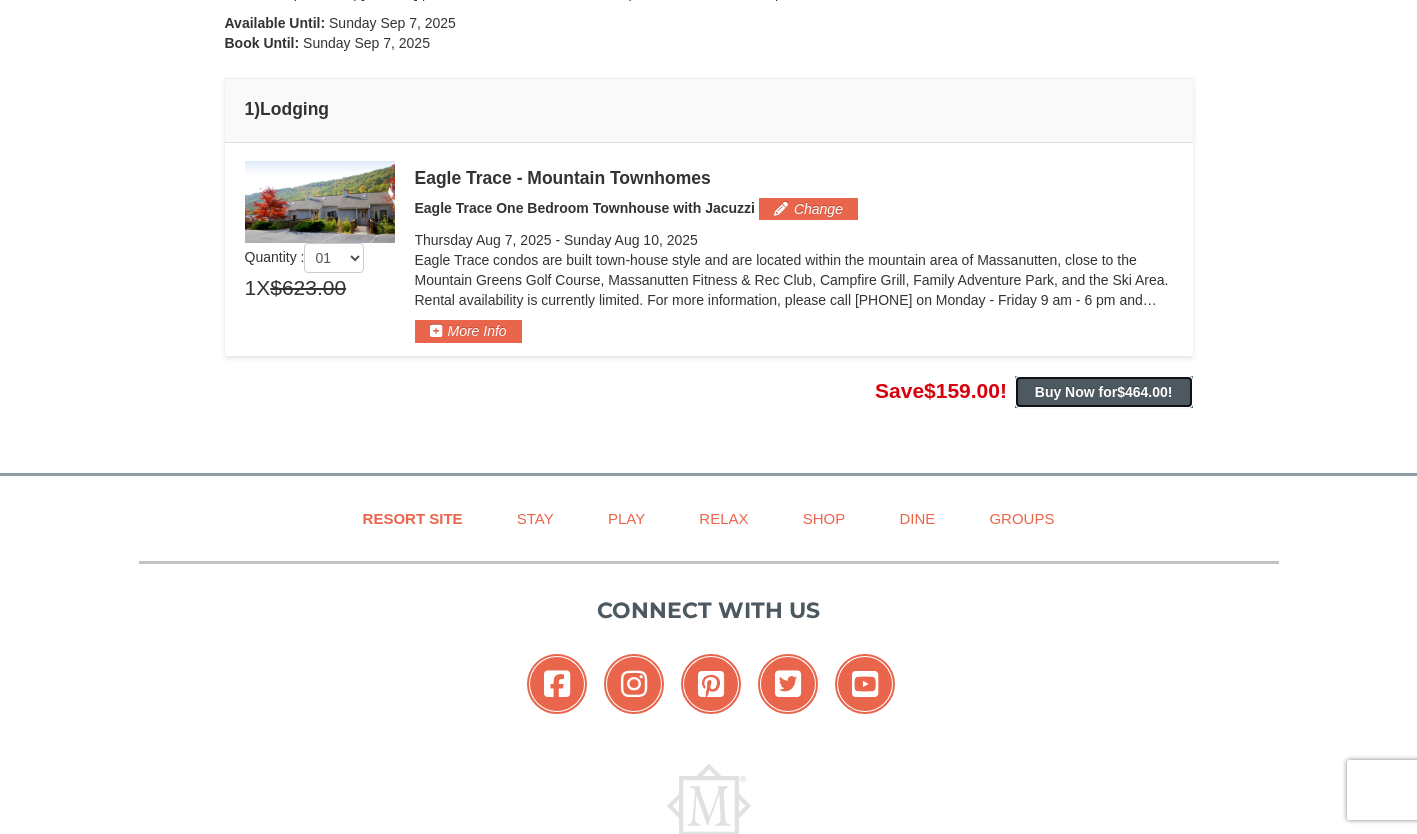 click on "Buy Now for
$464.00 !" at bounding box center [1104, 392] 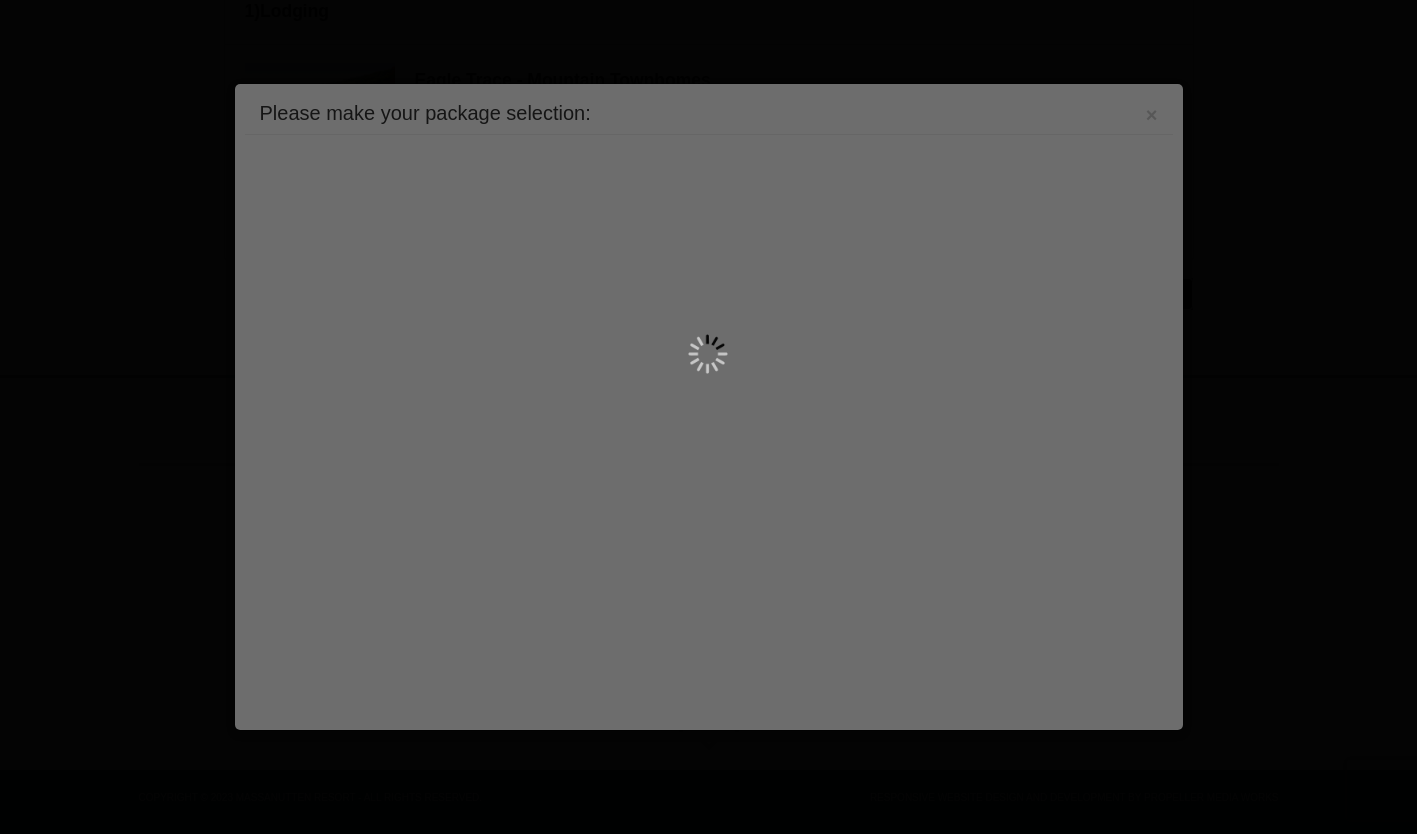 scroll, scrollTop: 574, scrollLeft: 0, axis: vertical 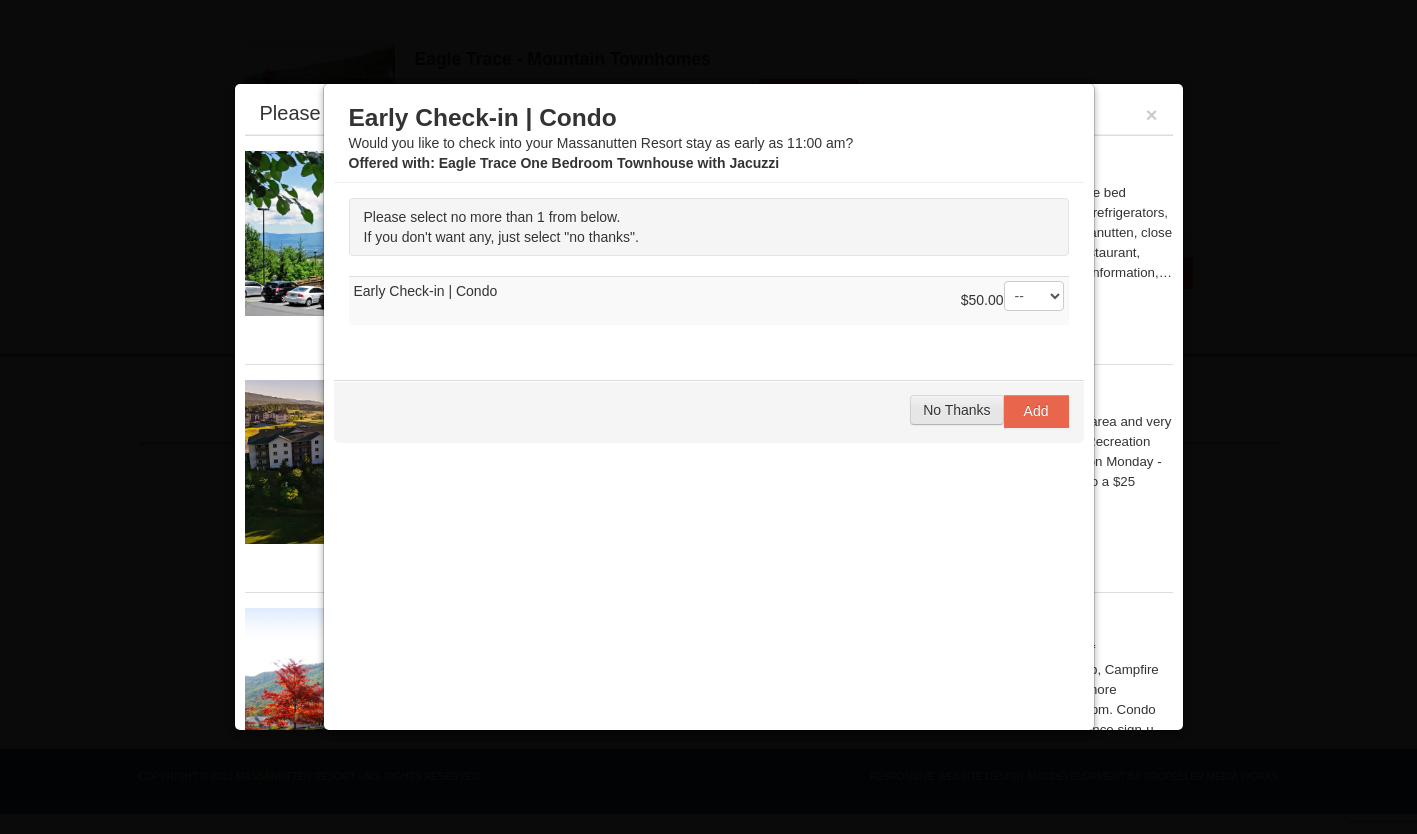 click on "No Thanks" at bounding box center [956, 410] 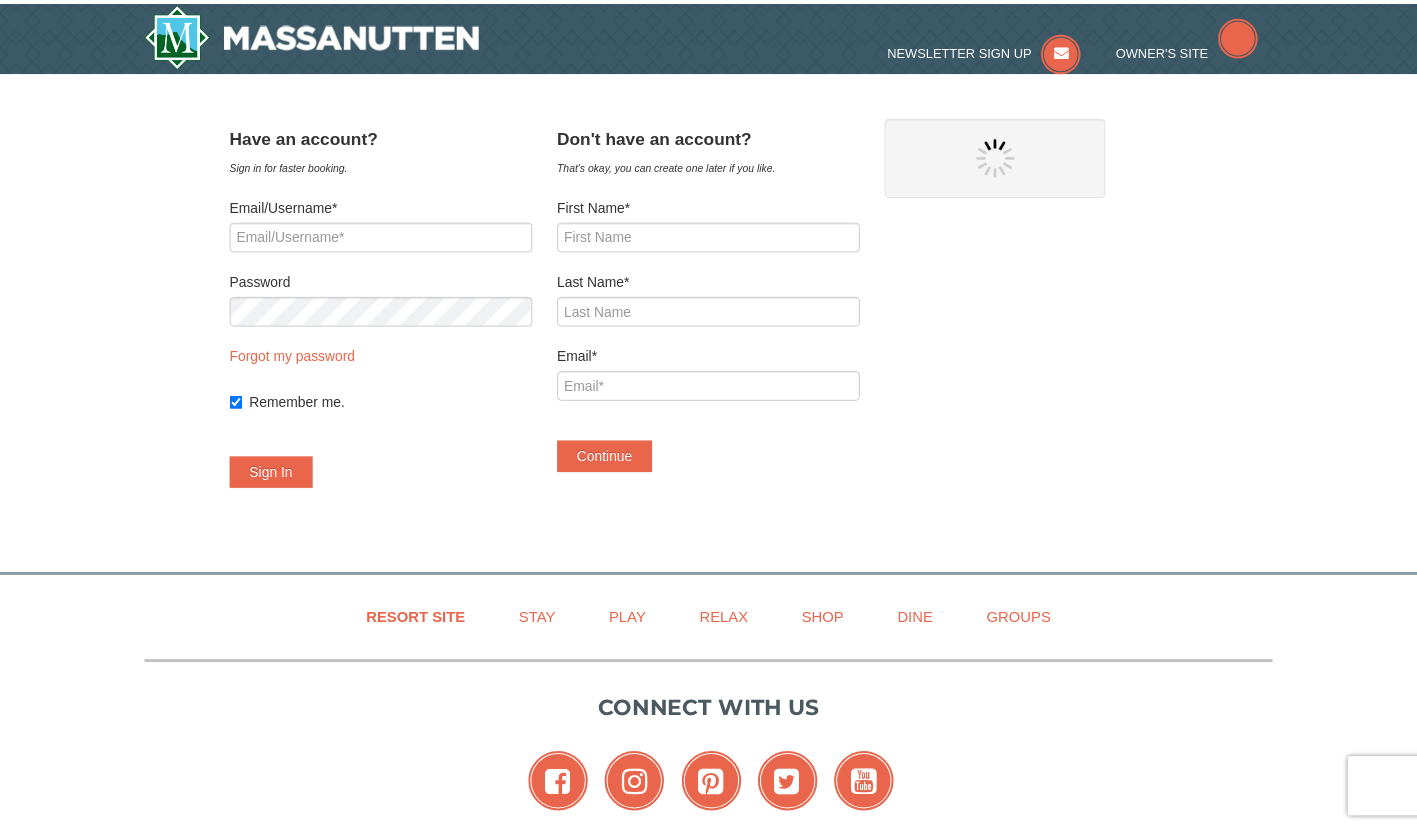 scroll, scrollTop: 0, scrollLeft: 0, axis: both 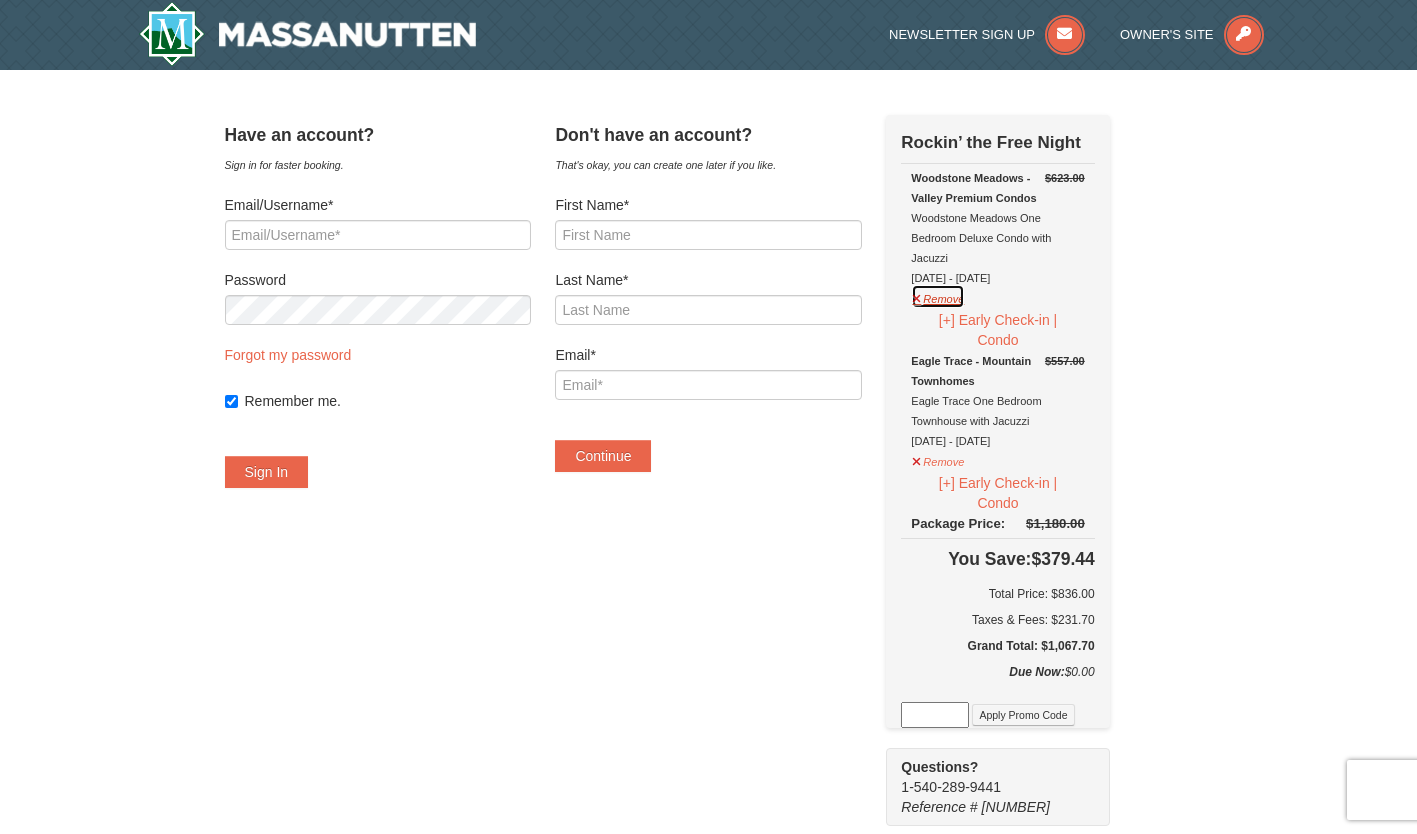 click on "Remove" at bounding box center [938, 296] 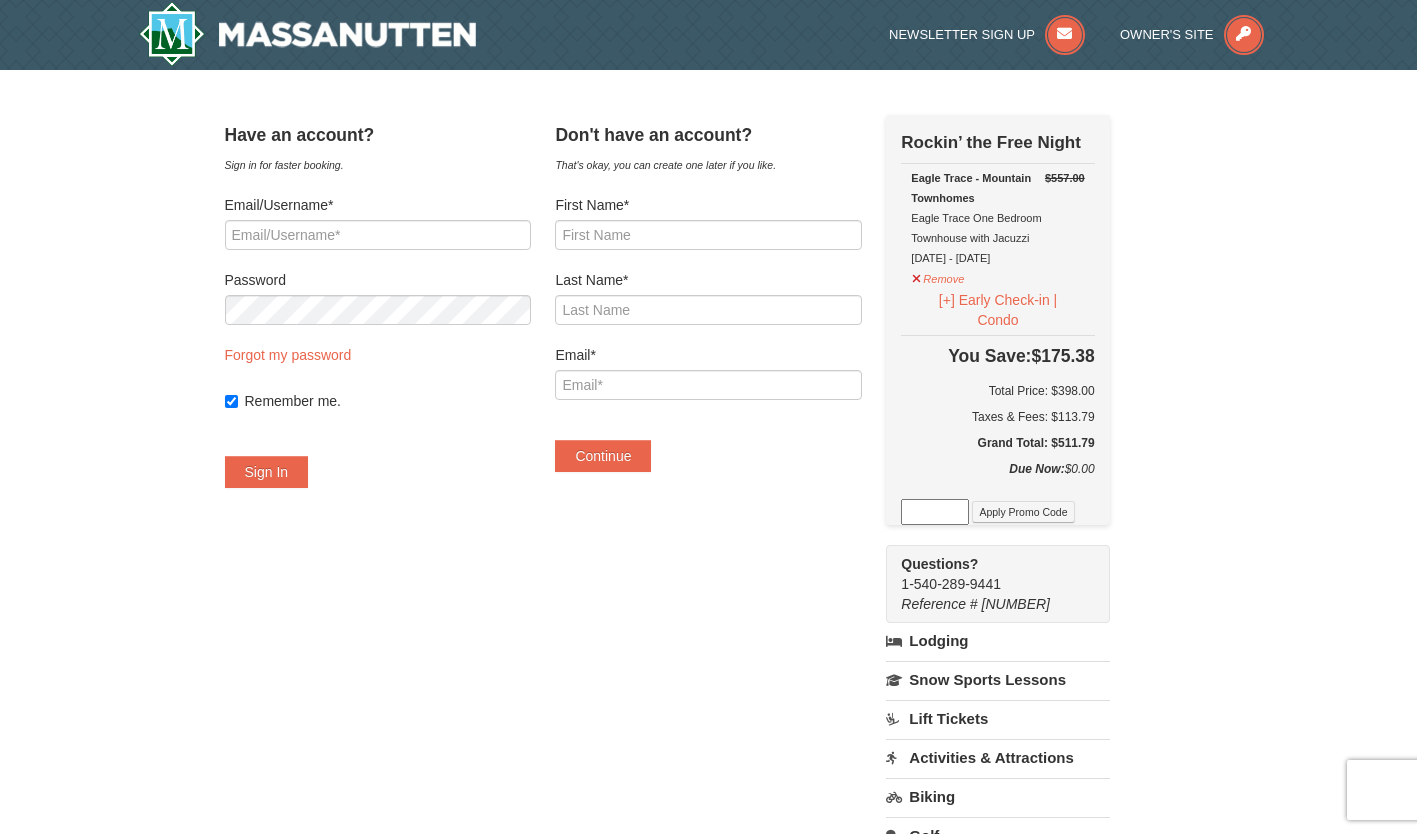 click on "Activities & Attractions" at bounding box center [997, 757] 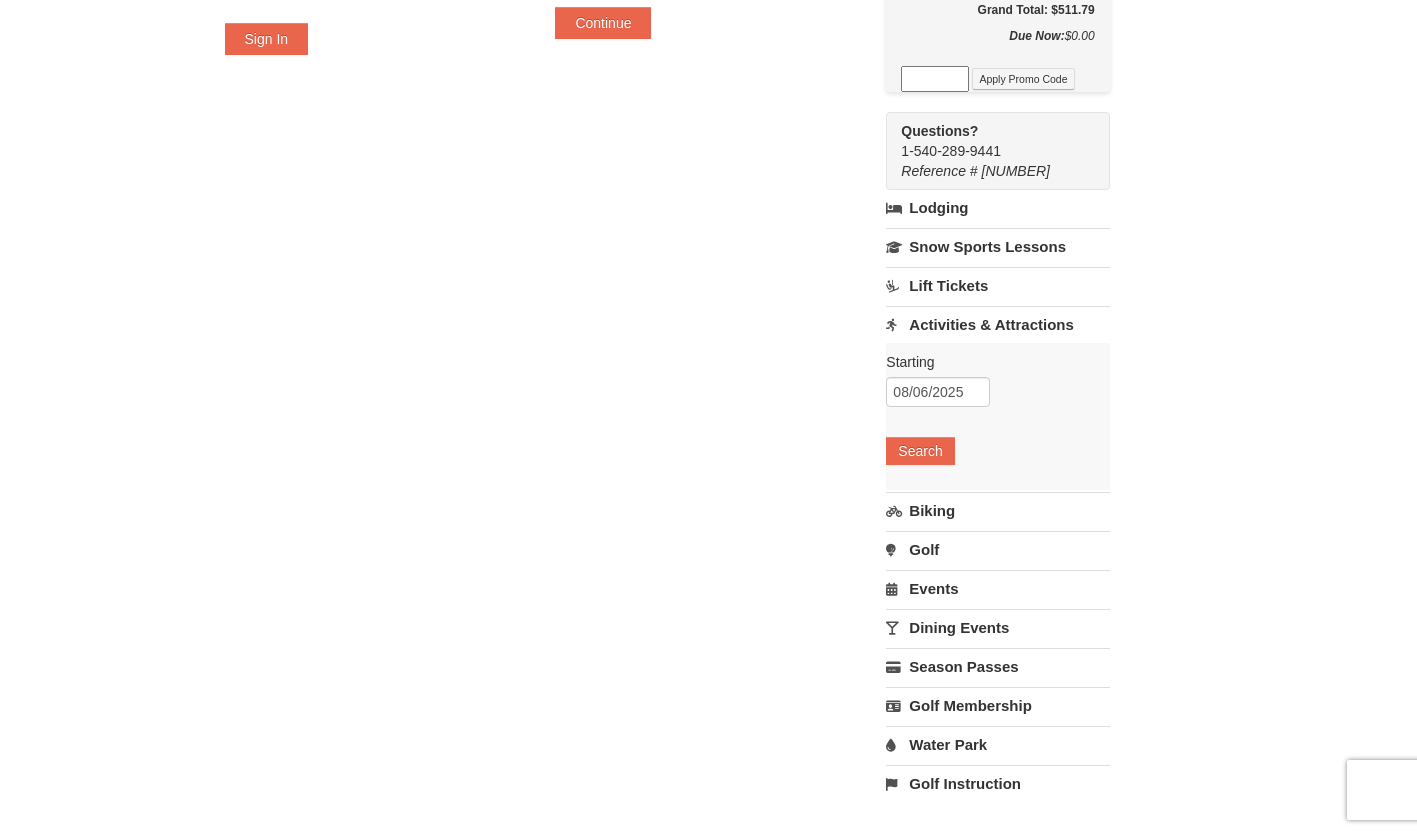 scroll, scrollTop: 440, scrollLeft: 0, axis: vertical 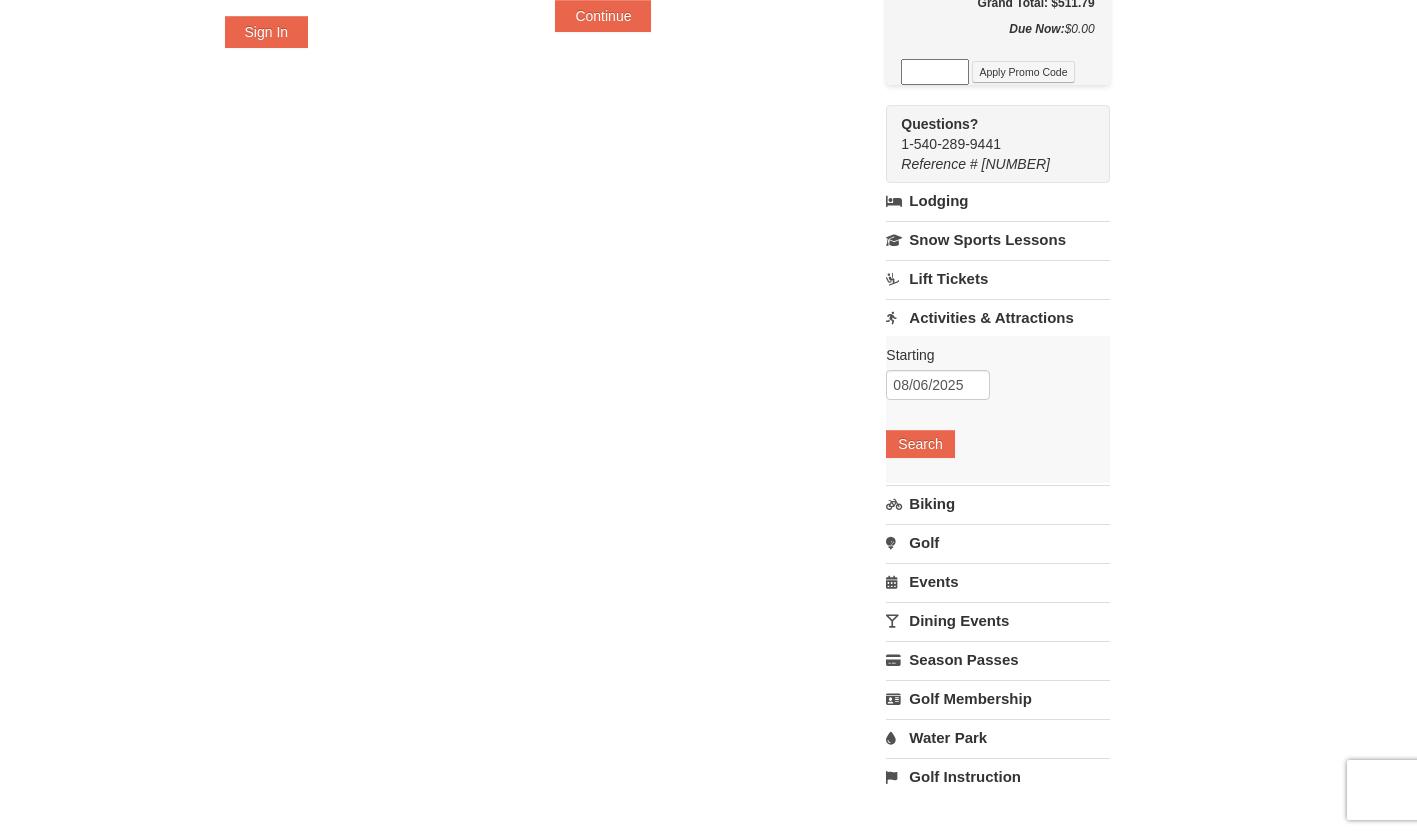 click on "Water Park" at bounding box center [997, 737] 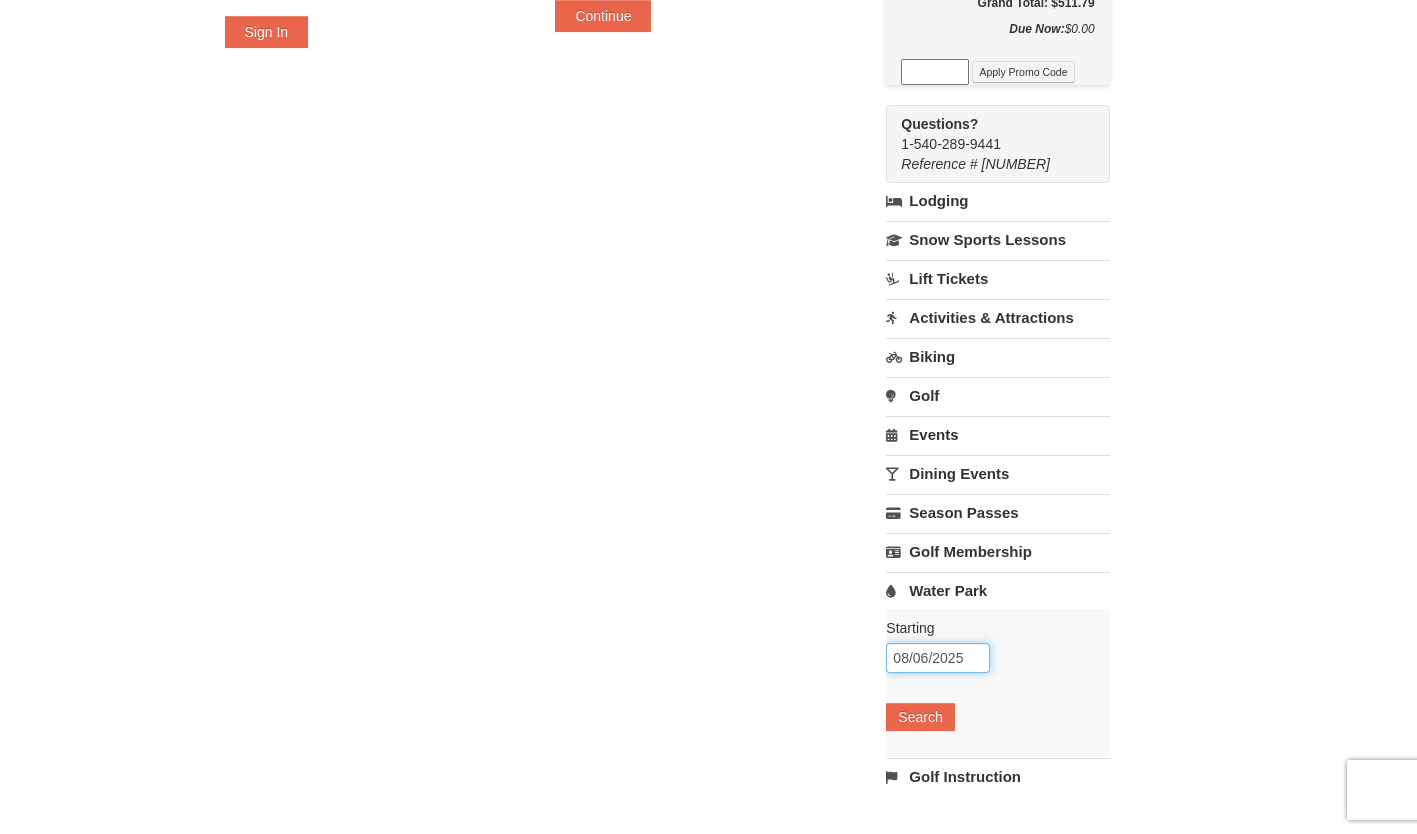 click on "08/06/2025" at bounding box center [938, 658] 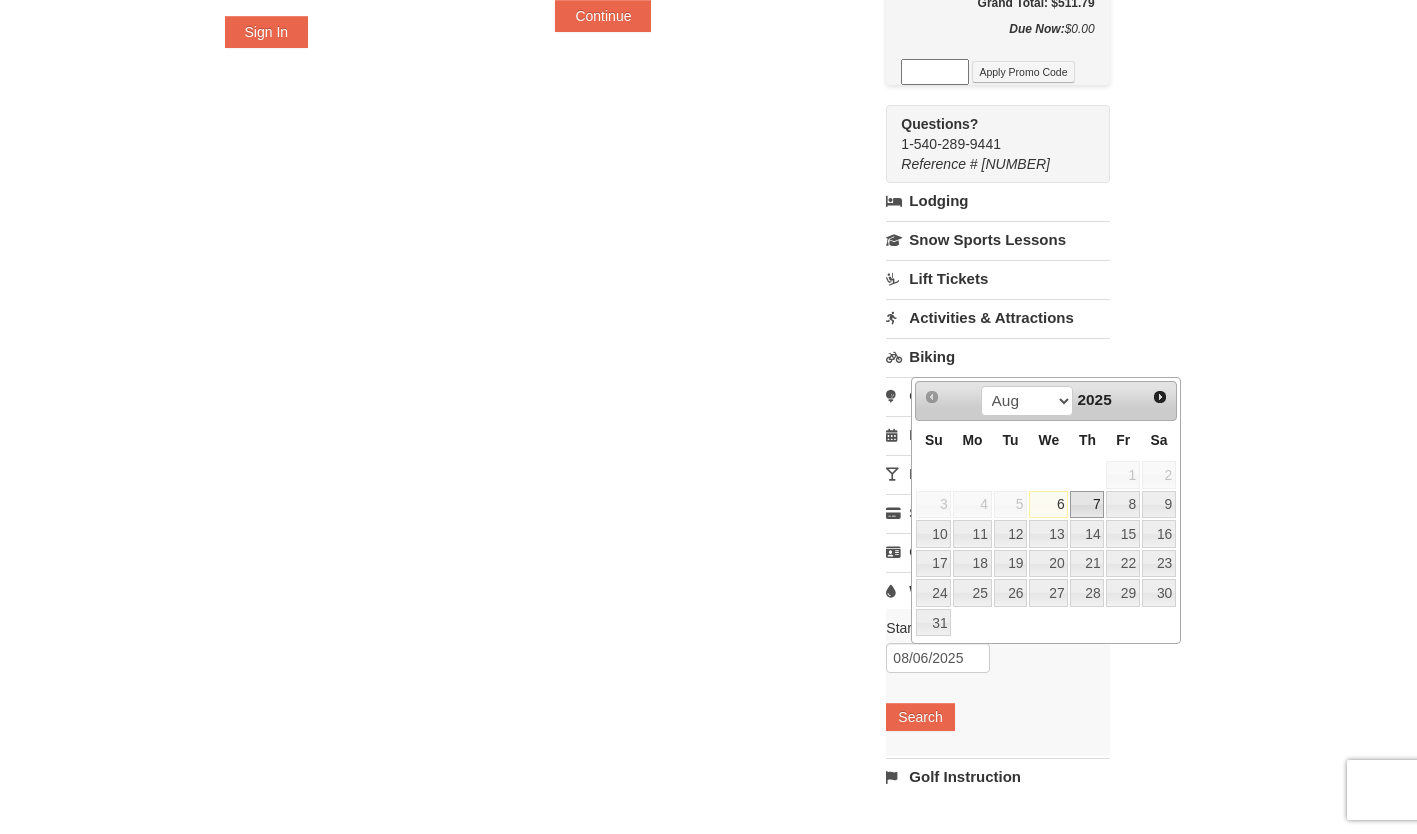 click on "7" at bounding box center [1087, 505] 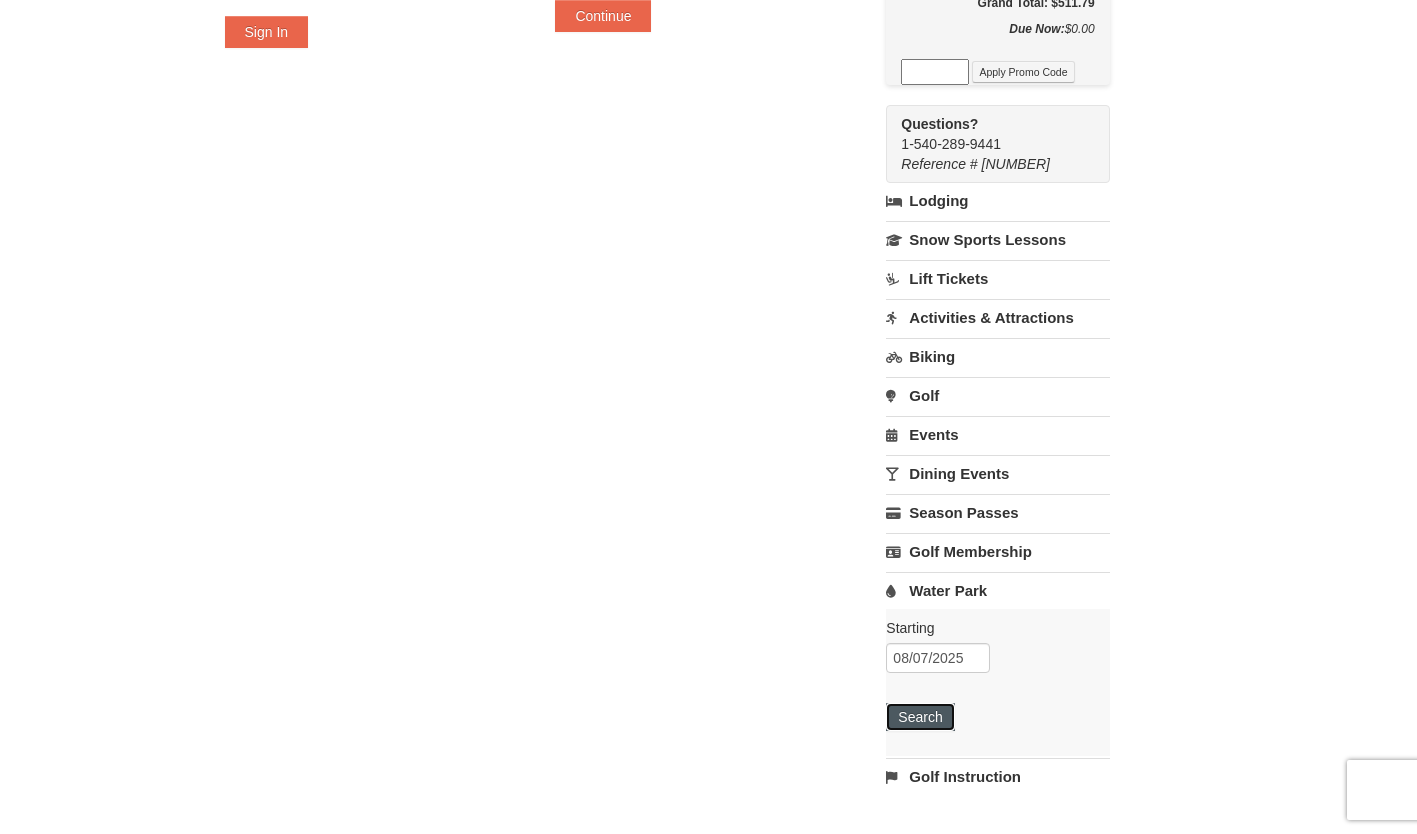 click on "Search" at bounding box center [920, 717] 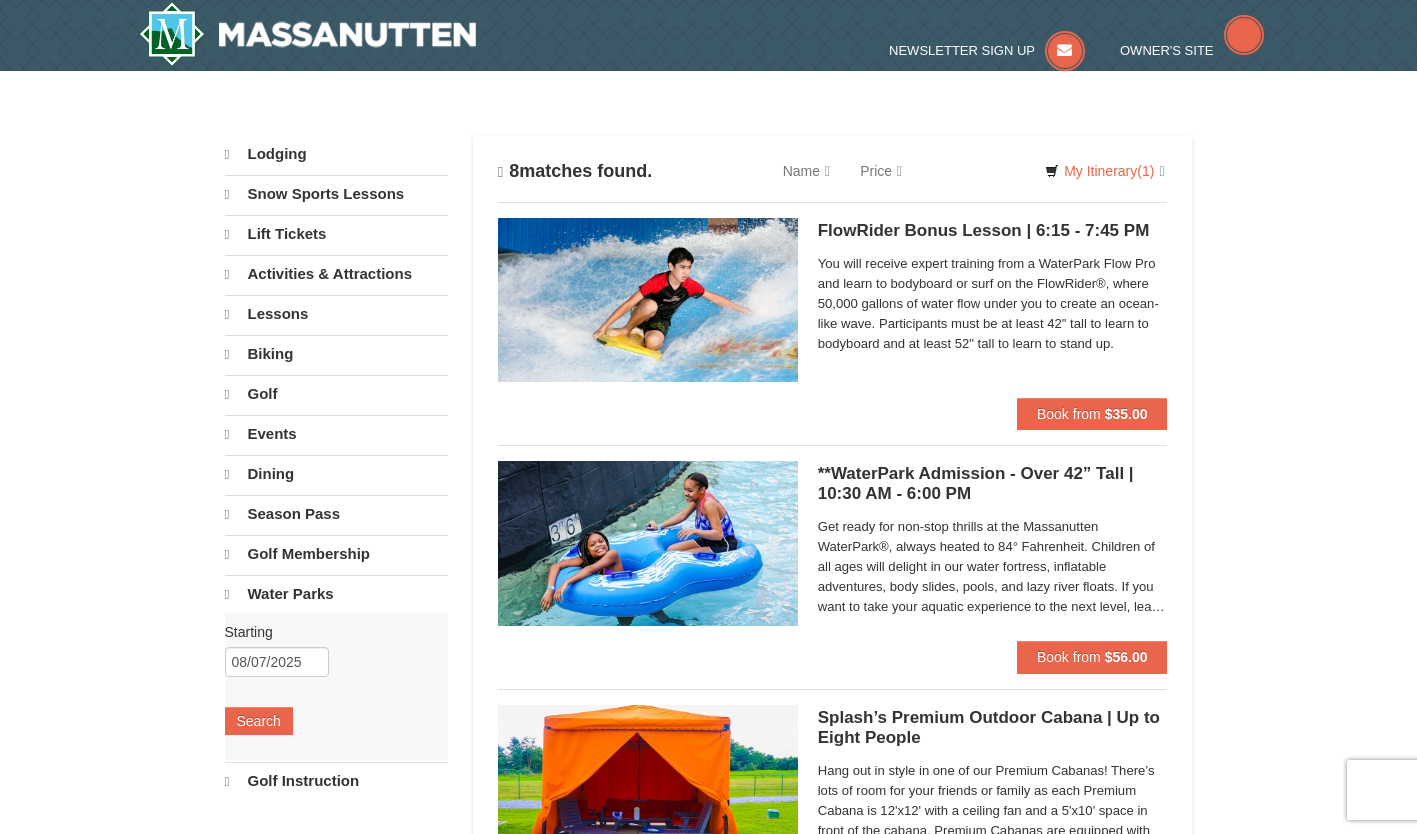 scroll, scrollTop: 0, scrollLeft: 0, axis: both 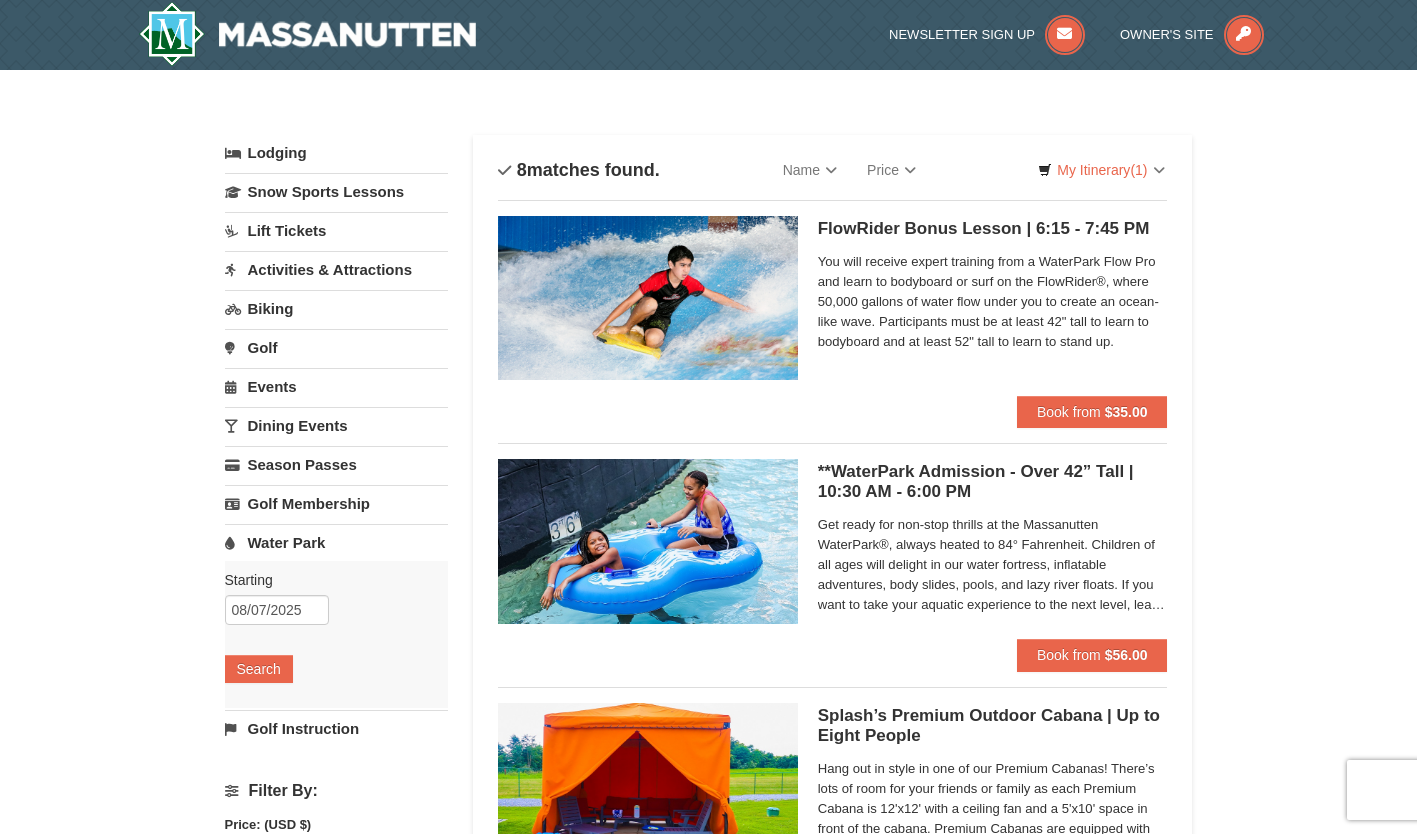 drag, startPoint x: 1418, startPoint y: 226, endPoint x: 1231, endPoint y: 803, distance: 606.54596 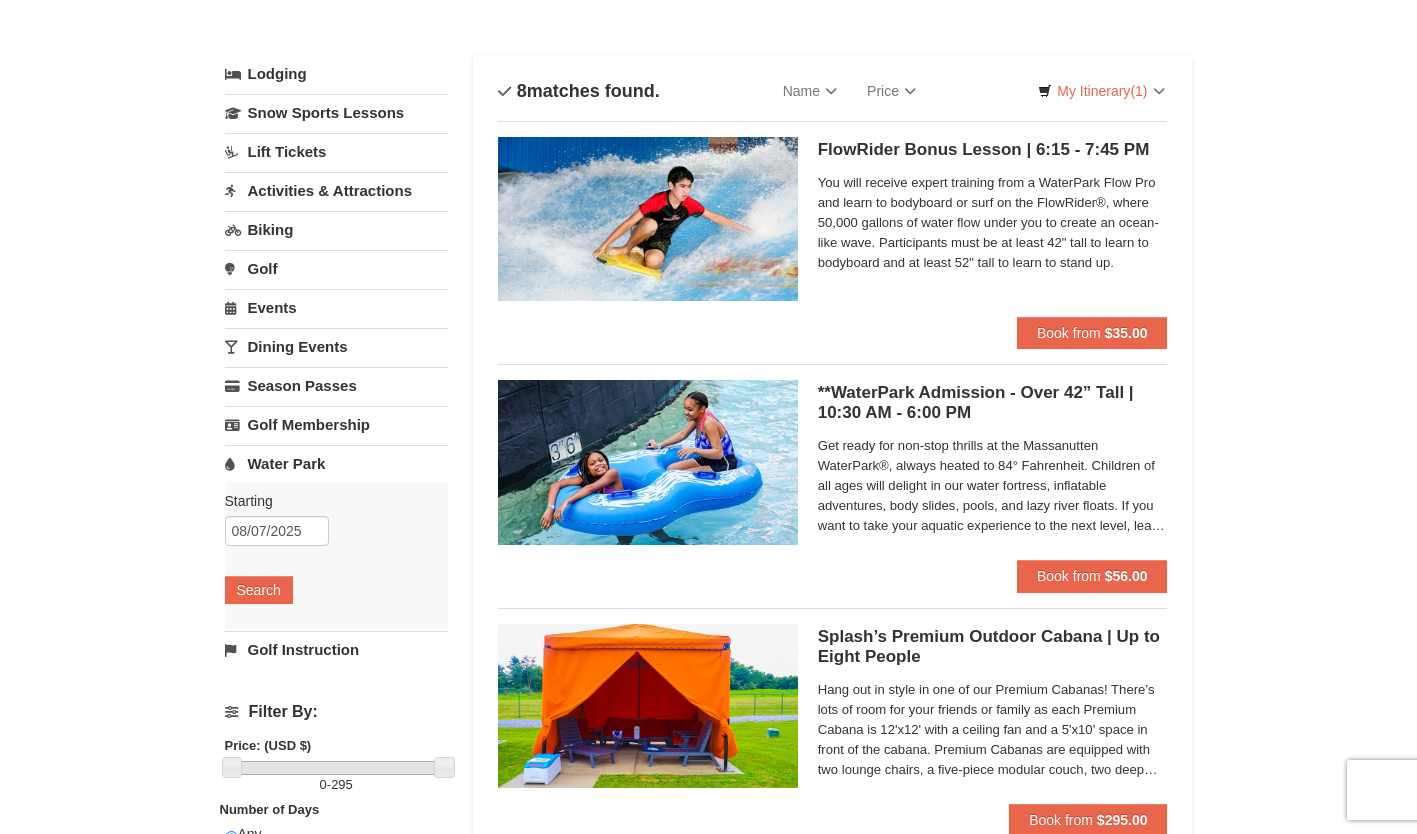 scroll, scrollTop: 80, scrollLeft: 0, axis: vertical 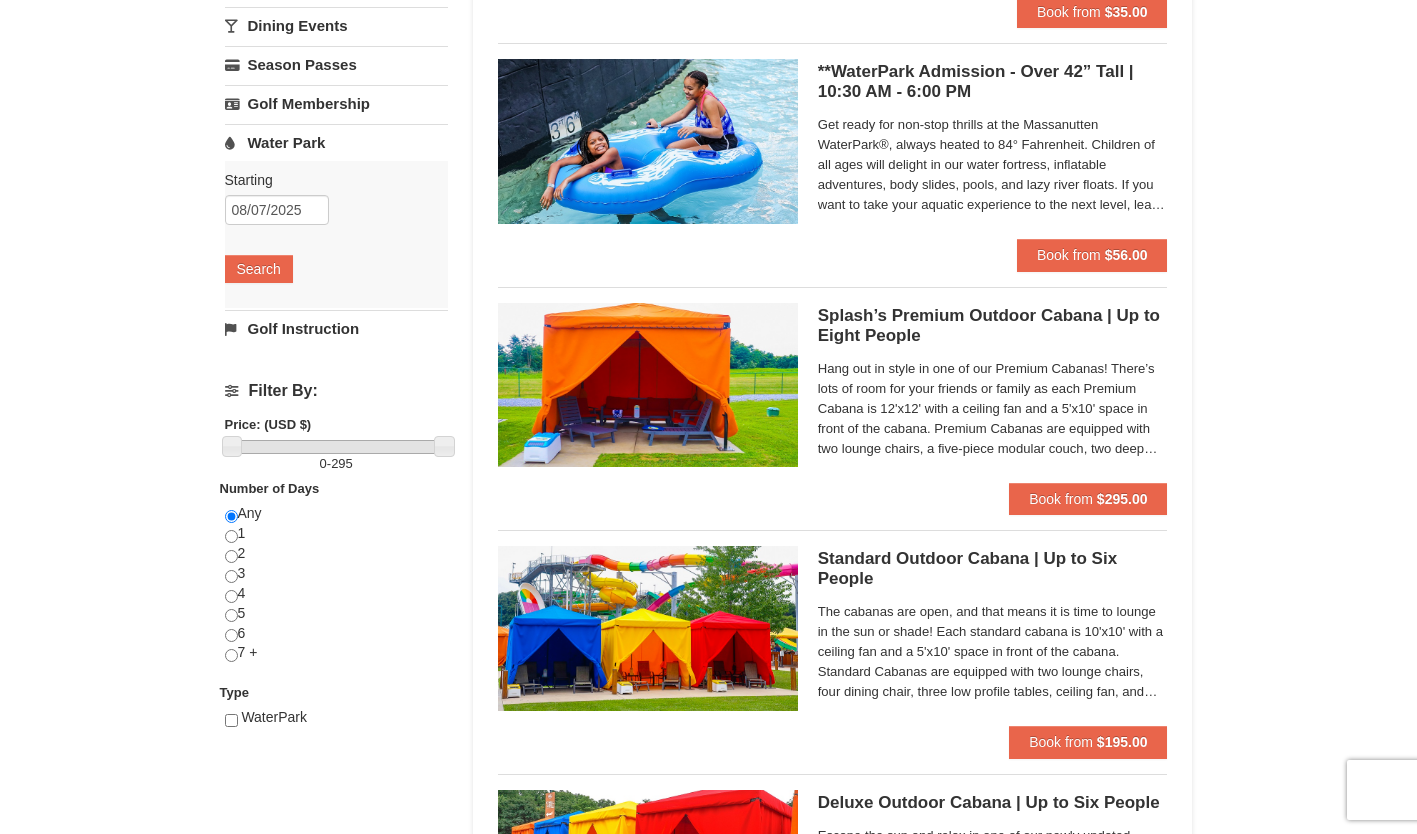 drag, startPoint x: 1423, startPoint y: 822, endPoint x: 1328, endPoint y: 215, distance: 614.3891 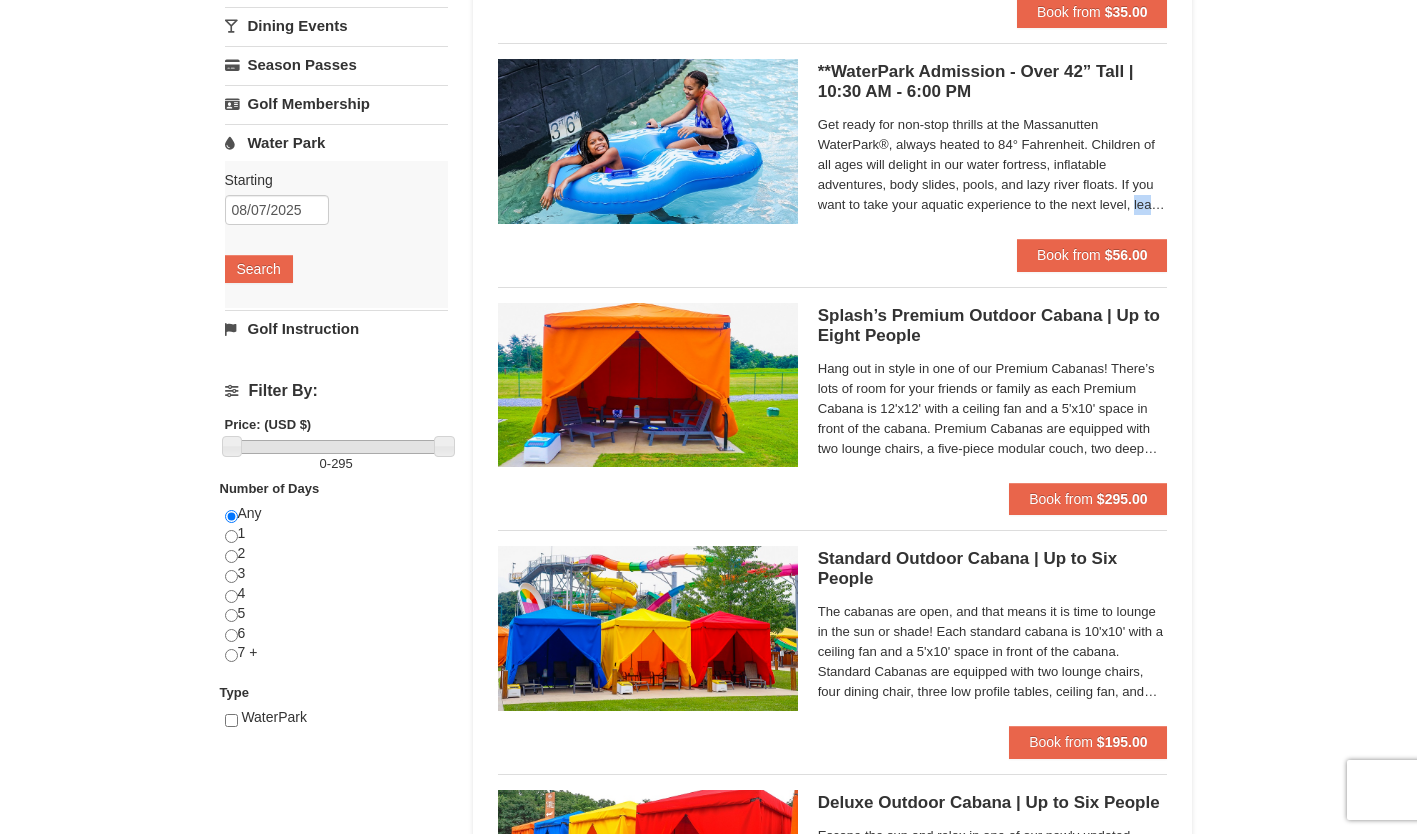 click on "×
Categories
List
Filter
My Itinerary (1)
Check Out Now
Rockin’ the Free Night
$557.00
Remove" at bounding box center [708, 736] 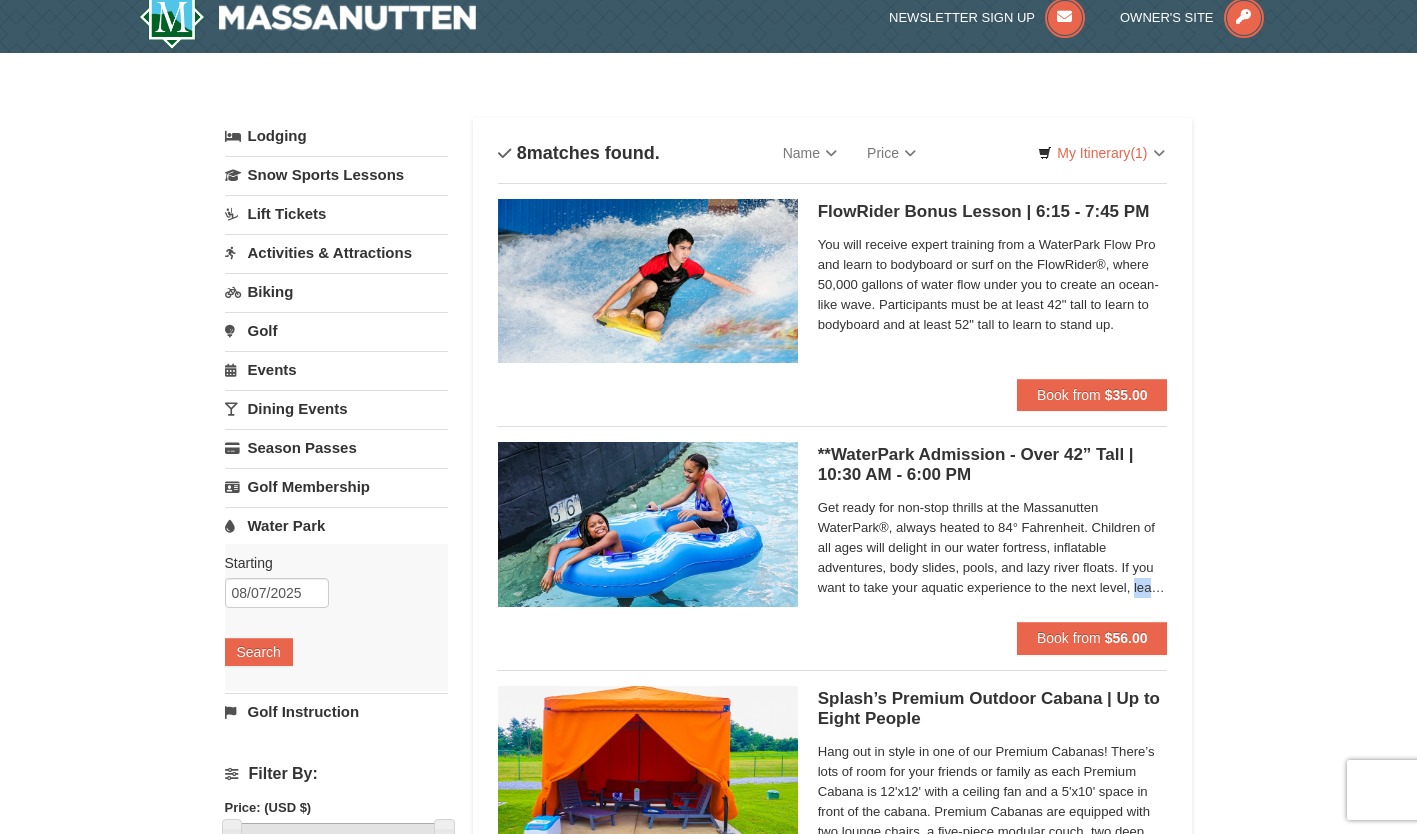 scroll, scrollTop: 3, scrollLeft: 0, axis: vertical 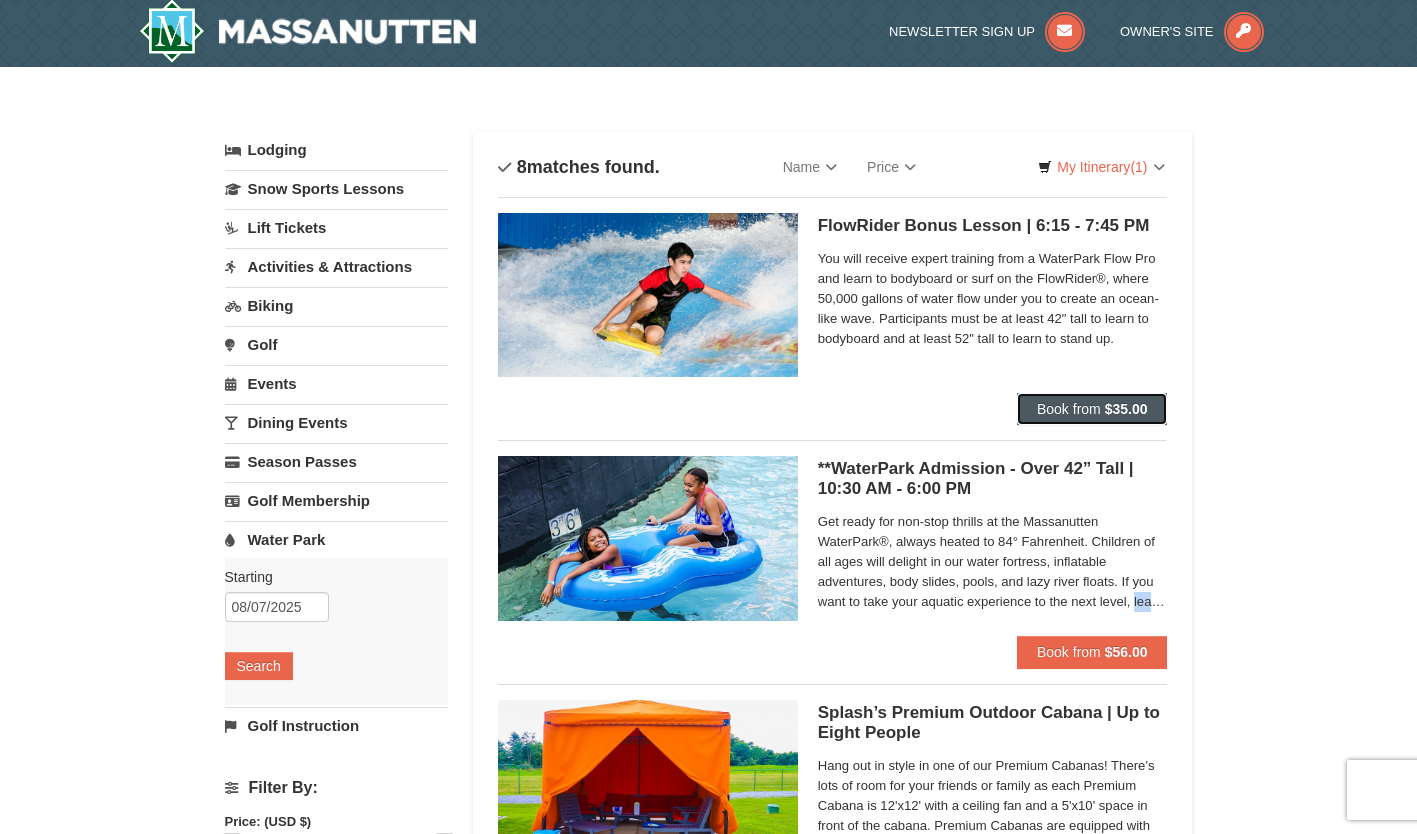 click on "$35.00" at bounding box center (1126, 409) 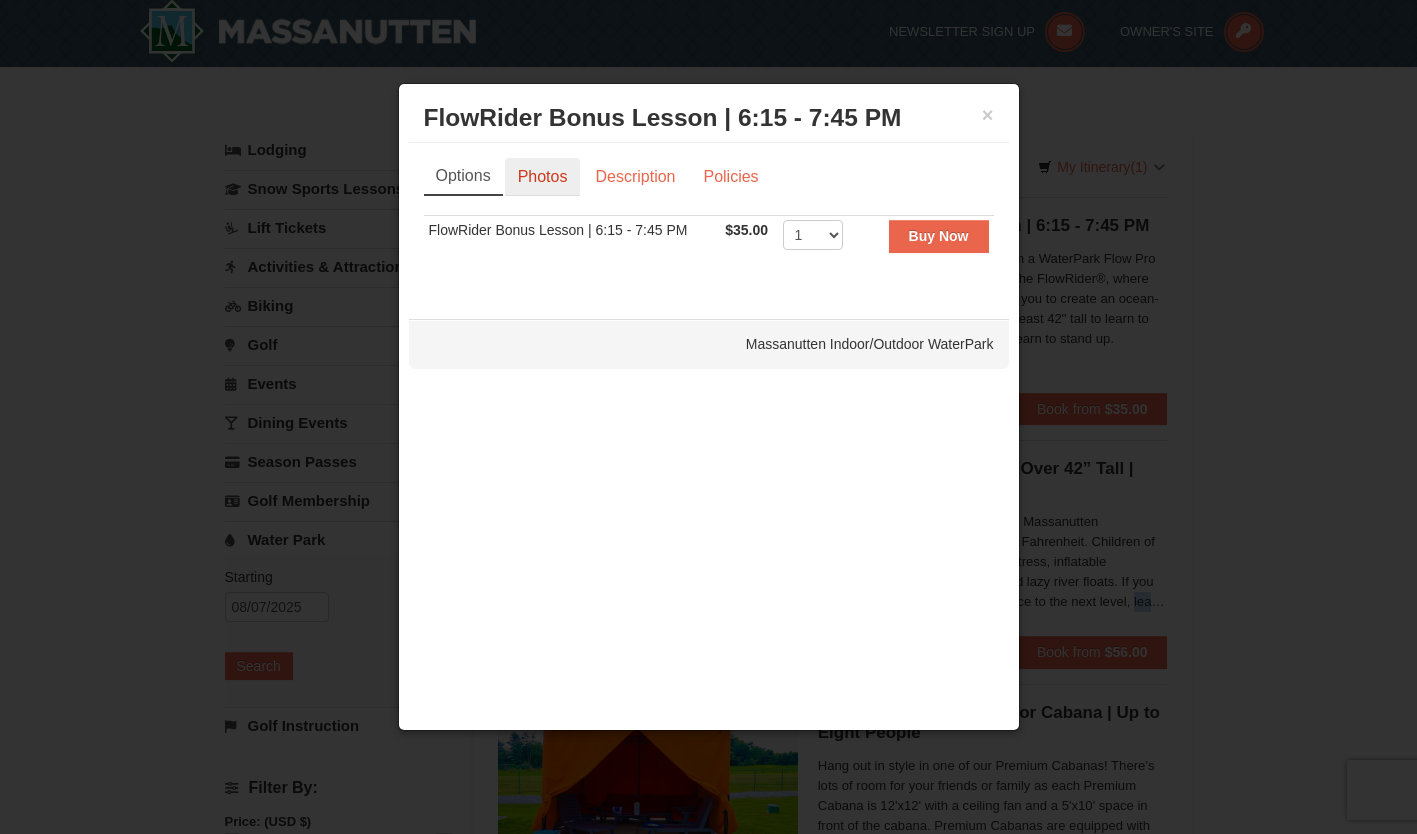 click on "Photos" at bounding box center [543, 177] 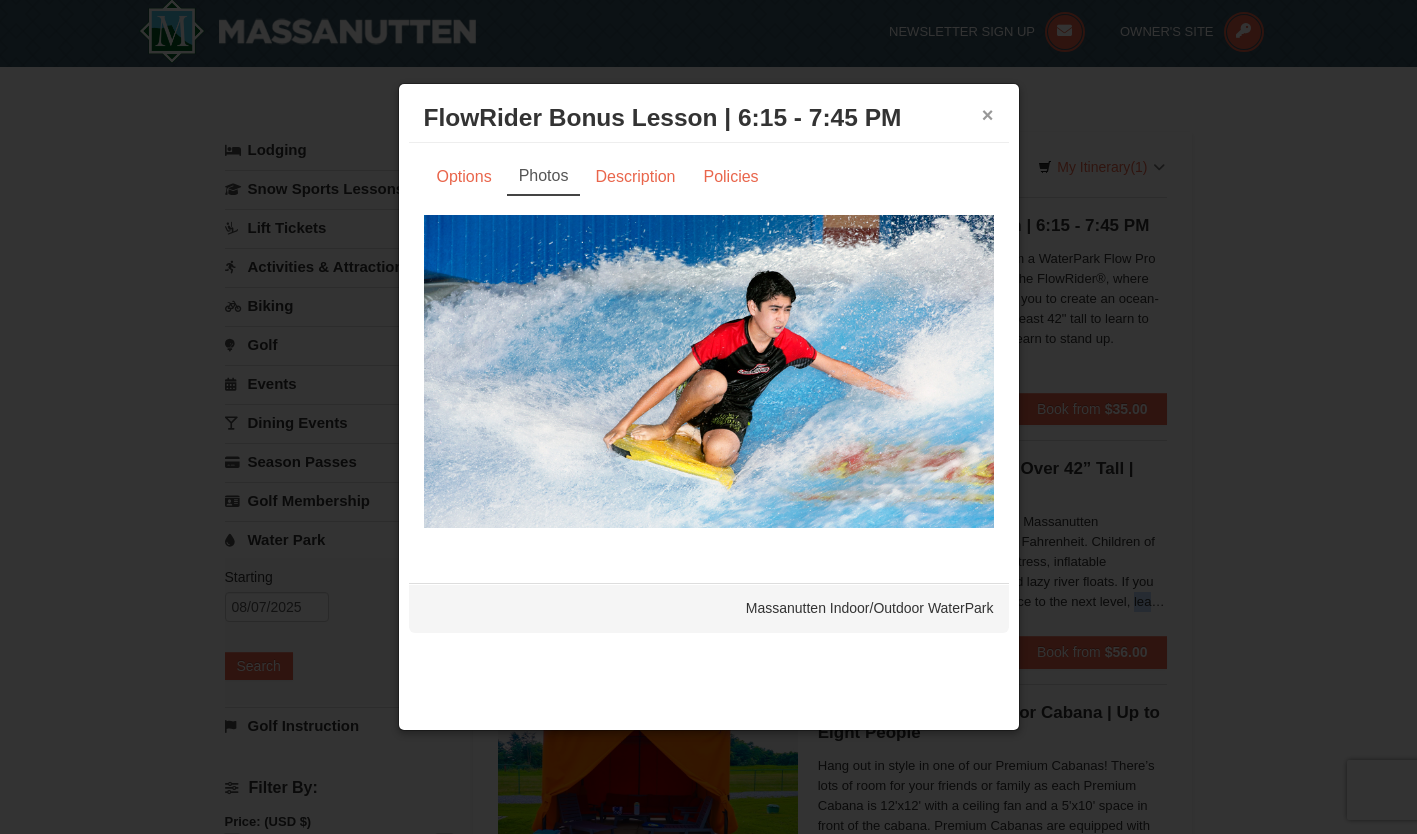 click on "×" at bounding box center (988, 115) 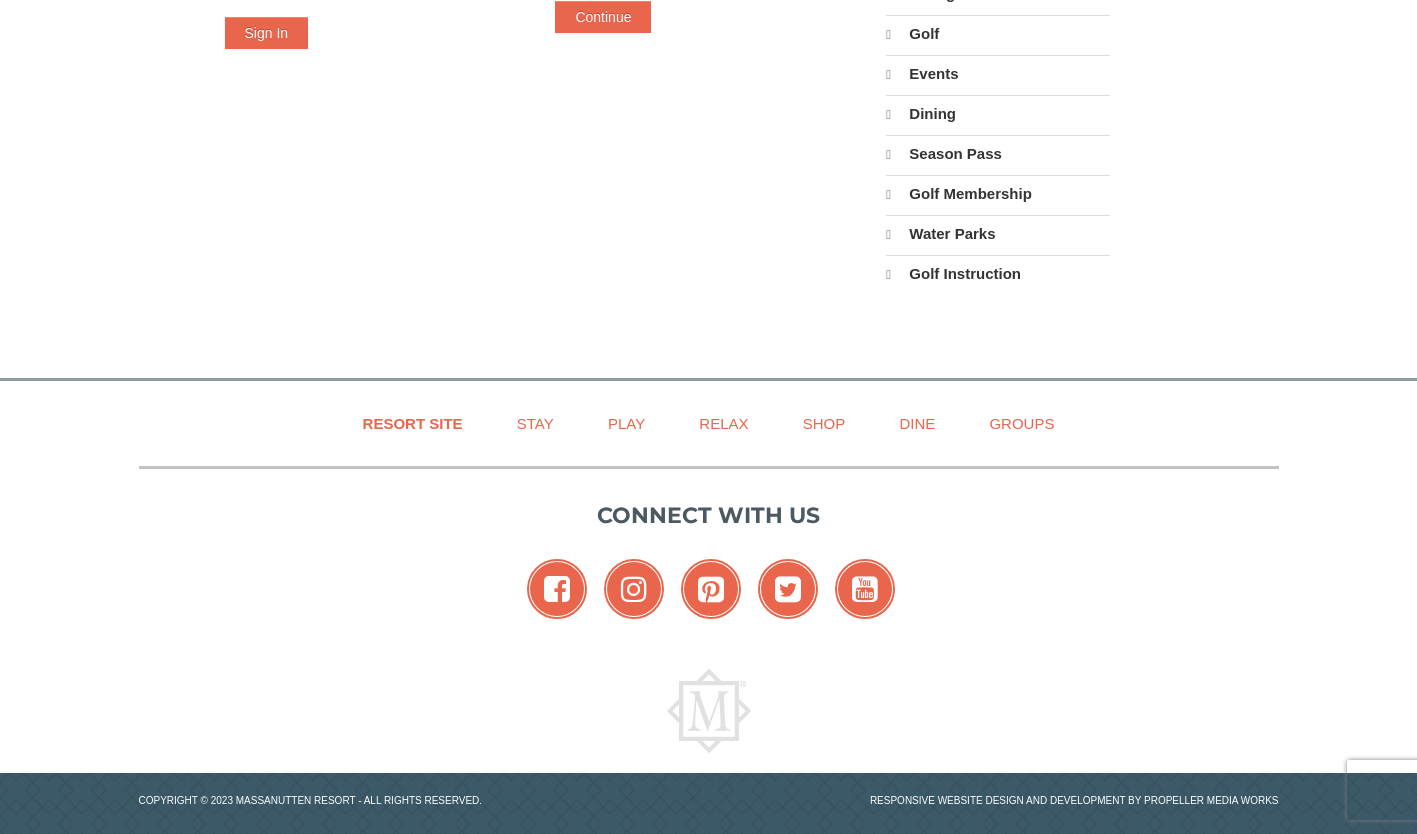 scroll, scrollTop: 440, scrollLeft: 0, axis: vertical 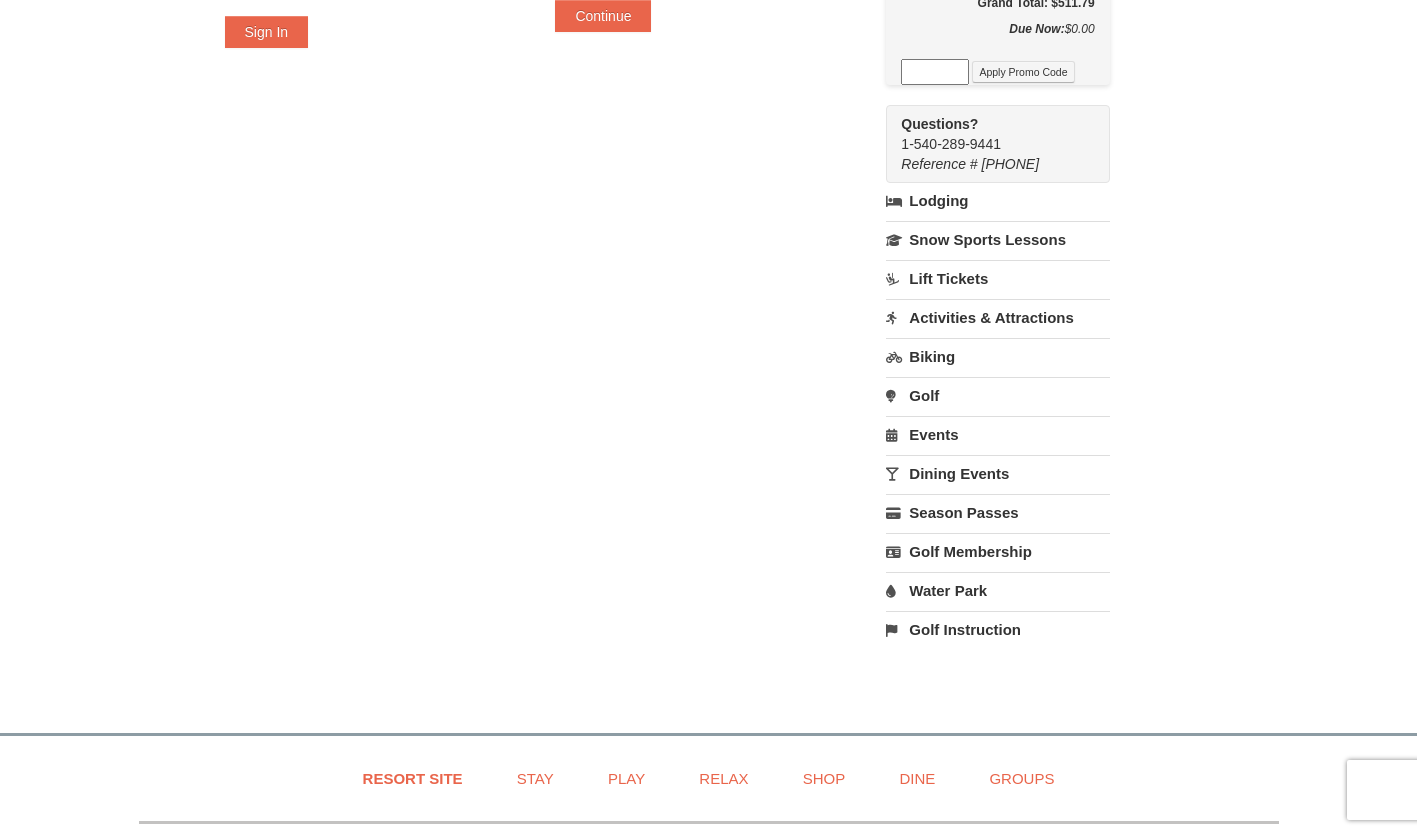 click on "Activities & Attractions" at bounding box center [997, 317] 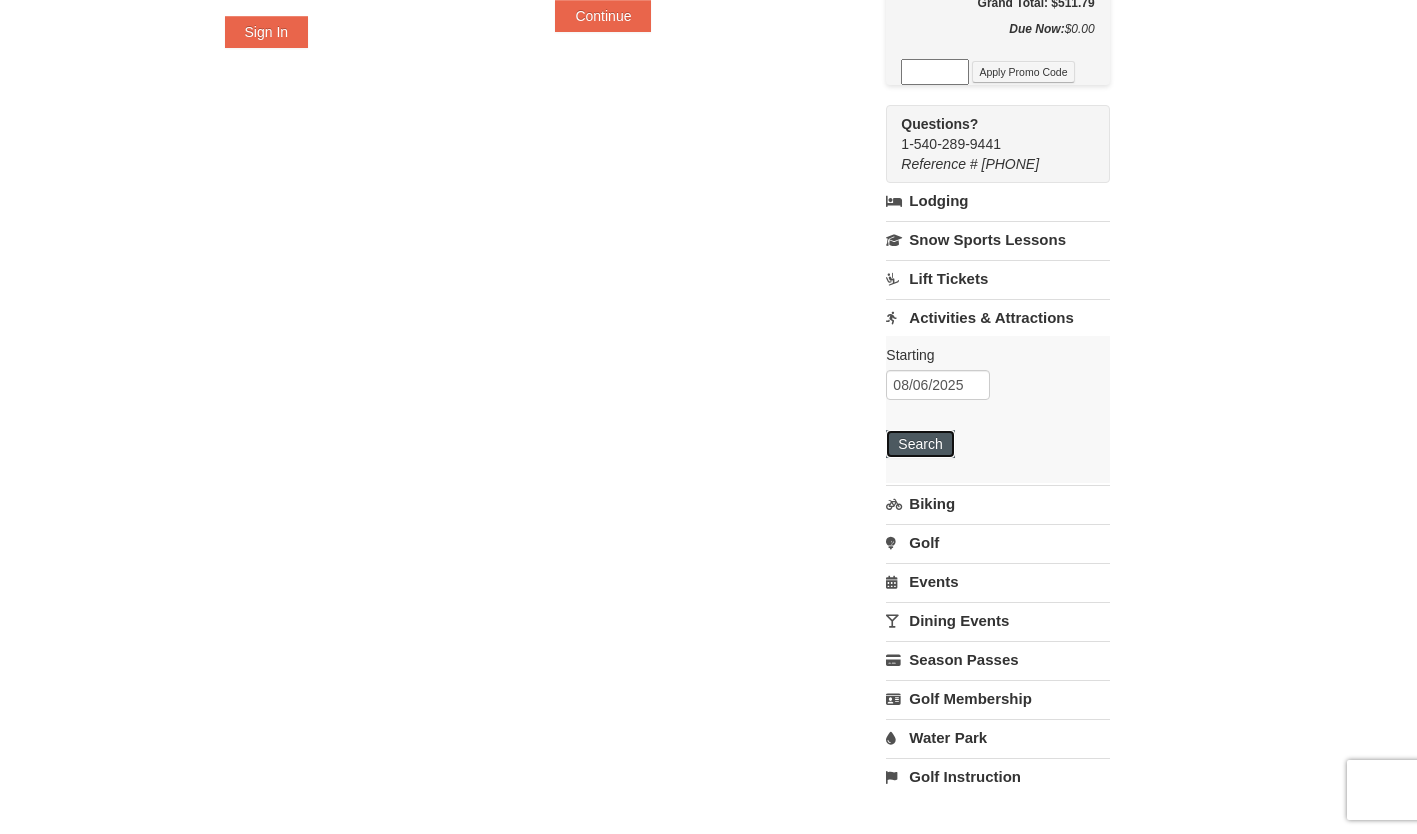 click on "Search" at bounding box center (920, 444) 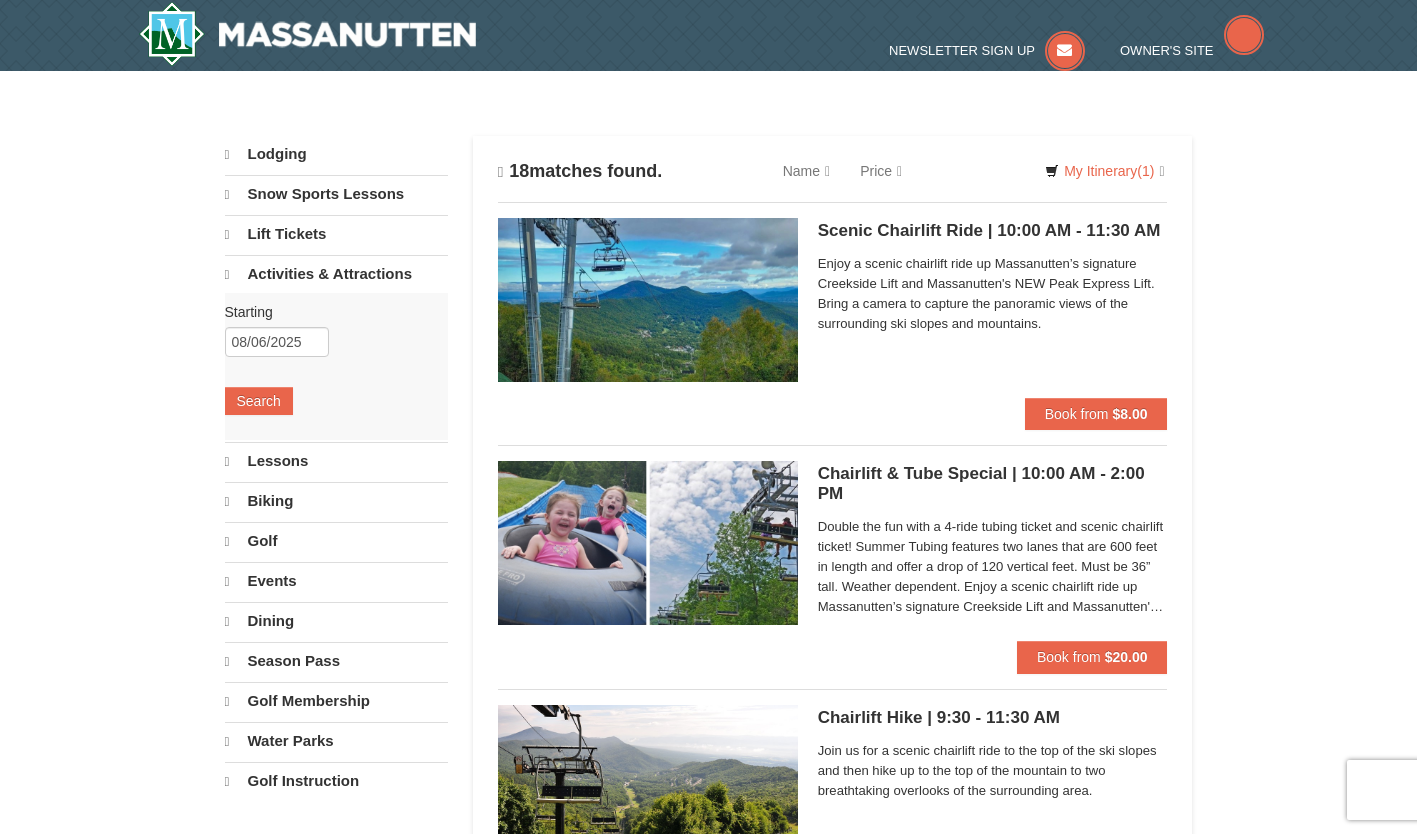 scroll, scrollTop: 0, scrollLeft: 0, axis: both 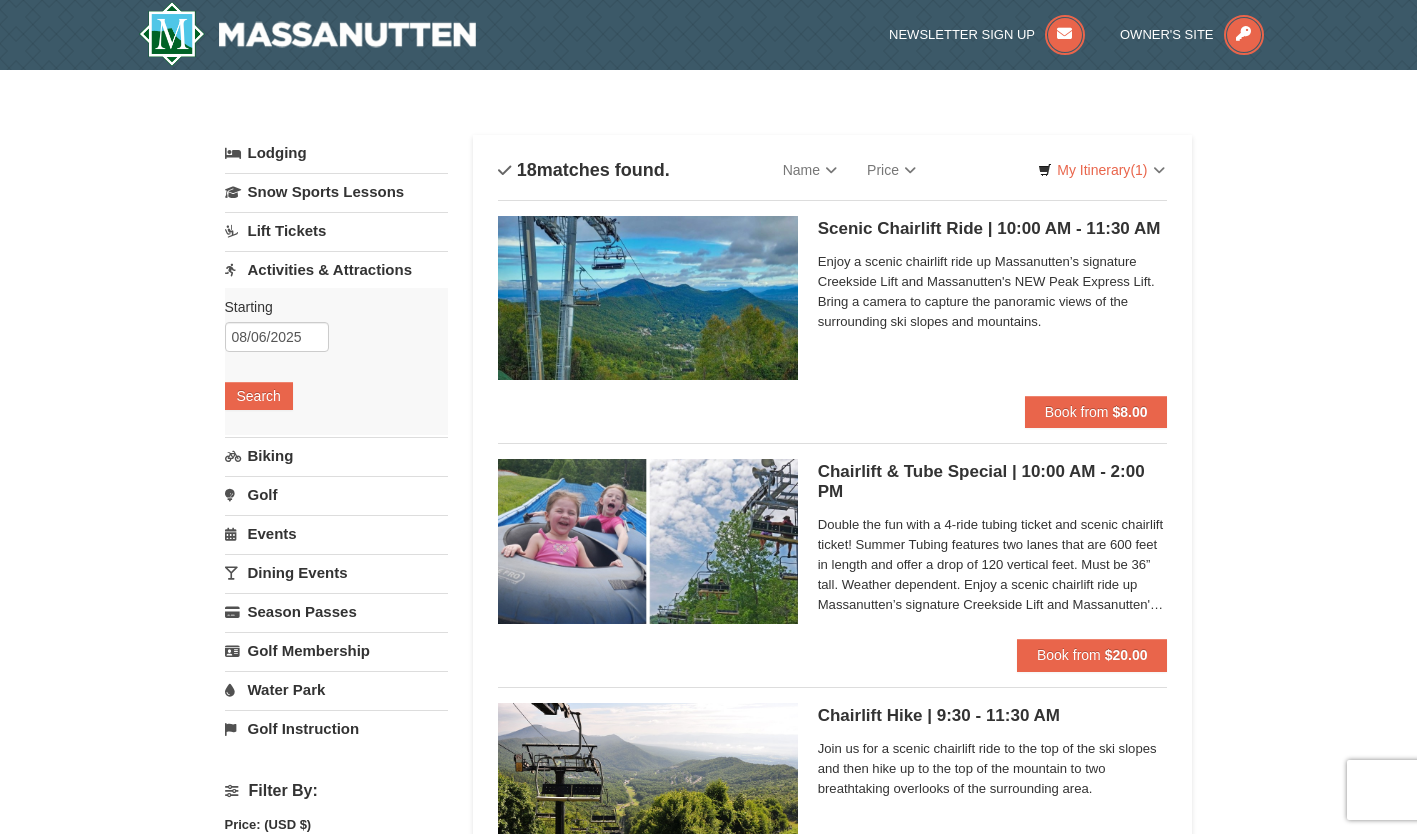 click on "Scenic Chairlift Ride | 10:00 AM - 11:30 AM  Massanutten Scenic Chairlift Rides" at bounding box center (993, 229) 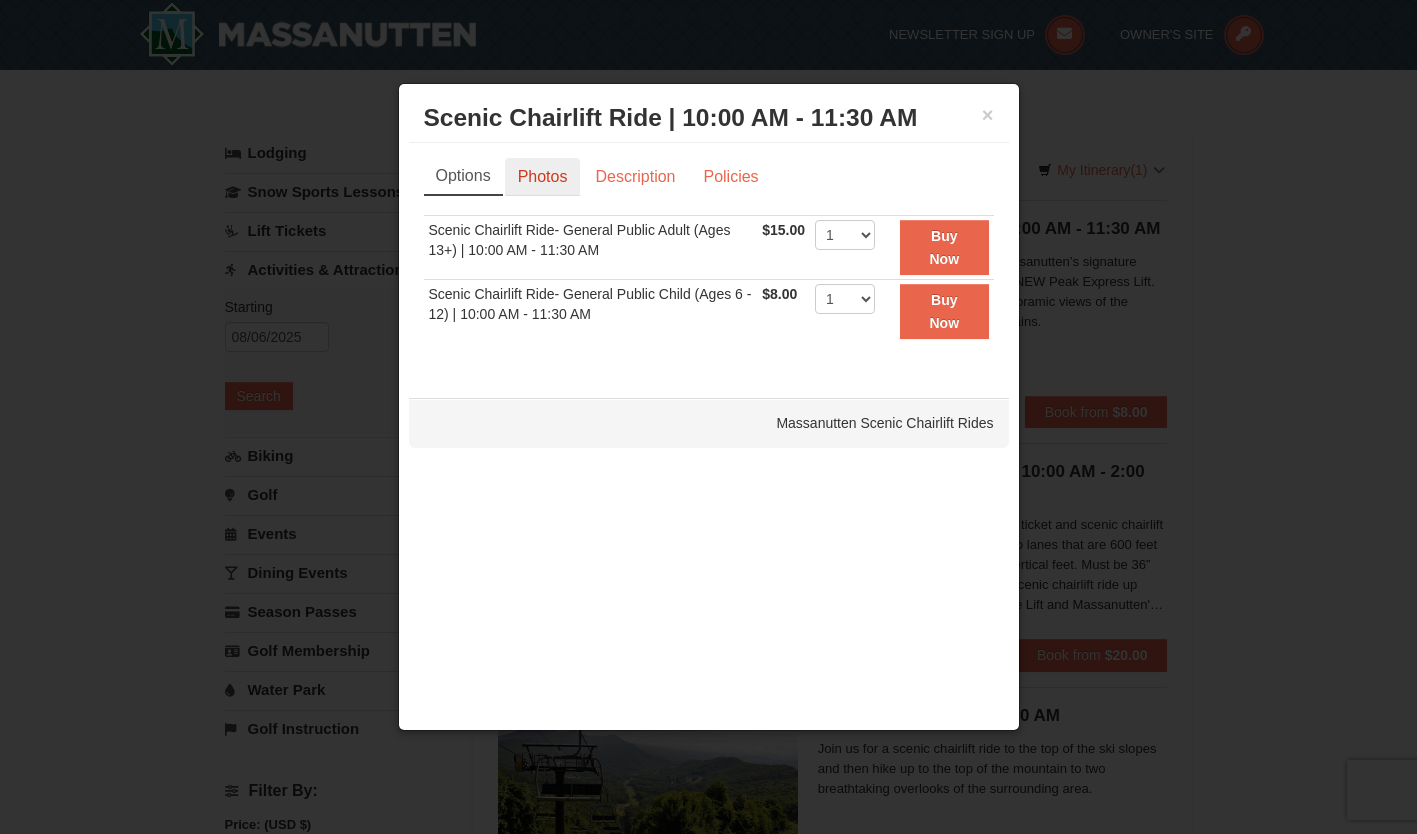 click on "Photos" at bounding box center (543, 177) 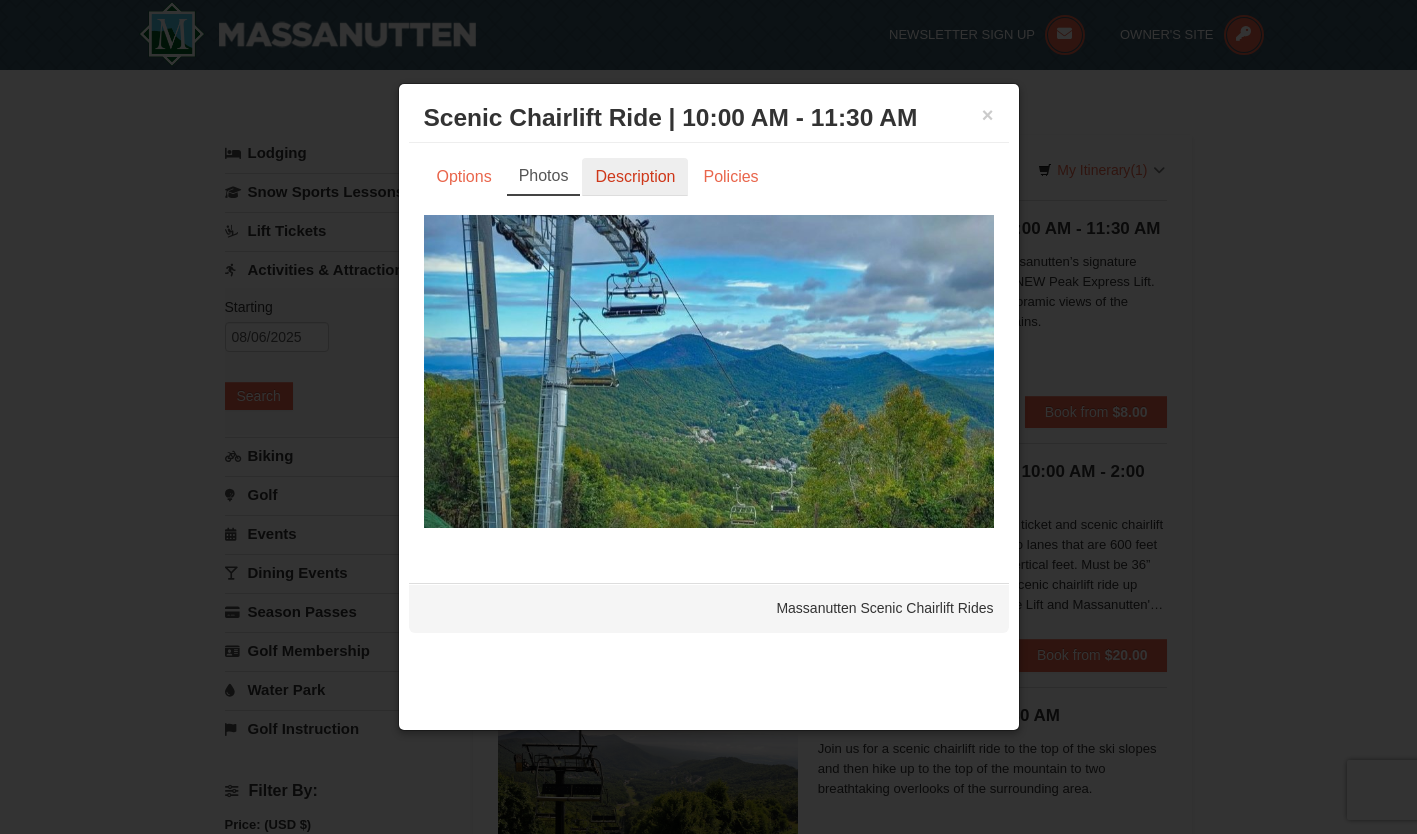 click on "Description" at bounding box center [635, 177] 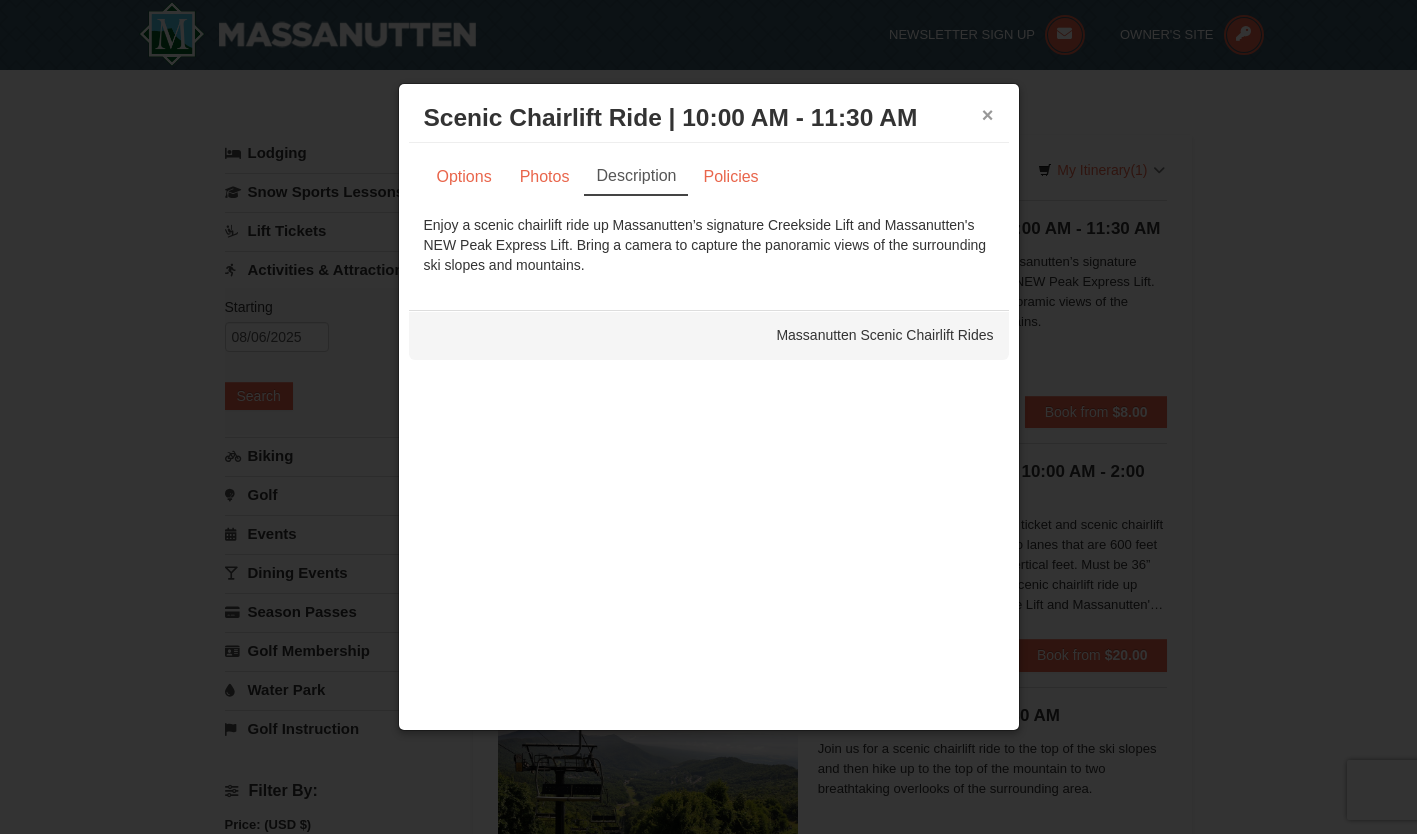 click on "×" at bounding box center (988, 115) 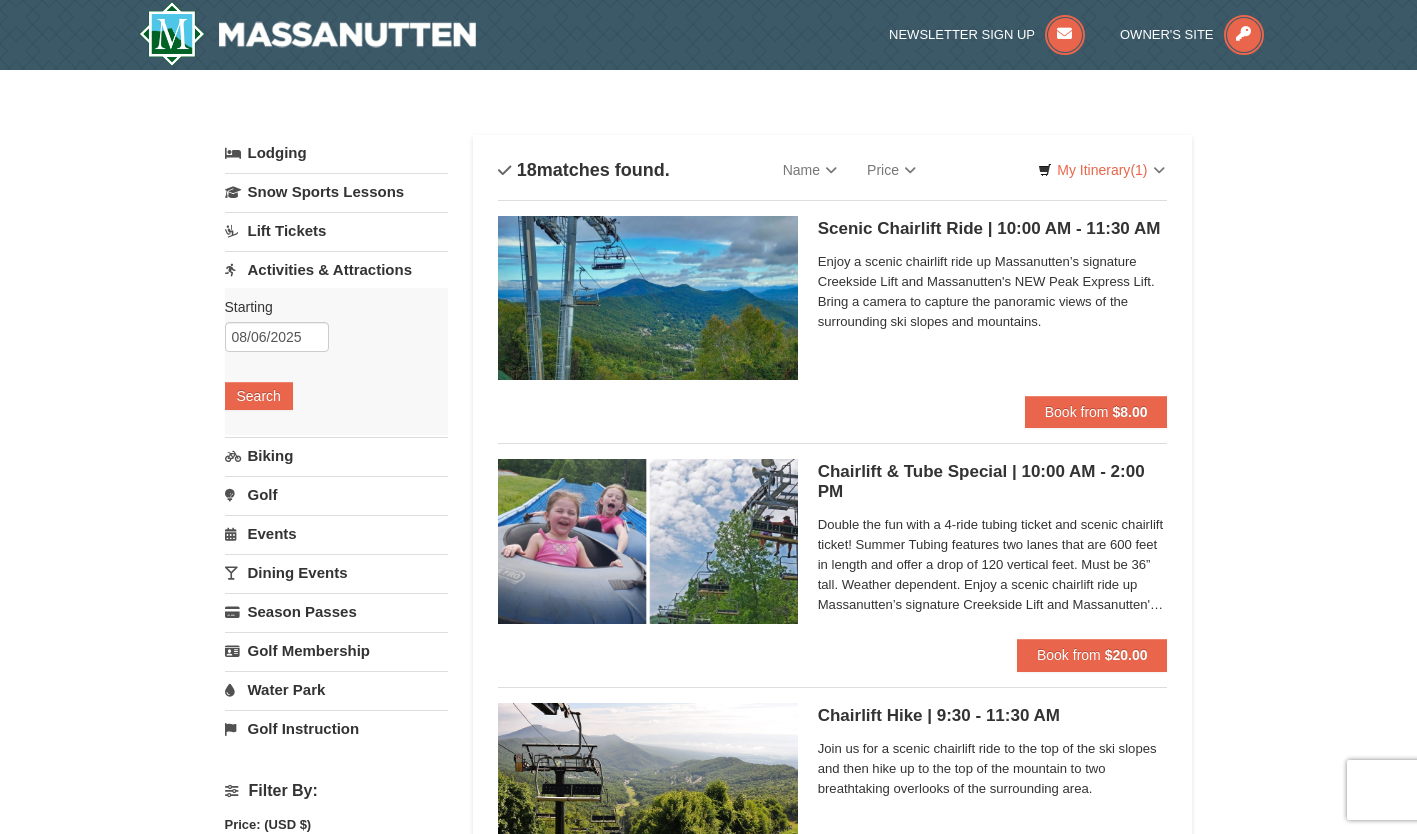 click at bounding box center [648, 541] 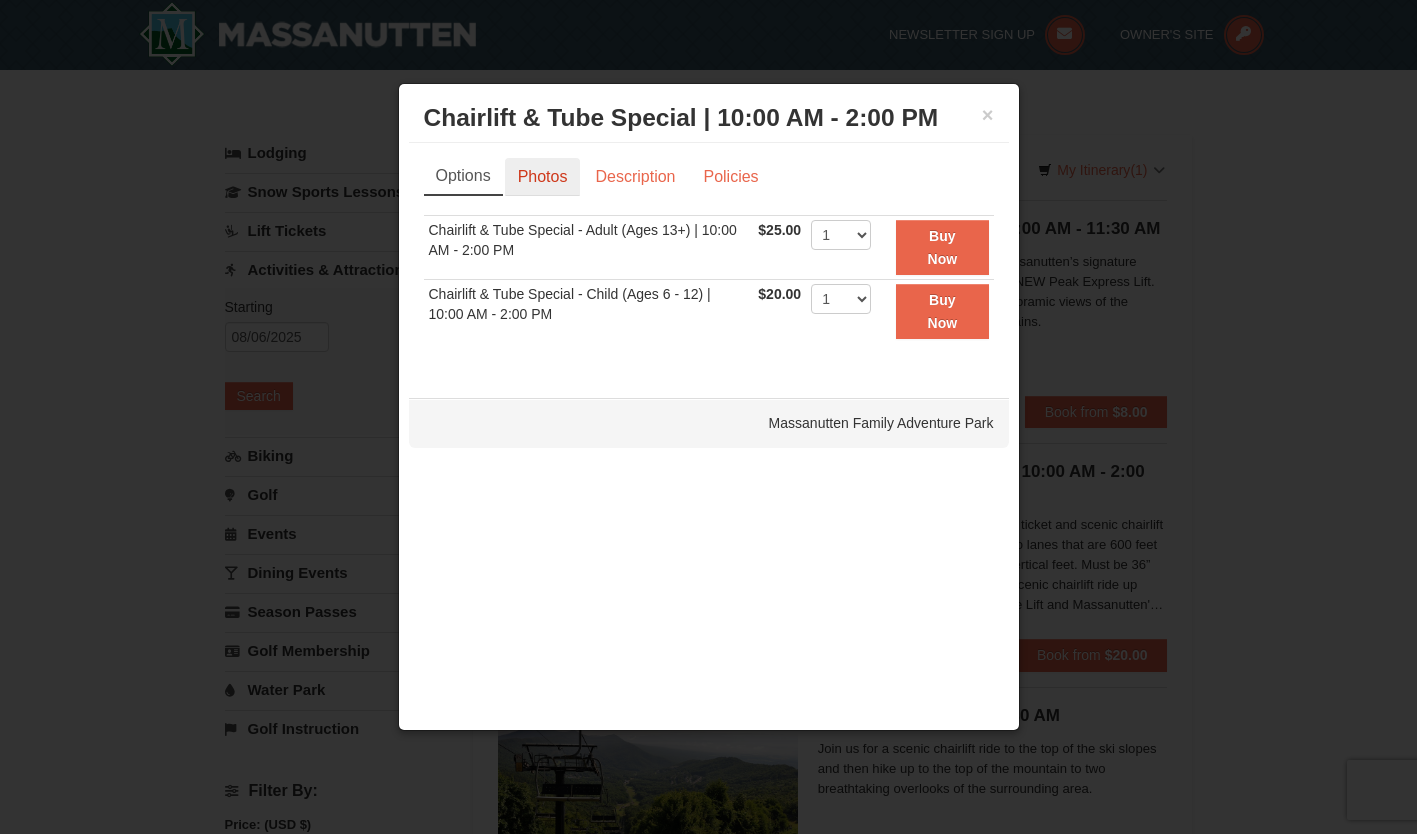 click on "Photos" at bounding box center (543, 177) 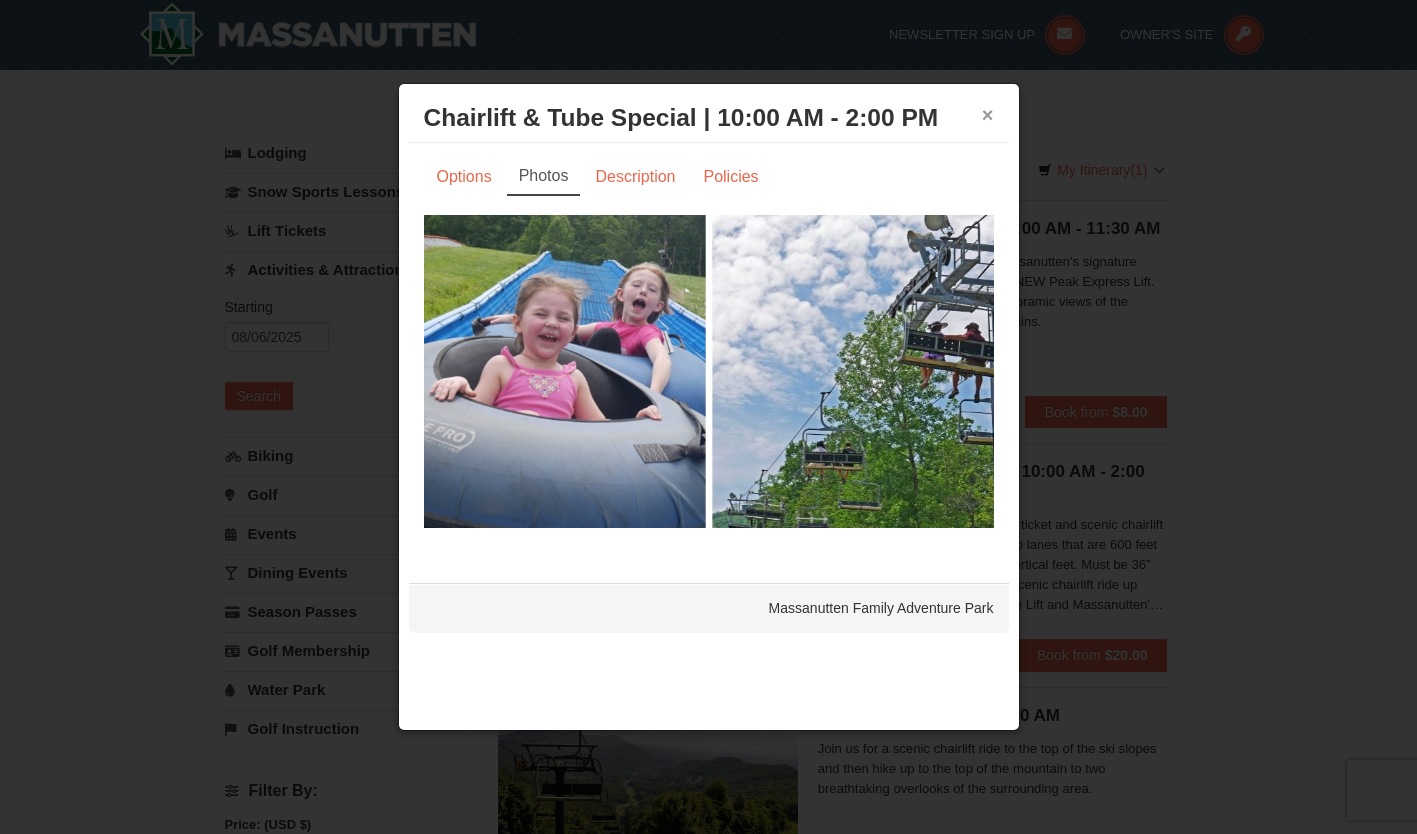 click on "×" at bounding box center [988, 115] 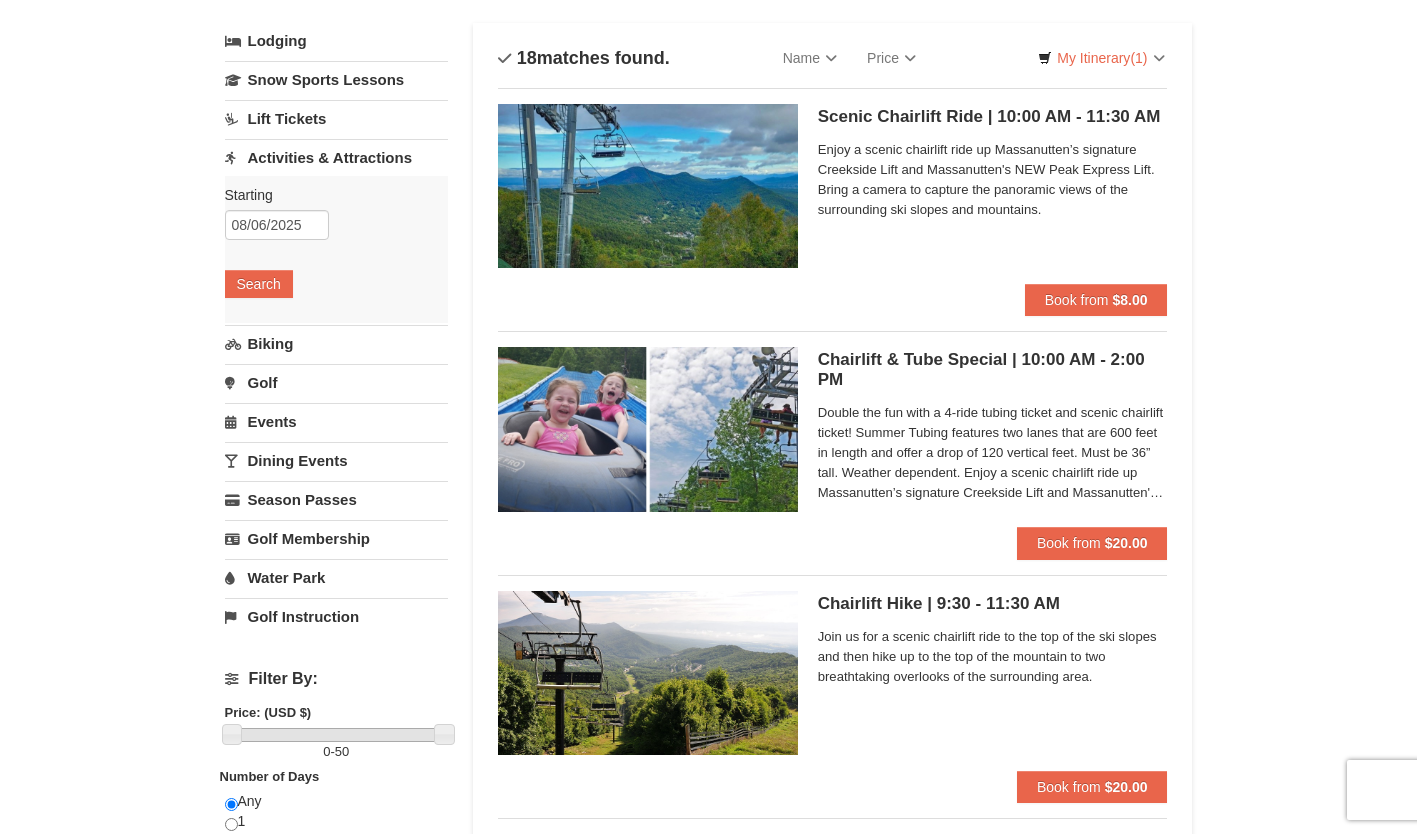 scroll, scrollTop: 120, scrollLeft: 0, axis: vertical 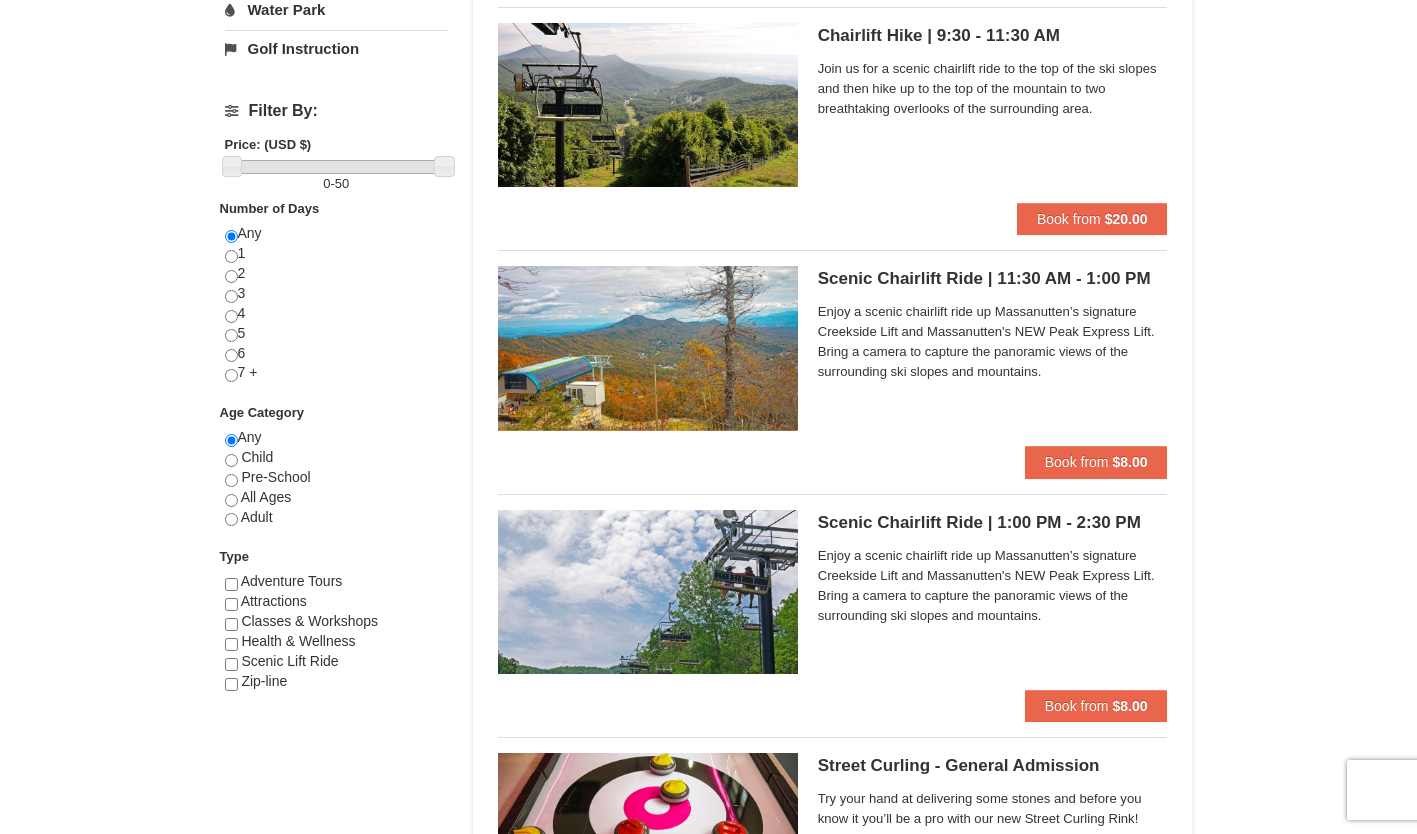 drag, startPoint x: 1425, startPoint y: 827, endPoint x: 1337, endPoint y: 168, distance: 664.8496 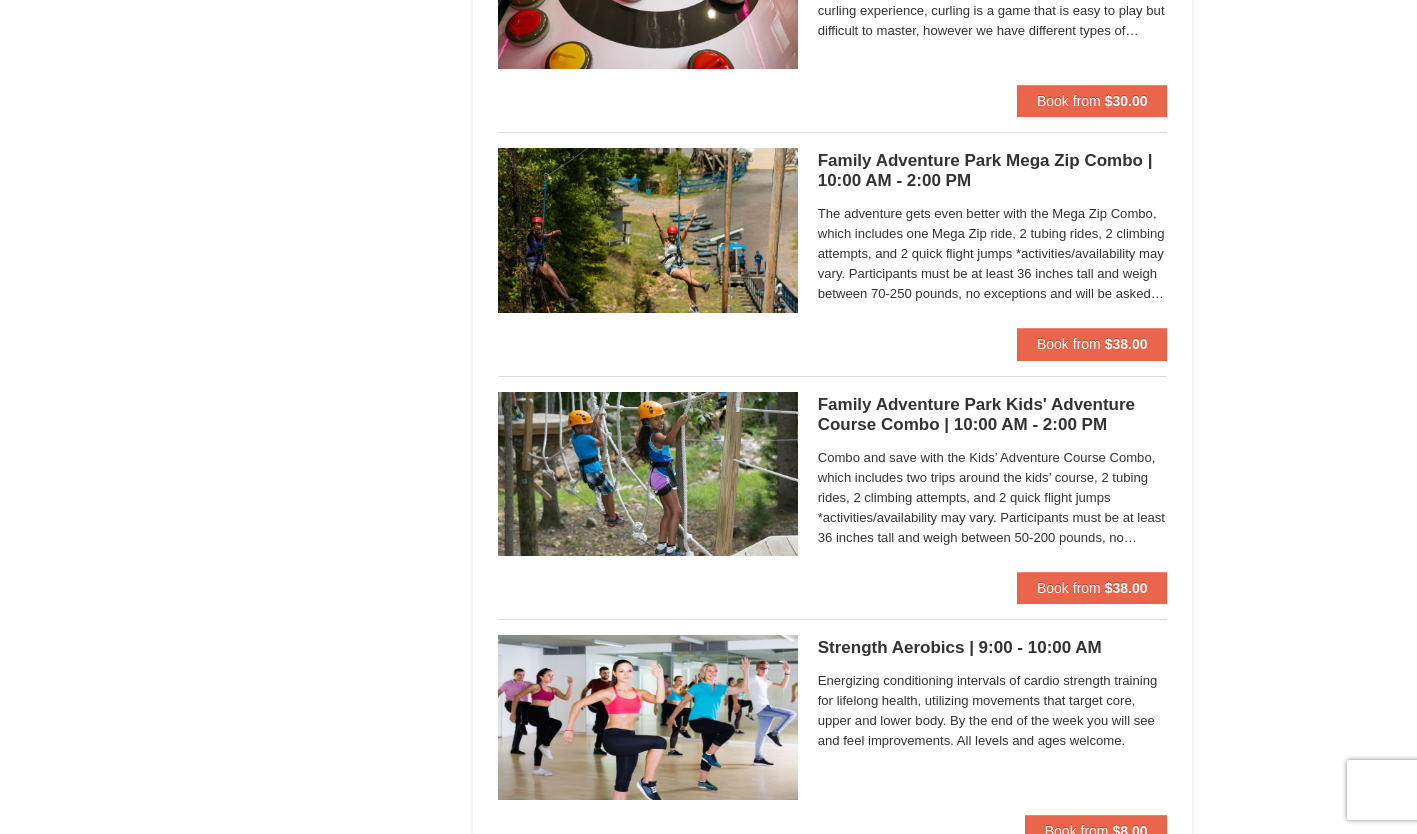 scroll, scrollTop: 1560, scrollLeft: 0, axis: vertical 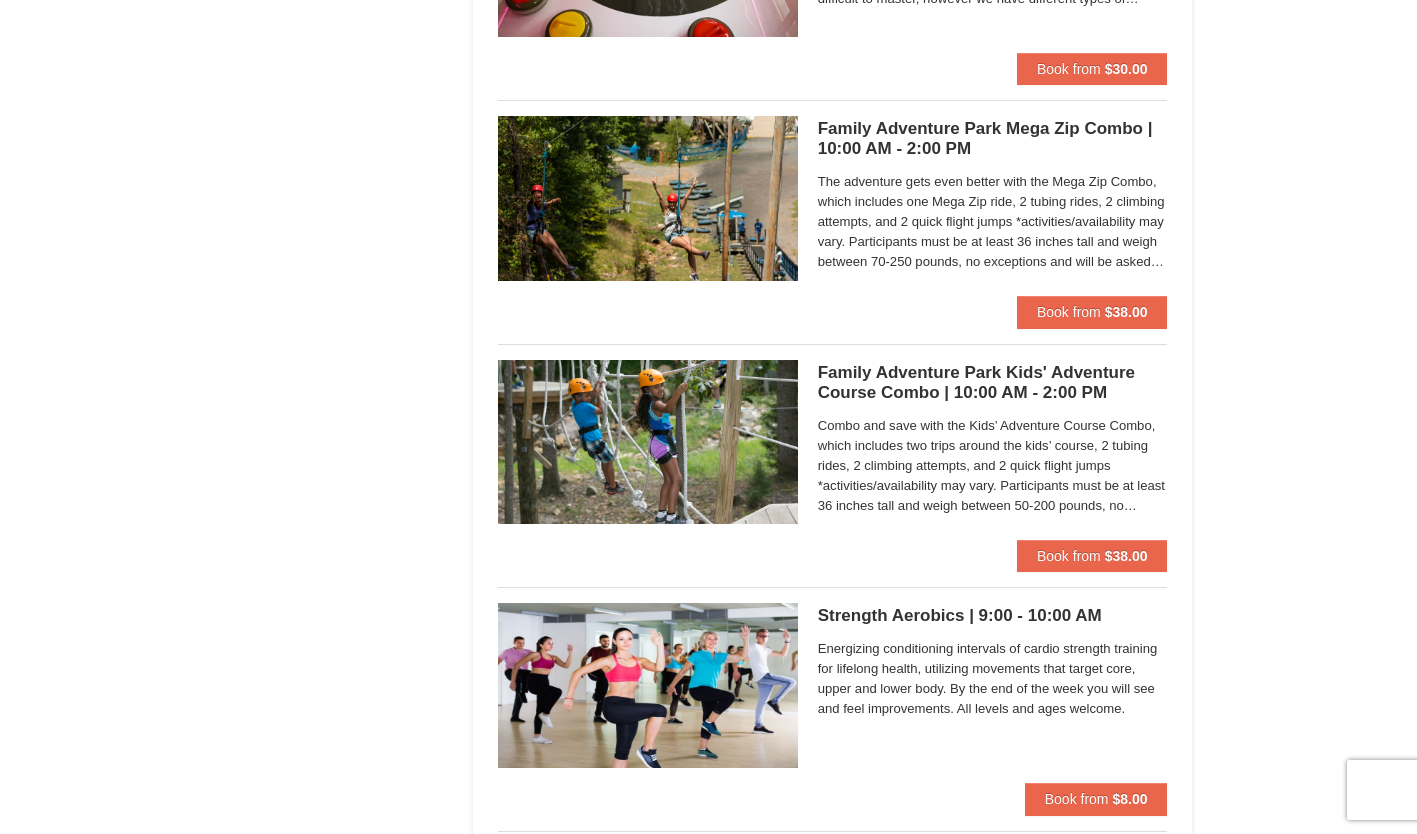 click on "The adventure gets even better with the Mega Zip Combo, which includes one Mega Zip ride, 2 tubing rides, 2 climbing attempts, and 2 quick flight jumps *activities/availability may vary. Participants must be at least 36 inches tall and weigh between 70-250 pounds, no exceptions and will be asked to weigh in to ensure they are within designated weight range. A signed waiver will be required from all participants; minors will need a parent or guardian to complete the waiver. Children 10 and younger need an adult to participate. Closed toed shoes are required." at bounding box center [993, 222] 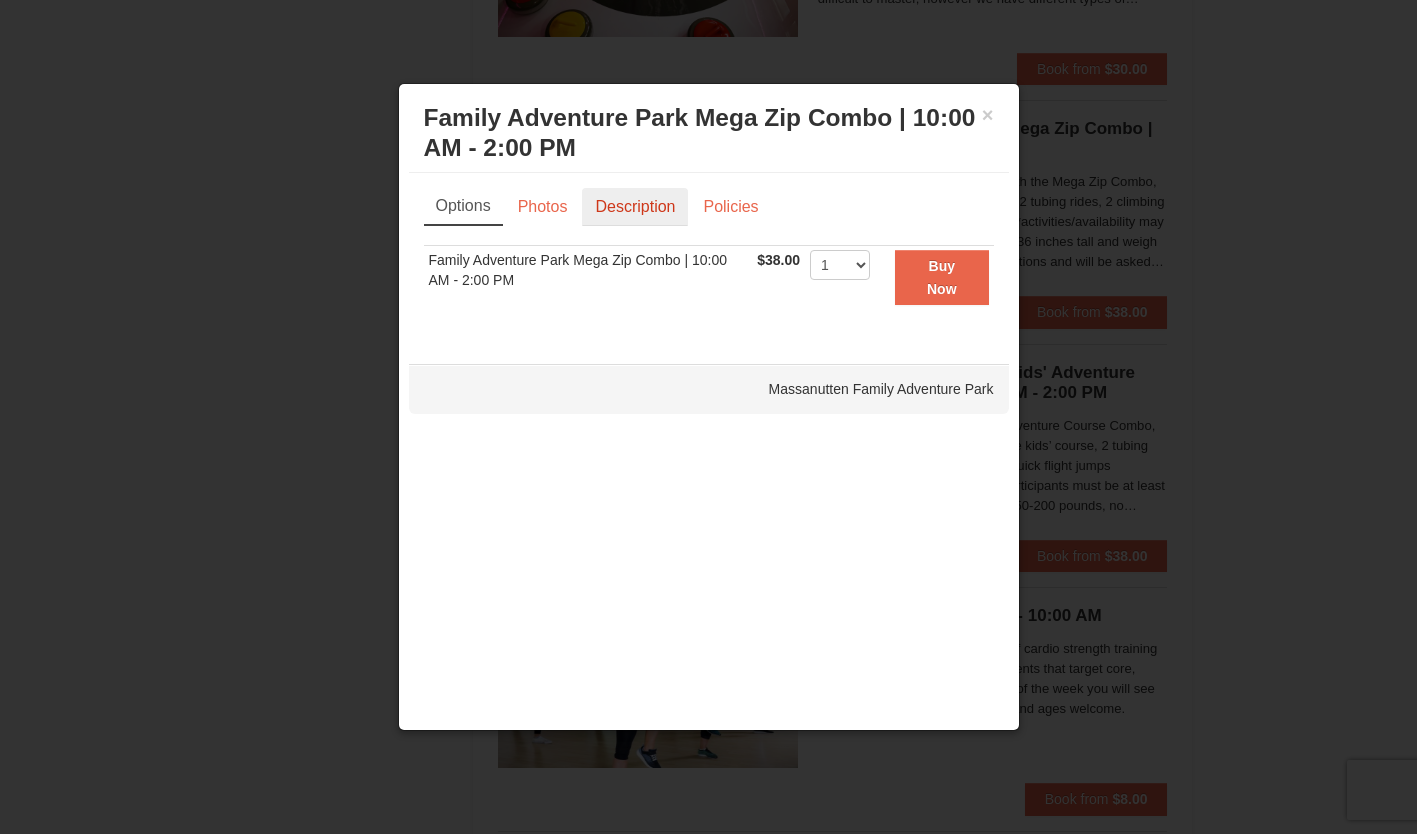 click on "Description" at bounding box center (635, 207) 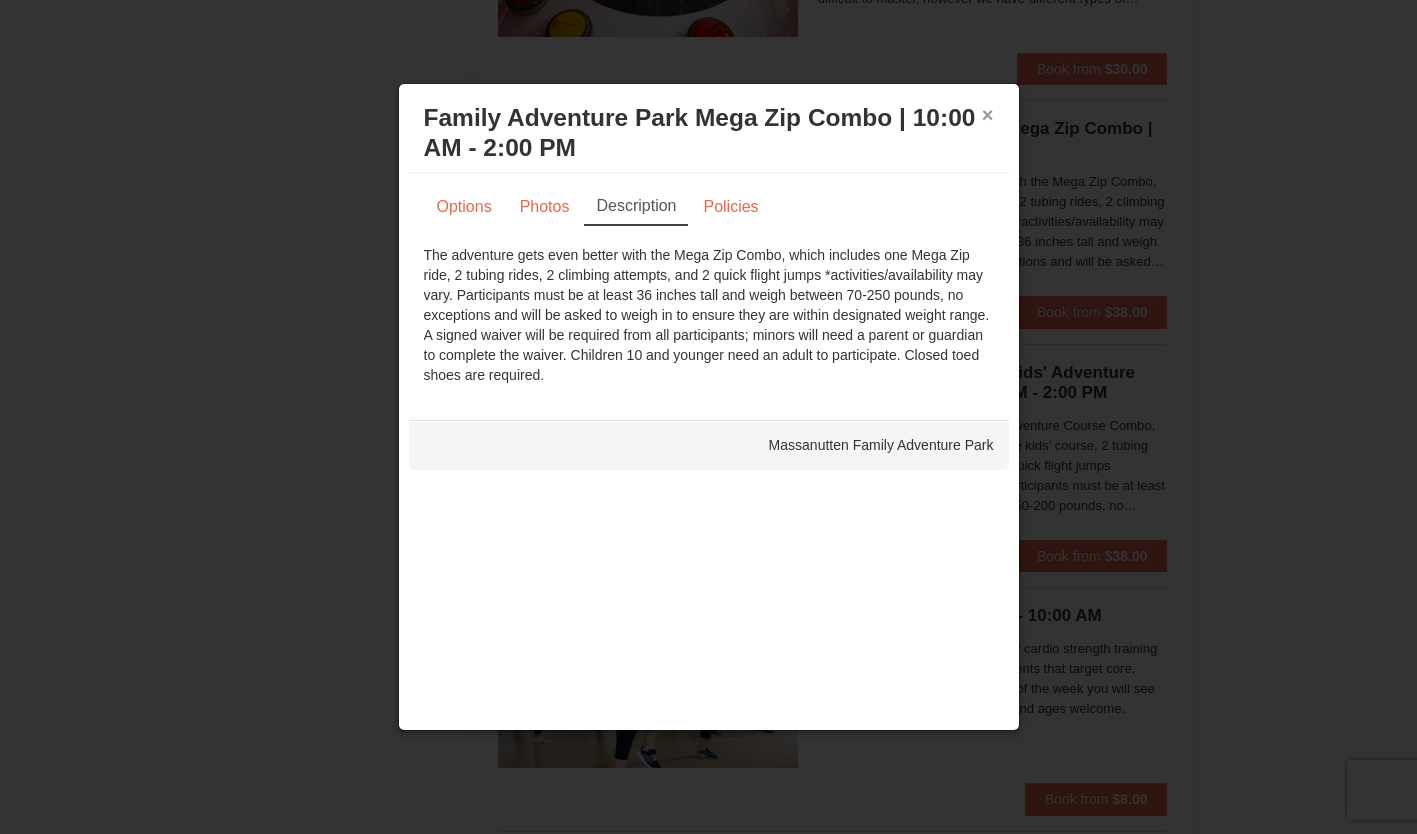 click on "×" at bounding box center (988, 115) 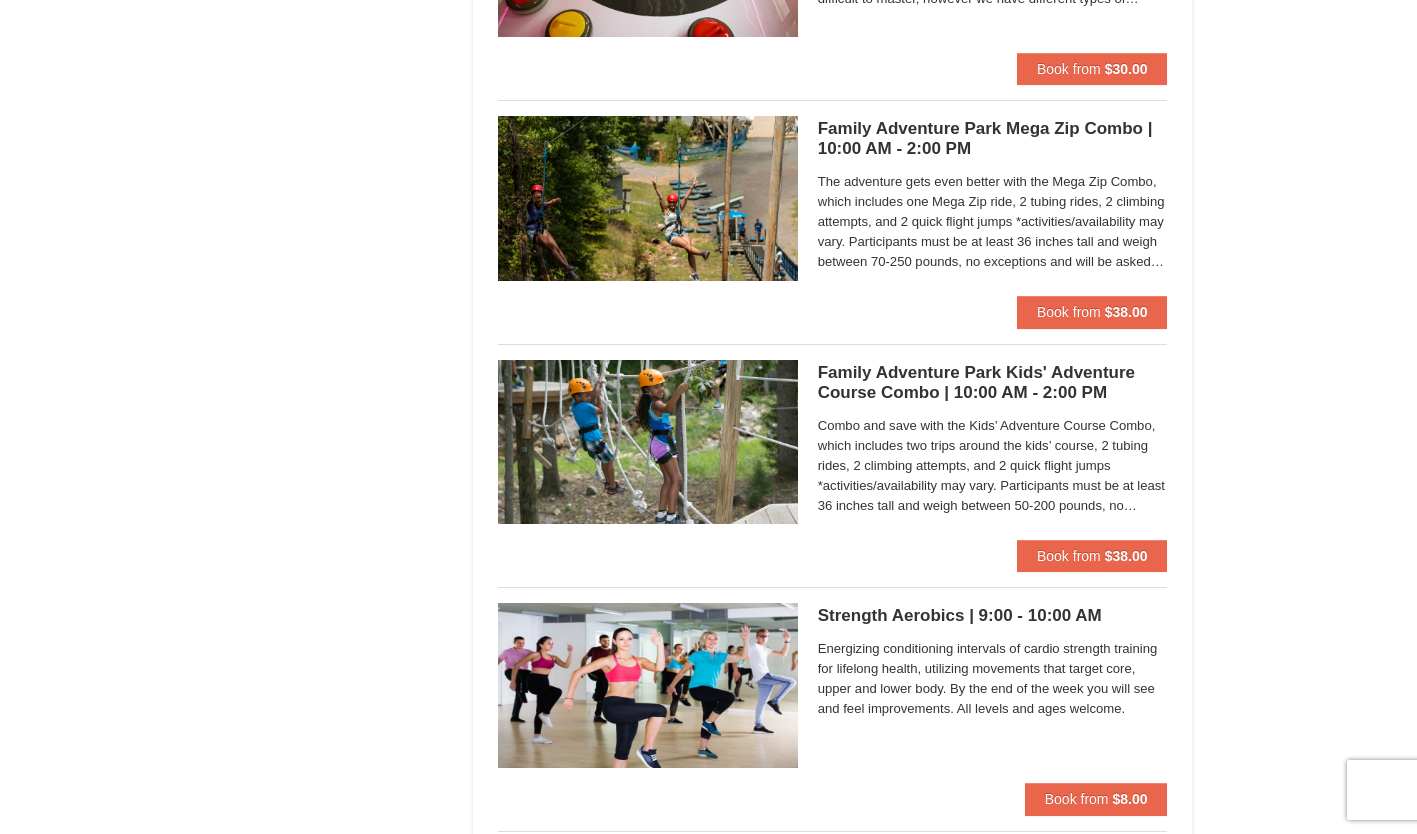drag, startPoint x: 1428, startPoint y: 348, endPoint x: 1357, endPoint y: 277, distance: 100.409164 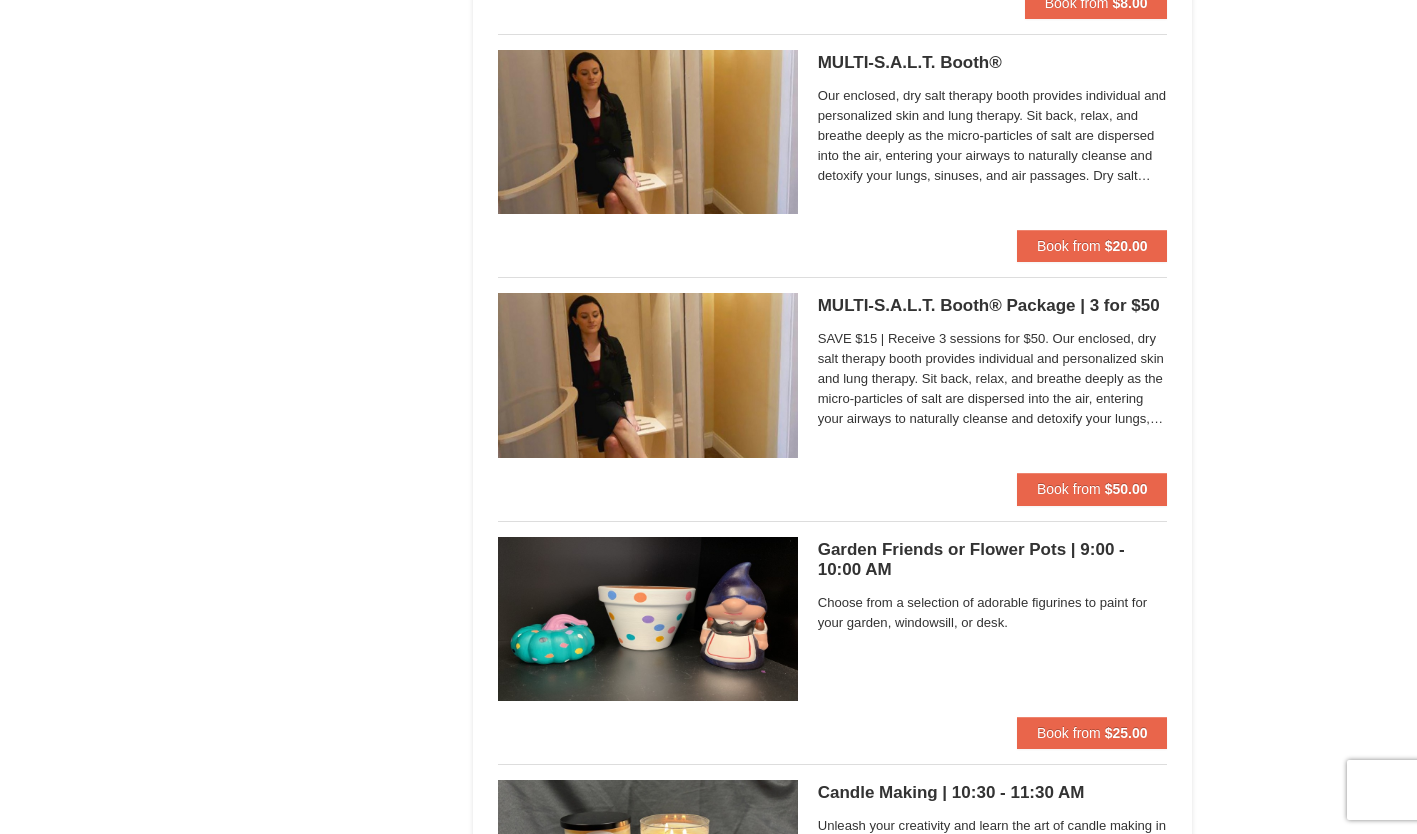 scroll, scrollTop: 2640, scrollLeft: 0, axis: vertical 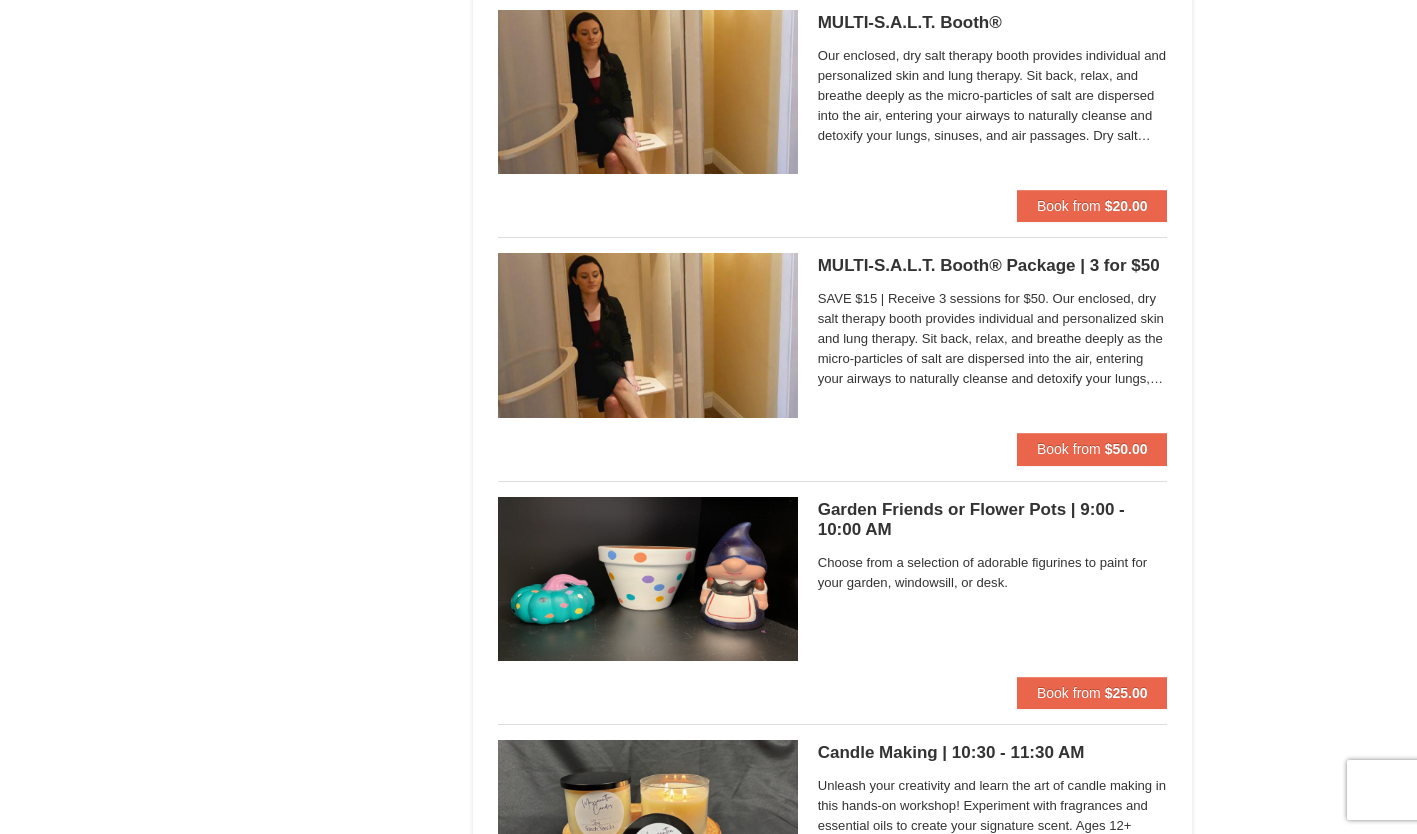 click on "MULTI-S.A.L.T. Booth®  Massanutten Health and Wellness" at bounding box center [993, 23] 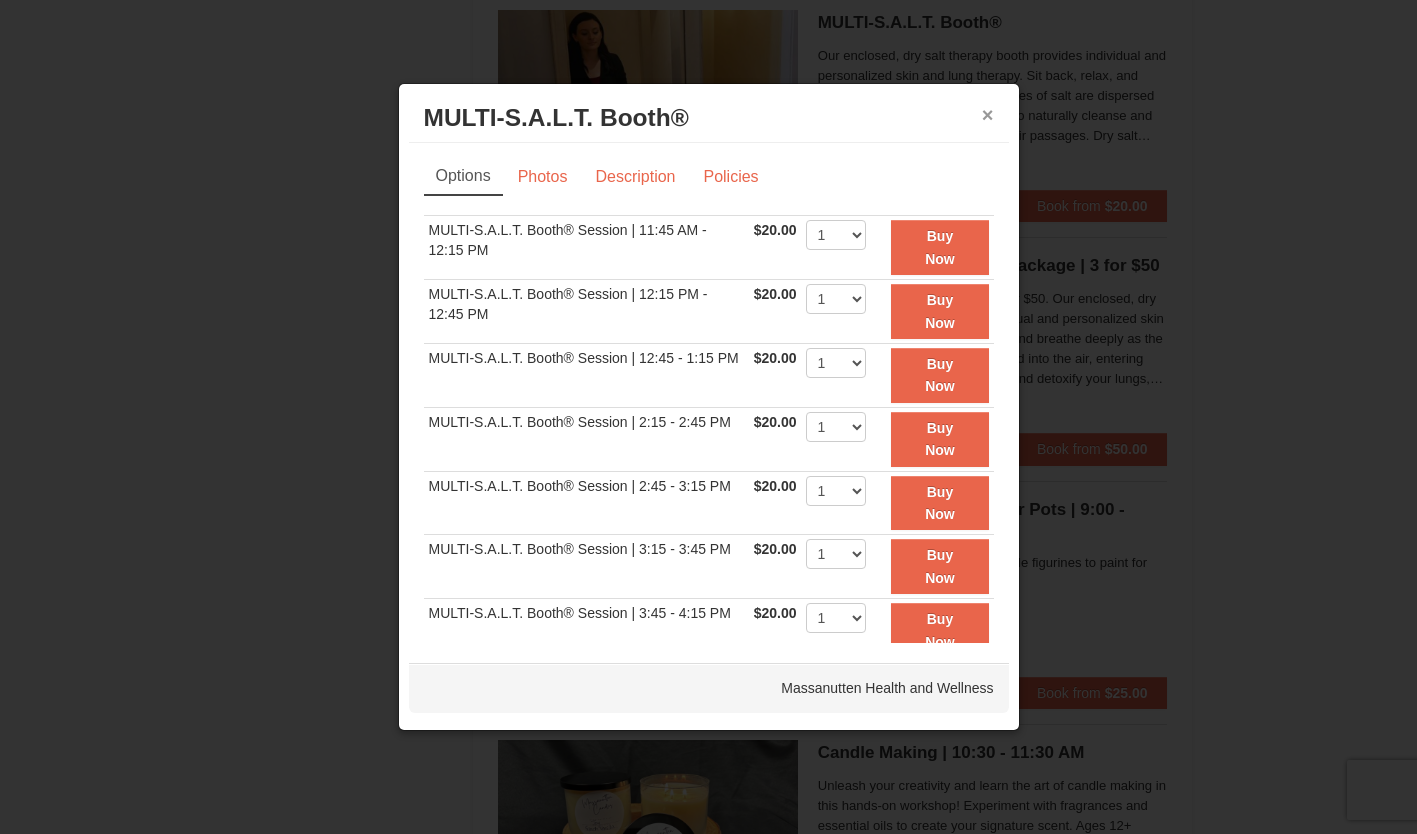 click on "×" at bounding box center (988, 115) 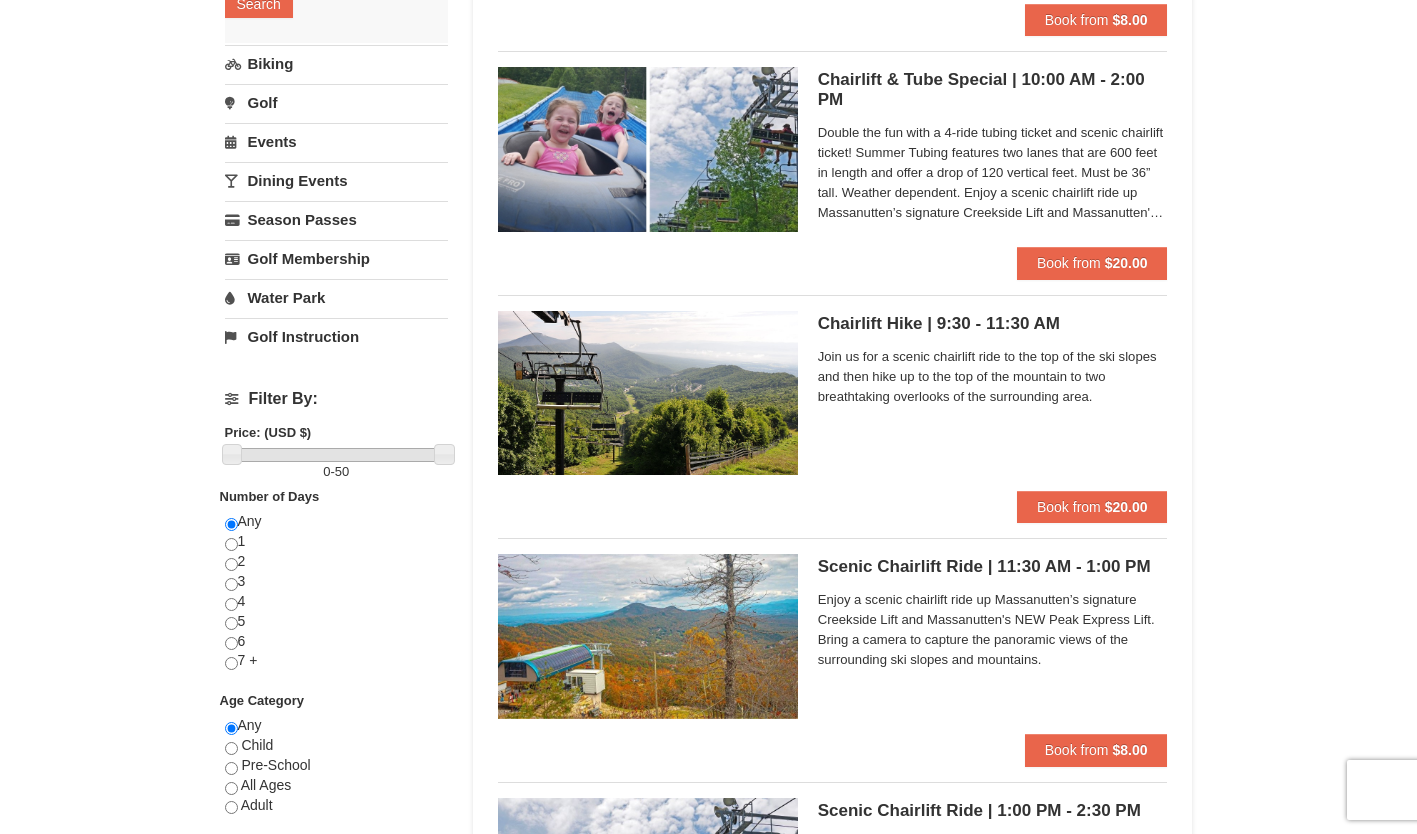 scroll, scrollTop: 0, scrollLeft: 0, axis: both 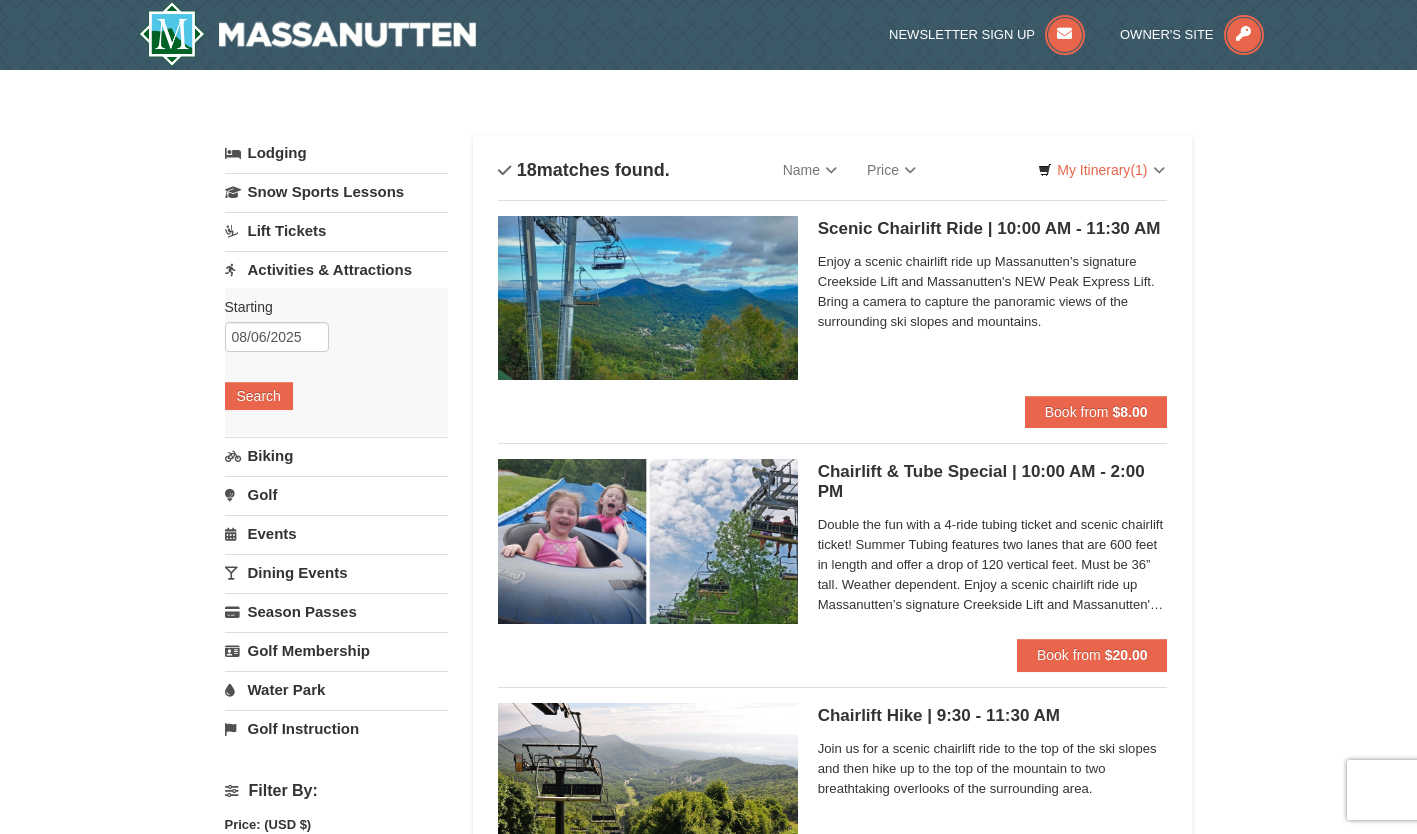 click on "Biking" at bounding box center [336, 455] 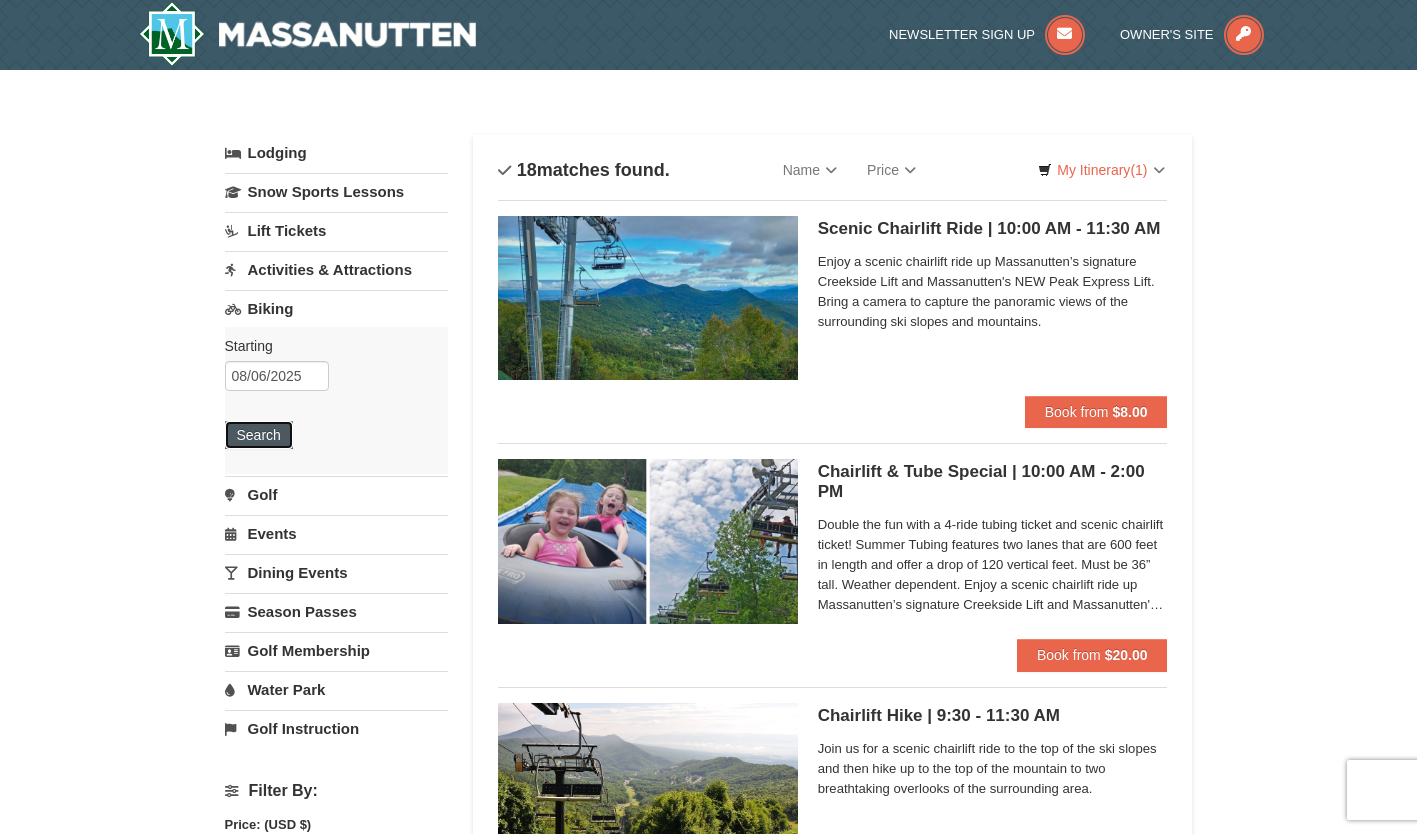 click on "Search" at bounding box center [259, 435] 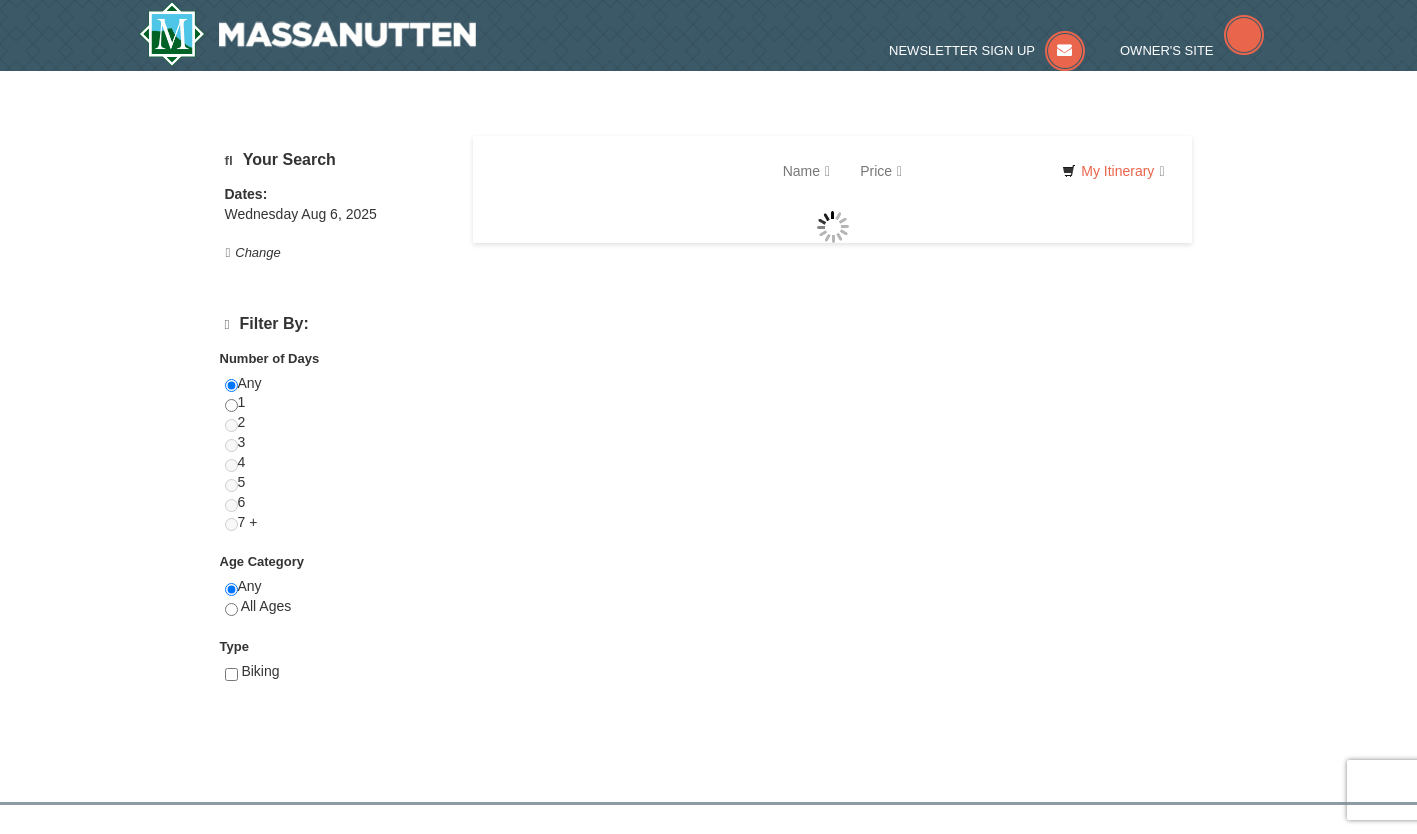 scroll, scrollTop: 0, scrollLeft: 0, axis: both 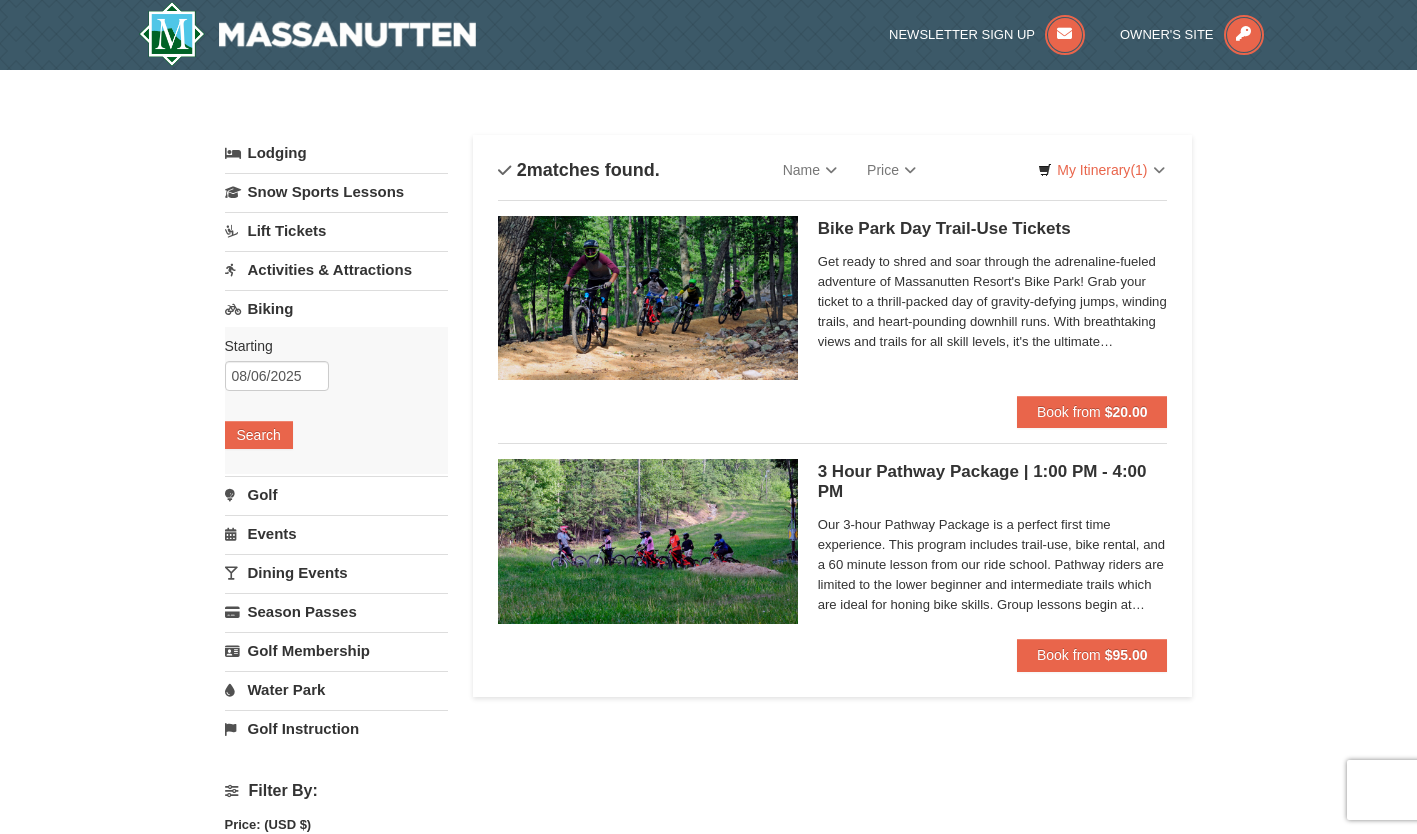 click on "Dining Events" at bounding box center (336, 572) 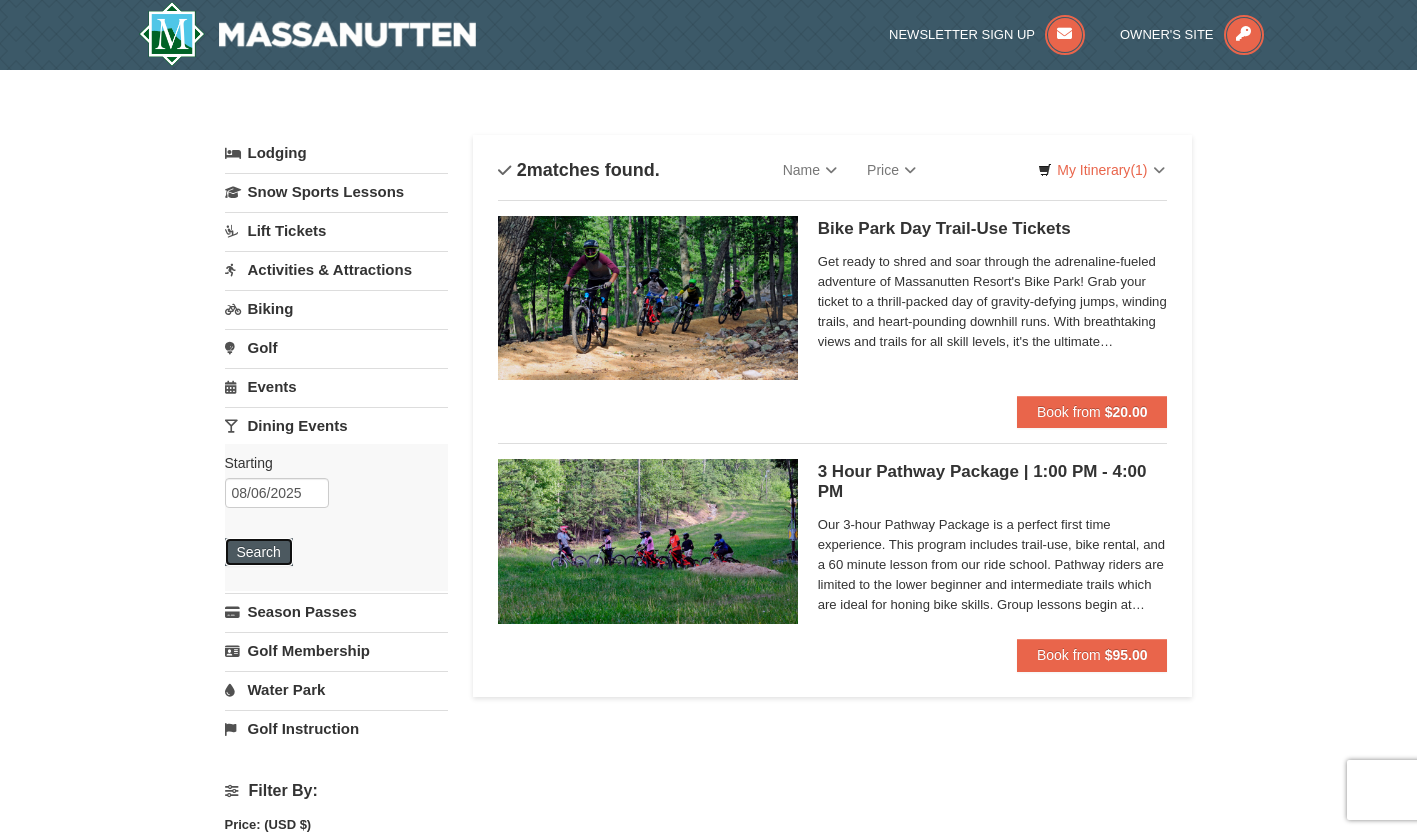 click on "Search" at bounding box center (259, 552) 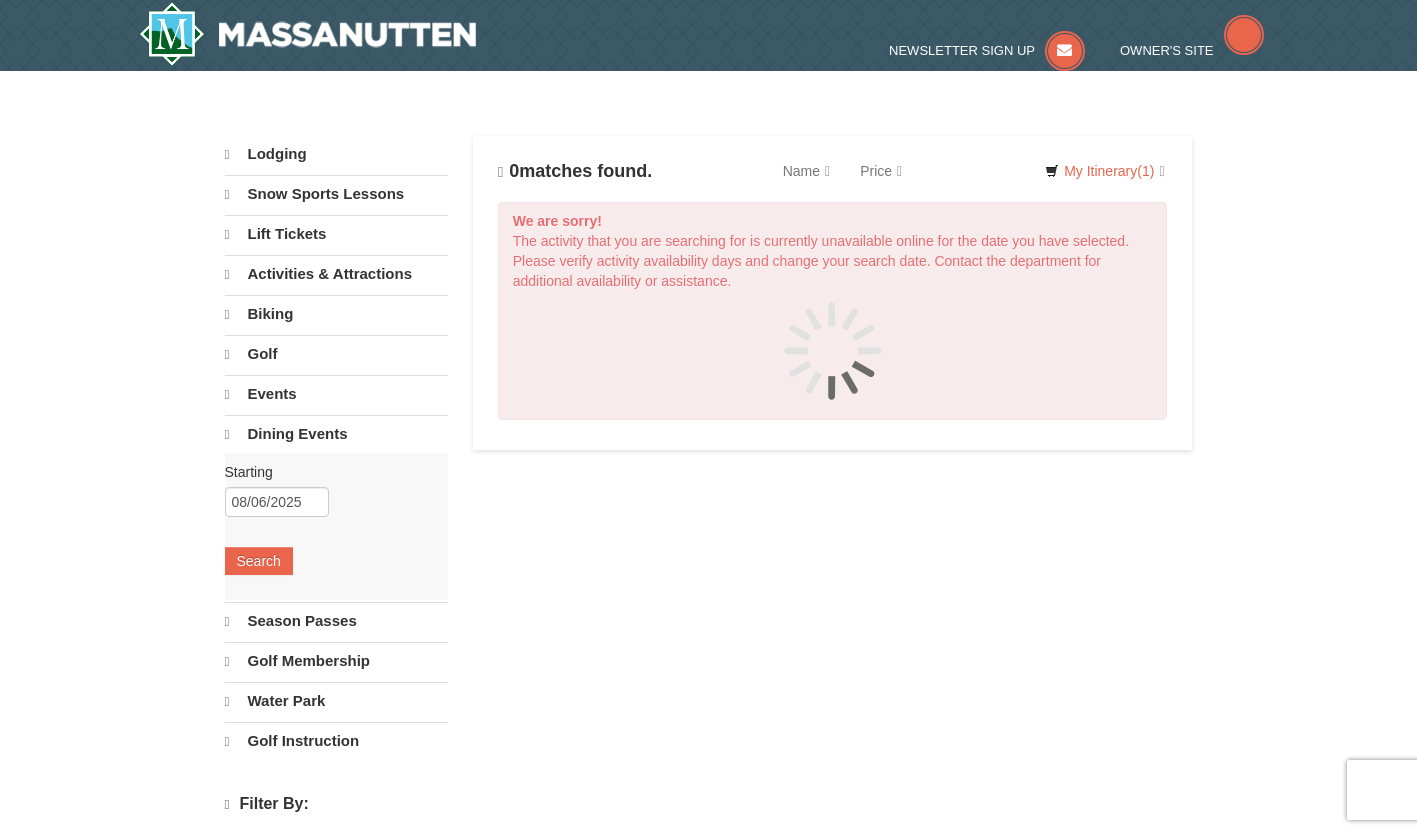scroll, scrollTop: 0, scrollLeft: 0, axis: both 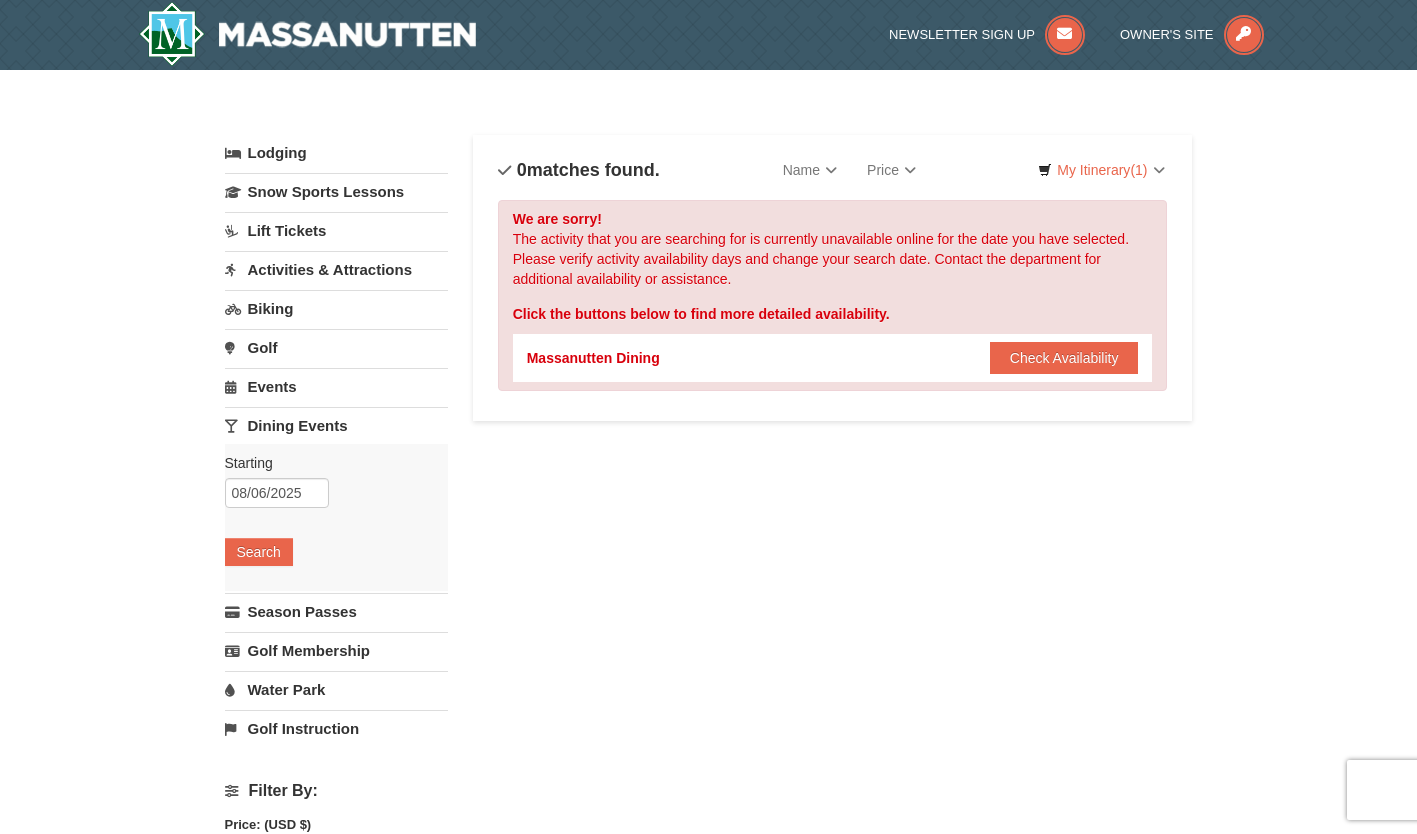 click on "Golf Instruction" at bounding box center [336, 728] 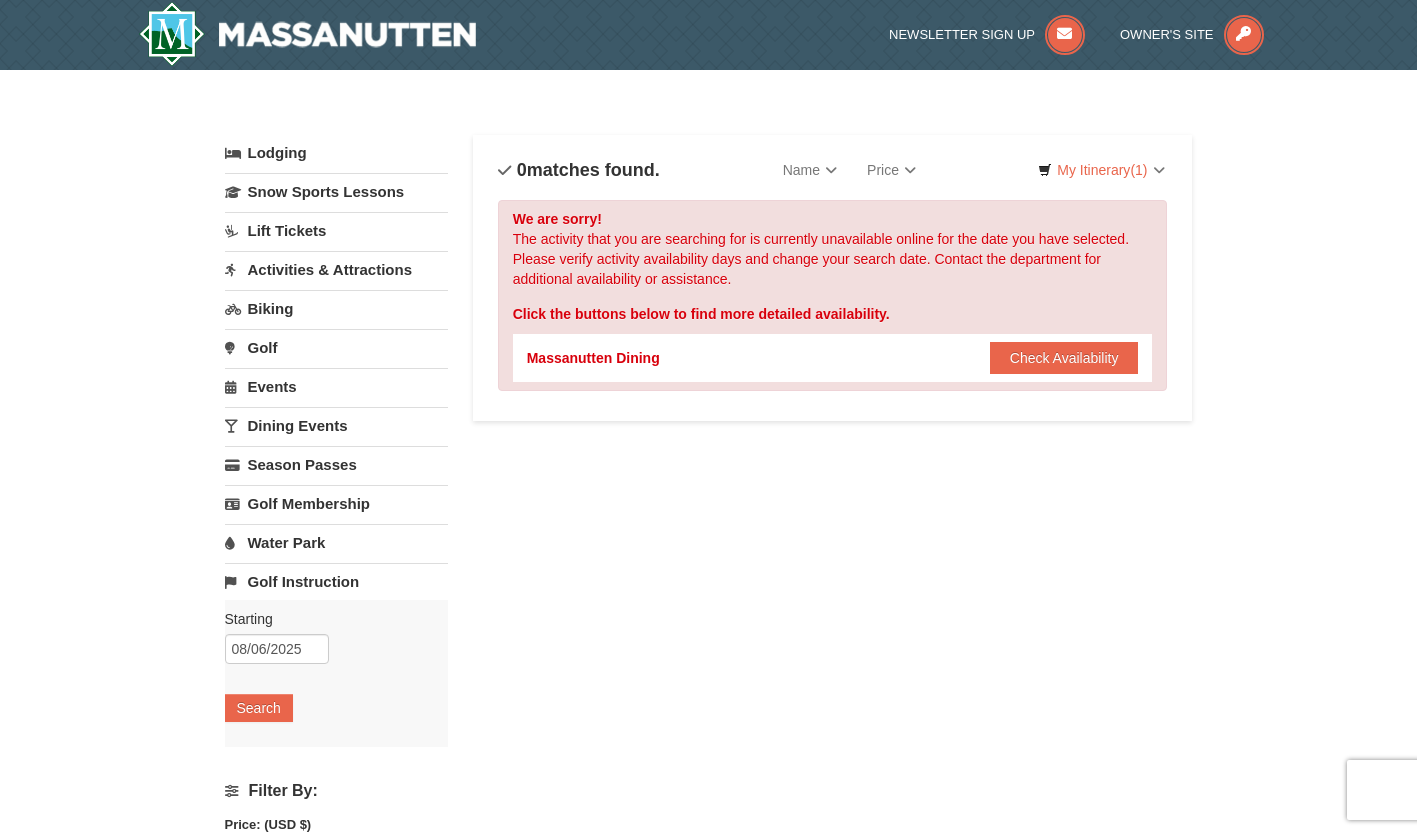 click on "Lodging" at bounding box center (336, 153) 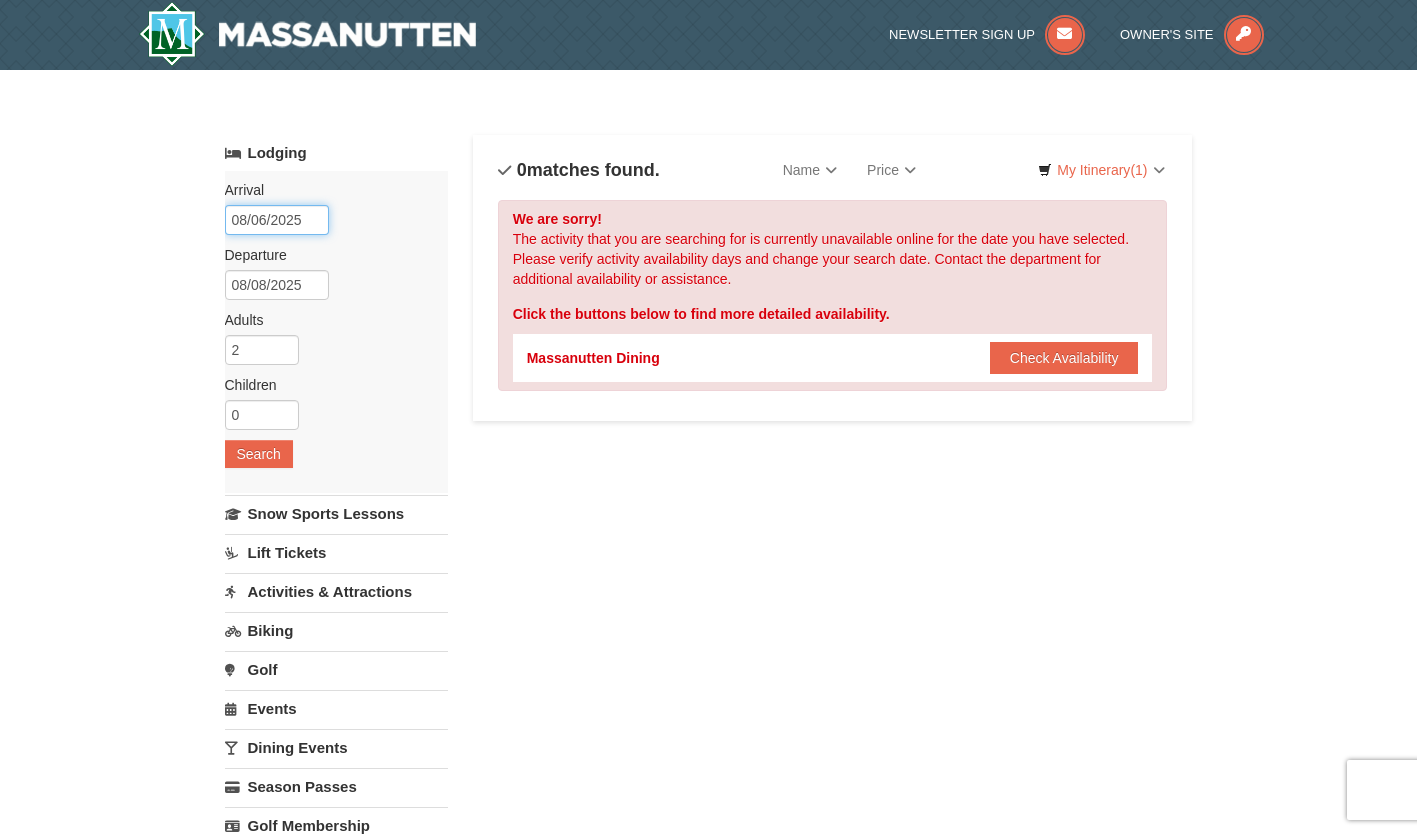 click on "08/06/2025" at bounding box center [277, 220] 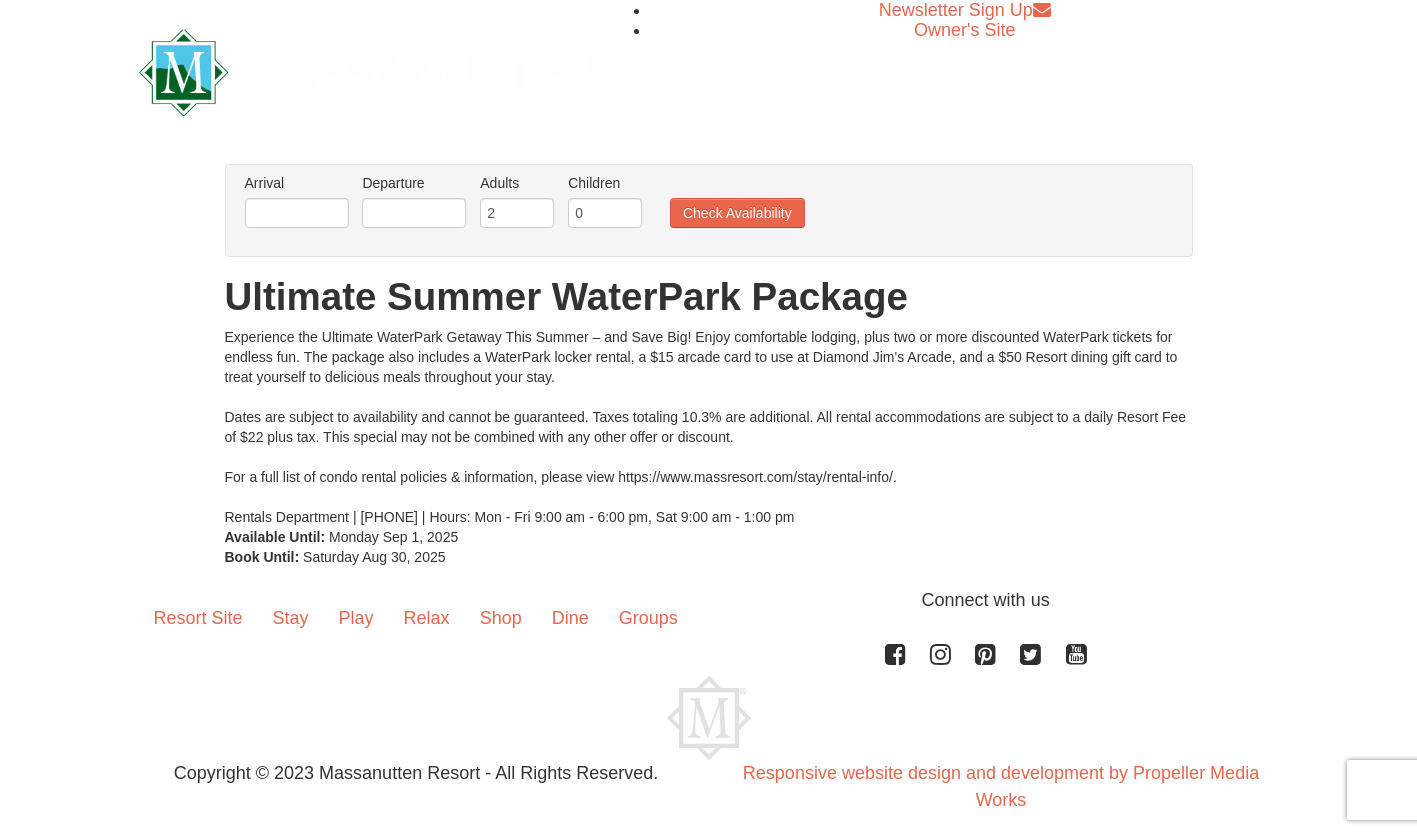 scroll, scrollTop: 0, scrollLeft: 0, axis: both 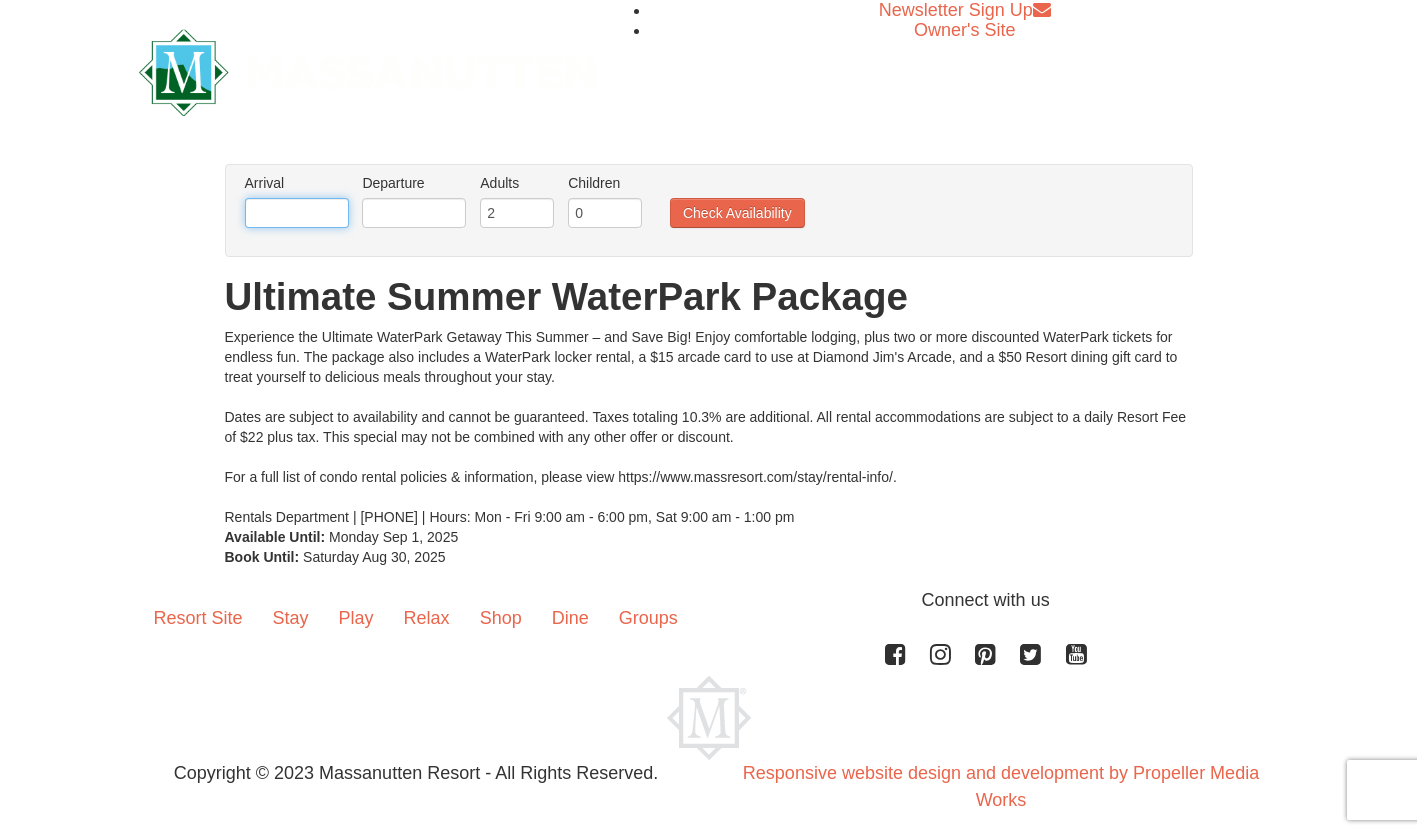 click at bounding box center [297, 213] 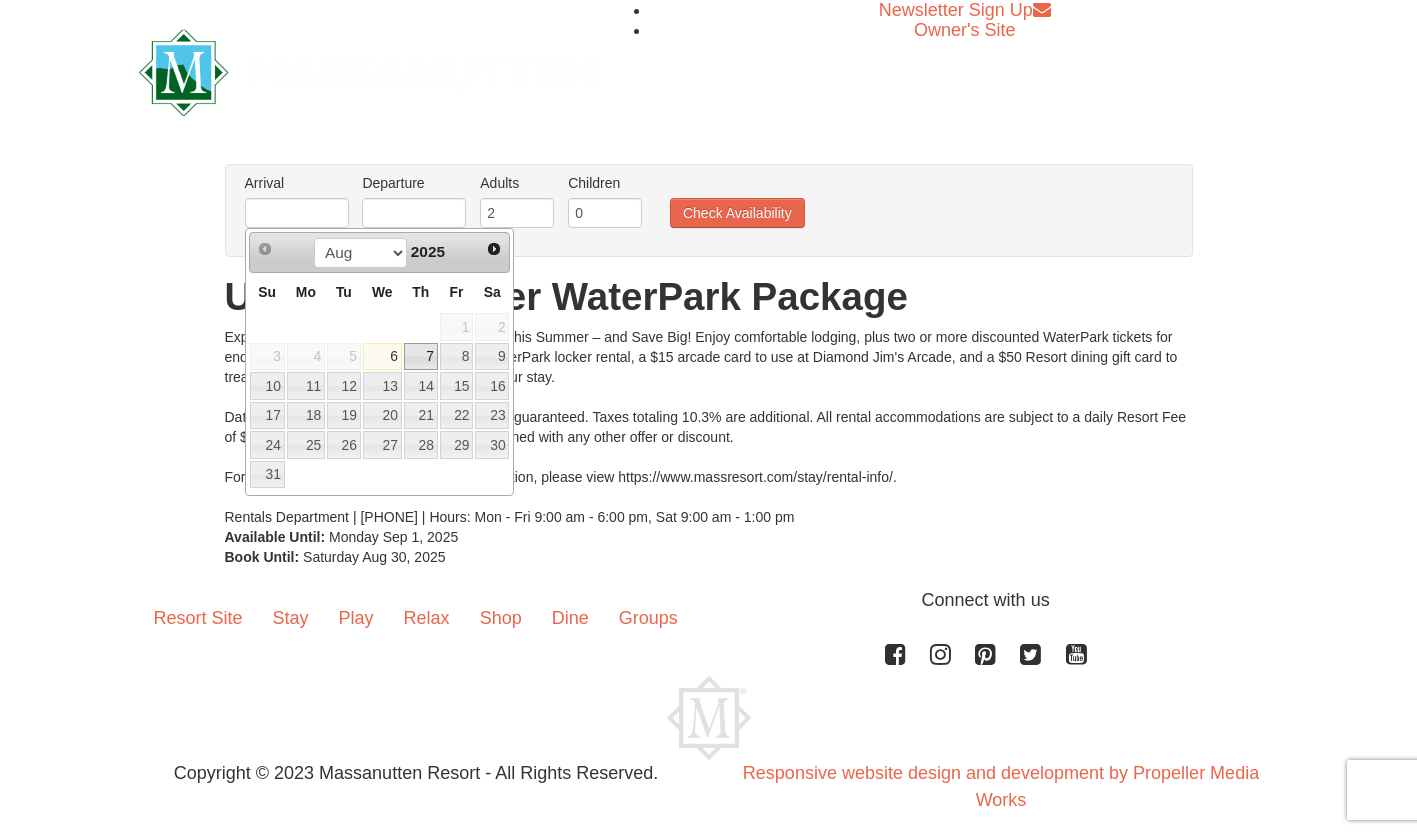 click on "7" at bounding box center [421, 357] 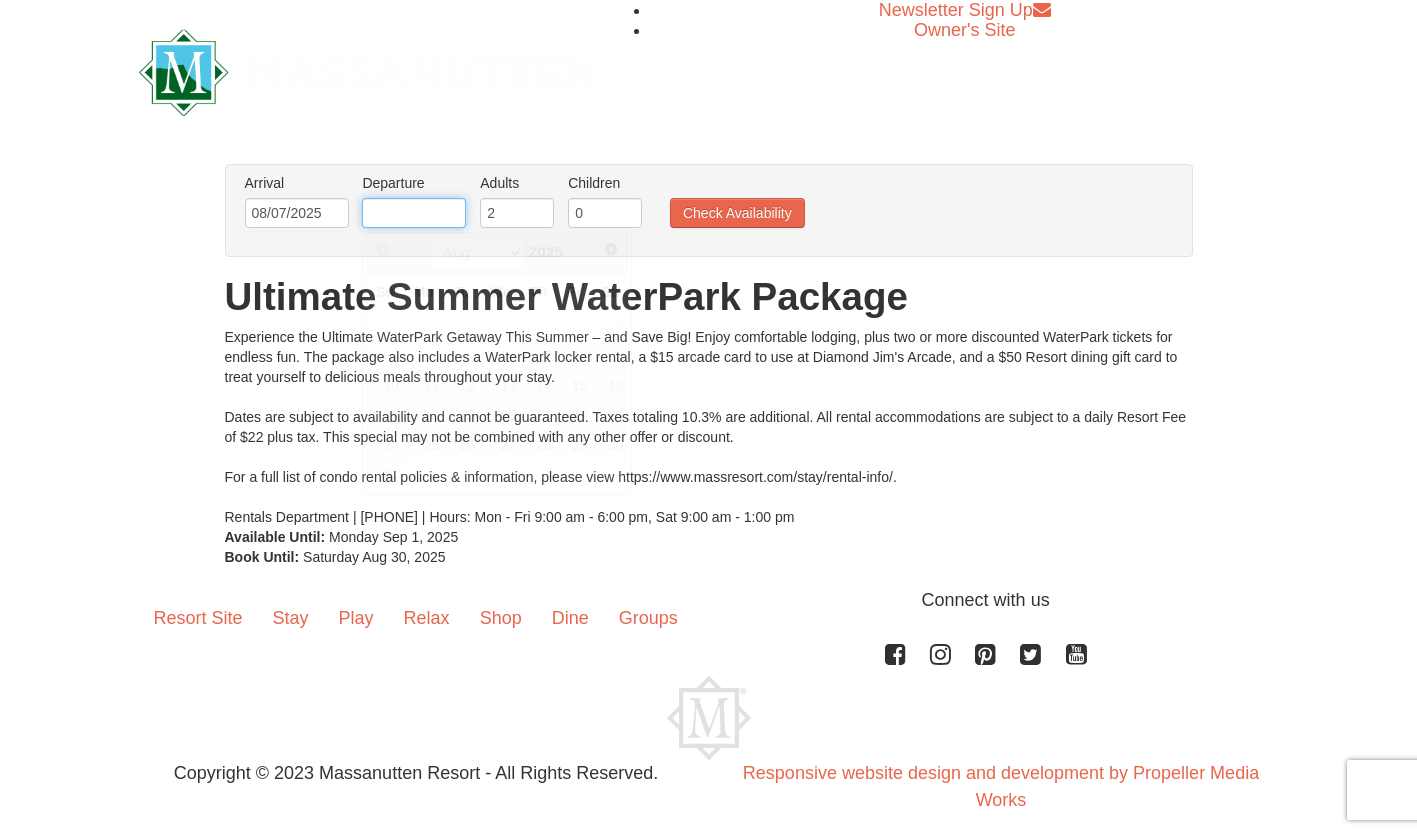 click at bounding box center (414, 213) 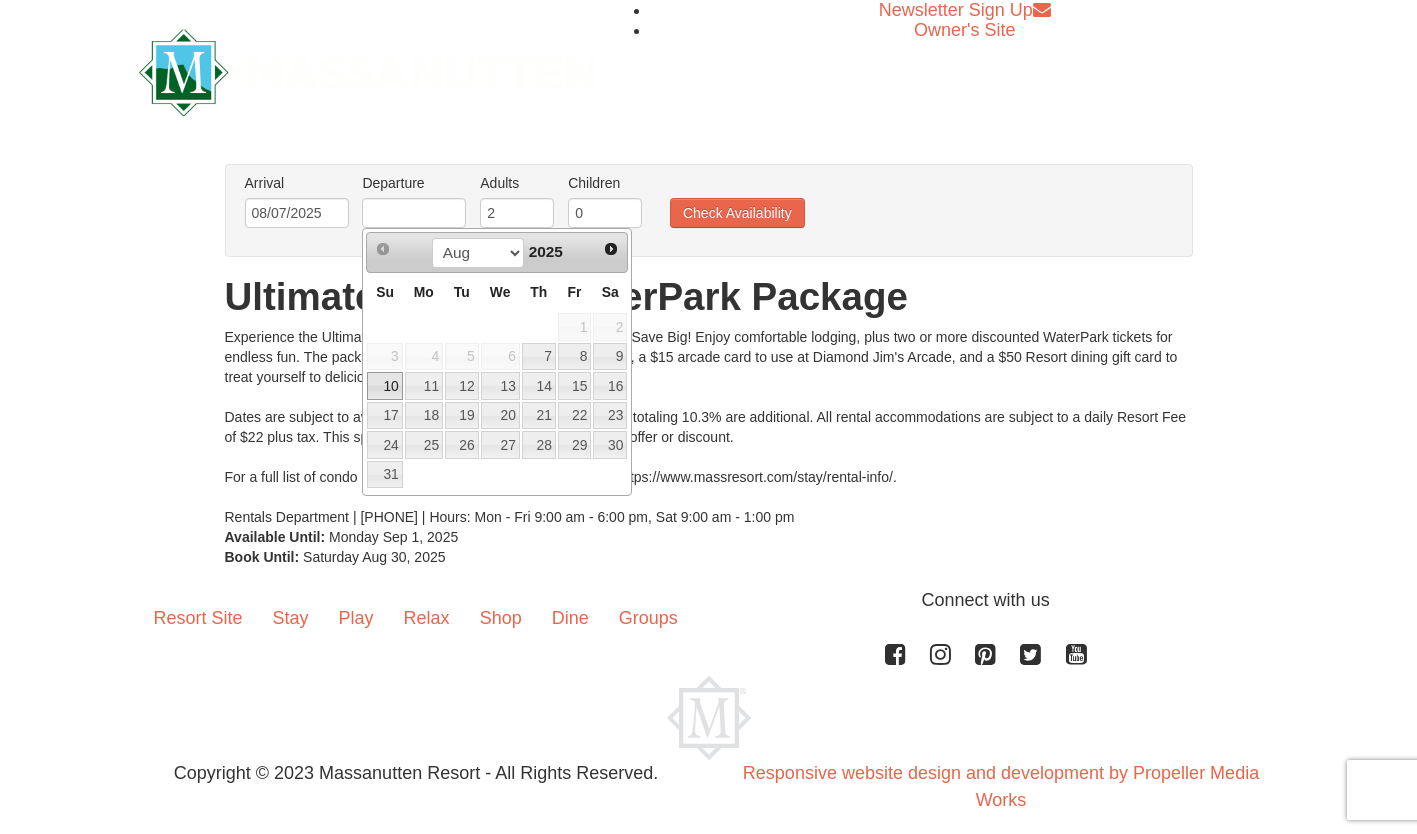 click on "10" at bounding box center (384, 386) 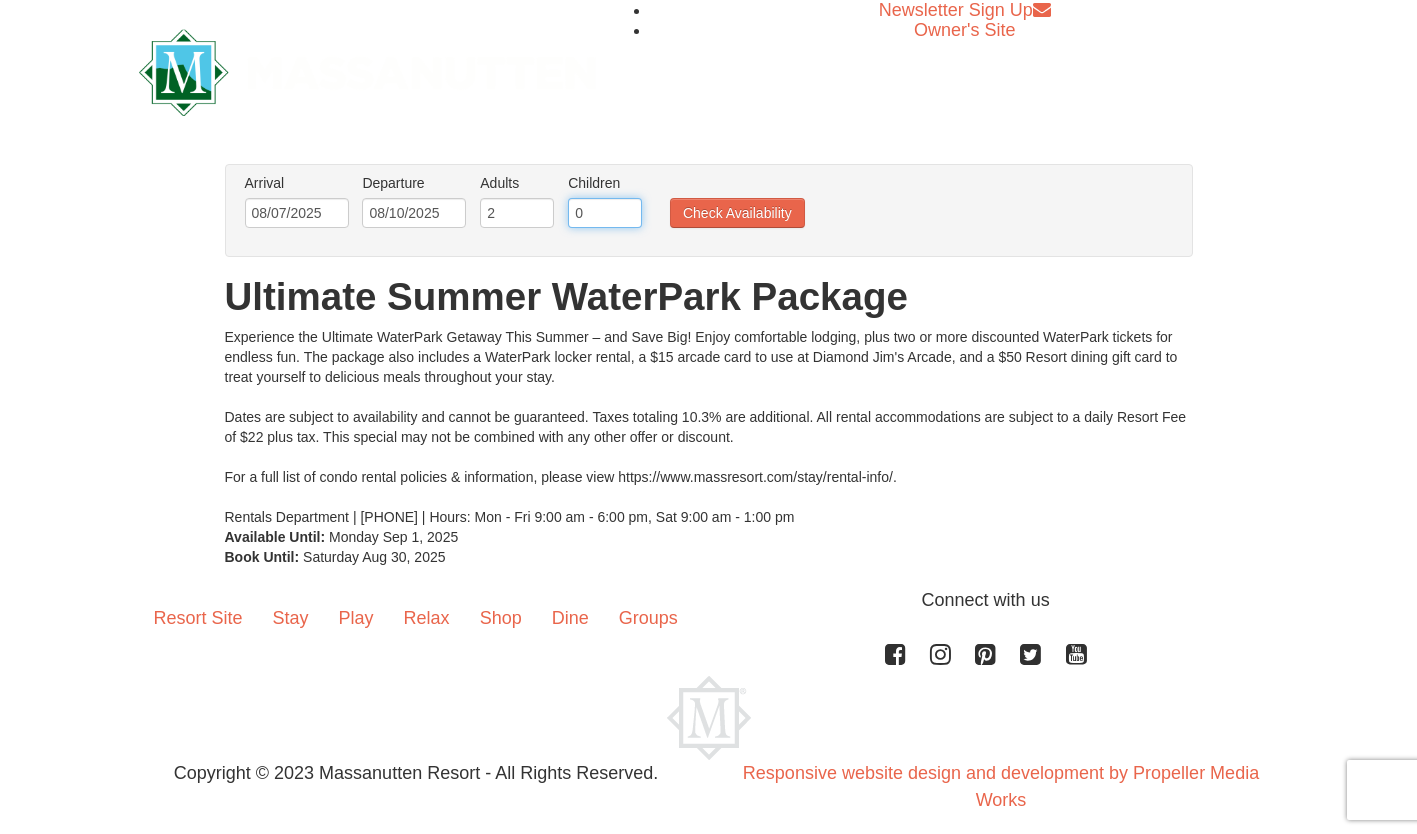 click on "0" at bounding box center (605, 213) 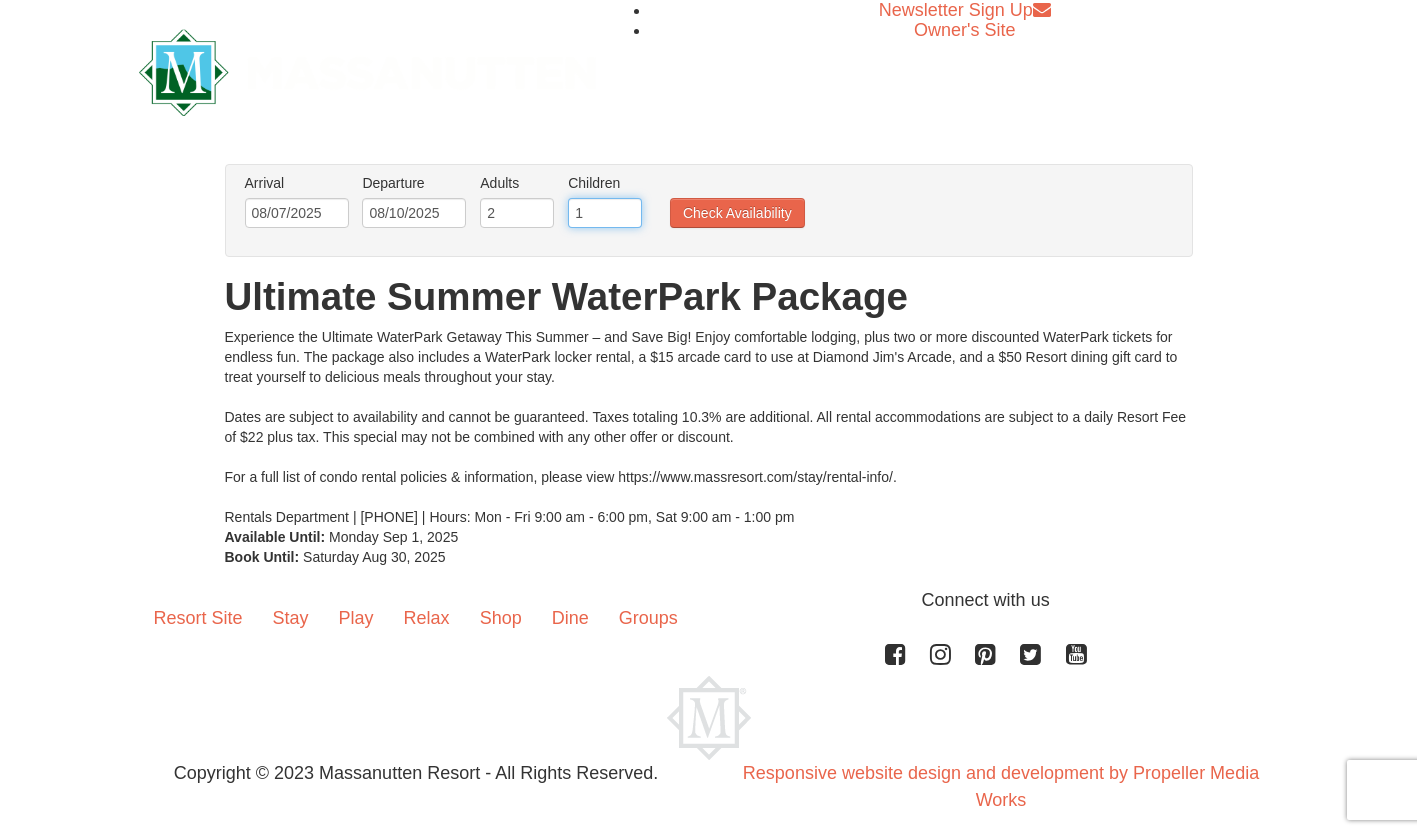 type on "1" 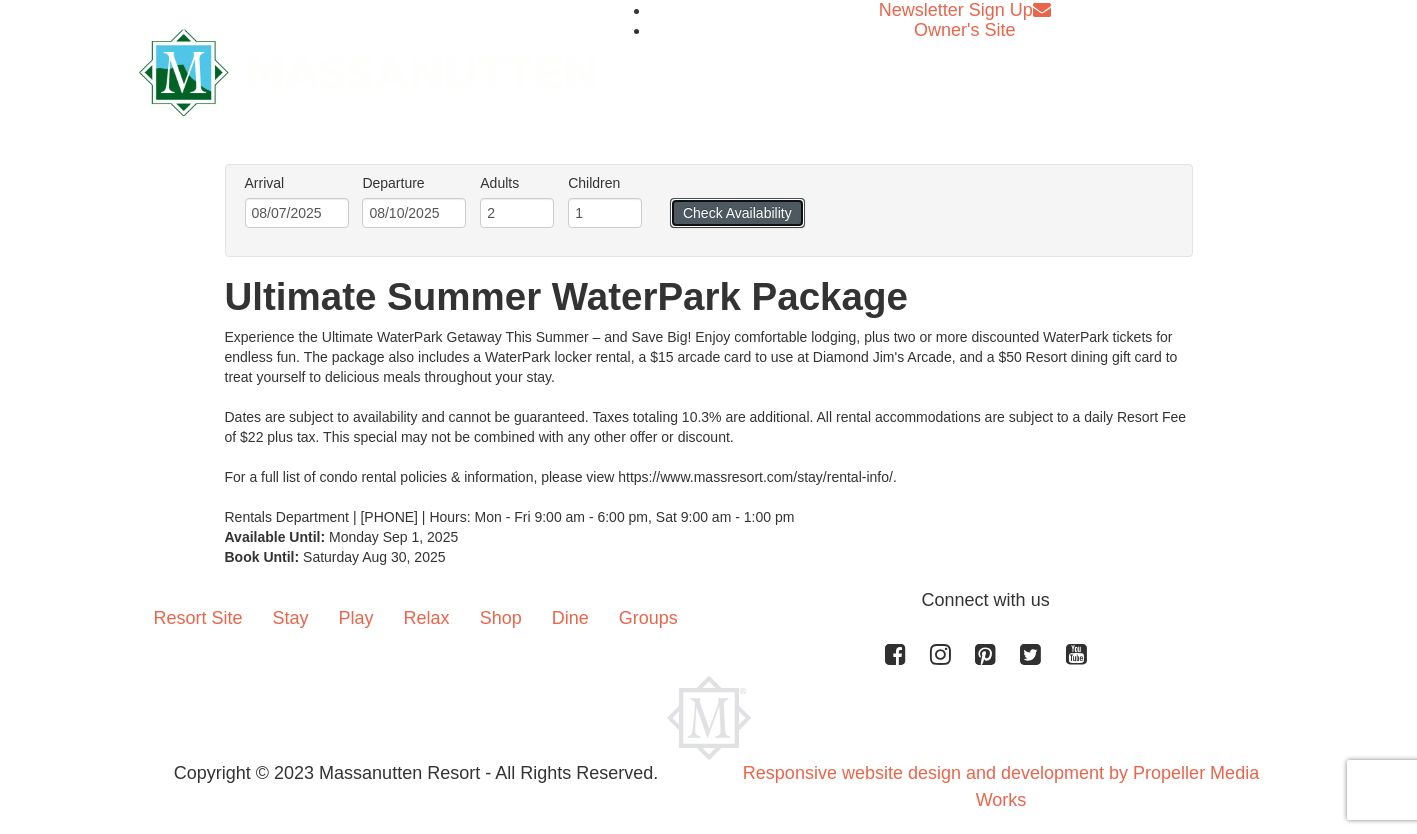 click on "Check Availability" at bounding box center (737, 213) 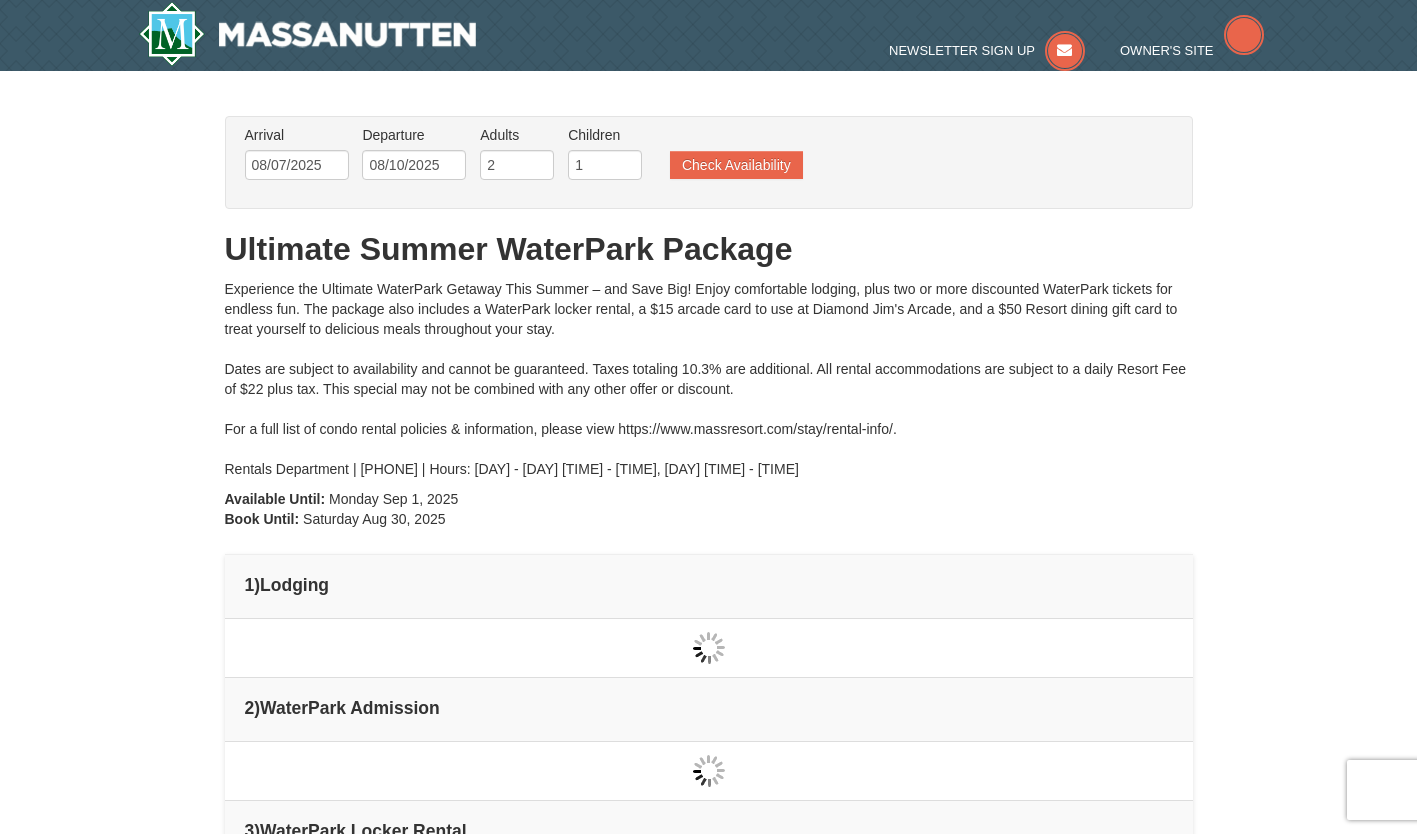 scroll, scrollTop: 0, scrollLeft: 0, axis: both 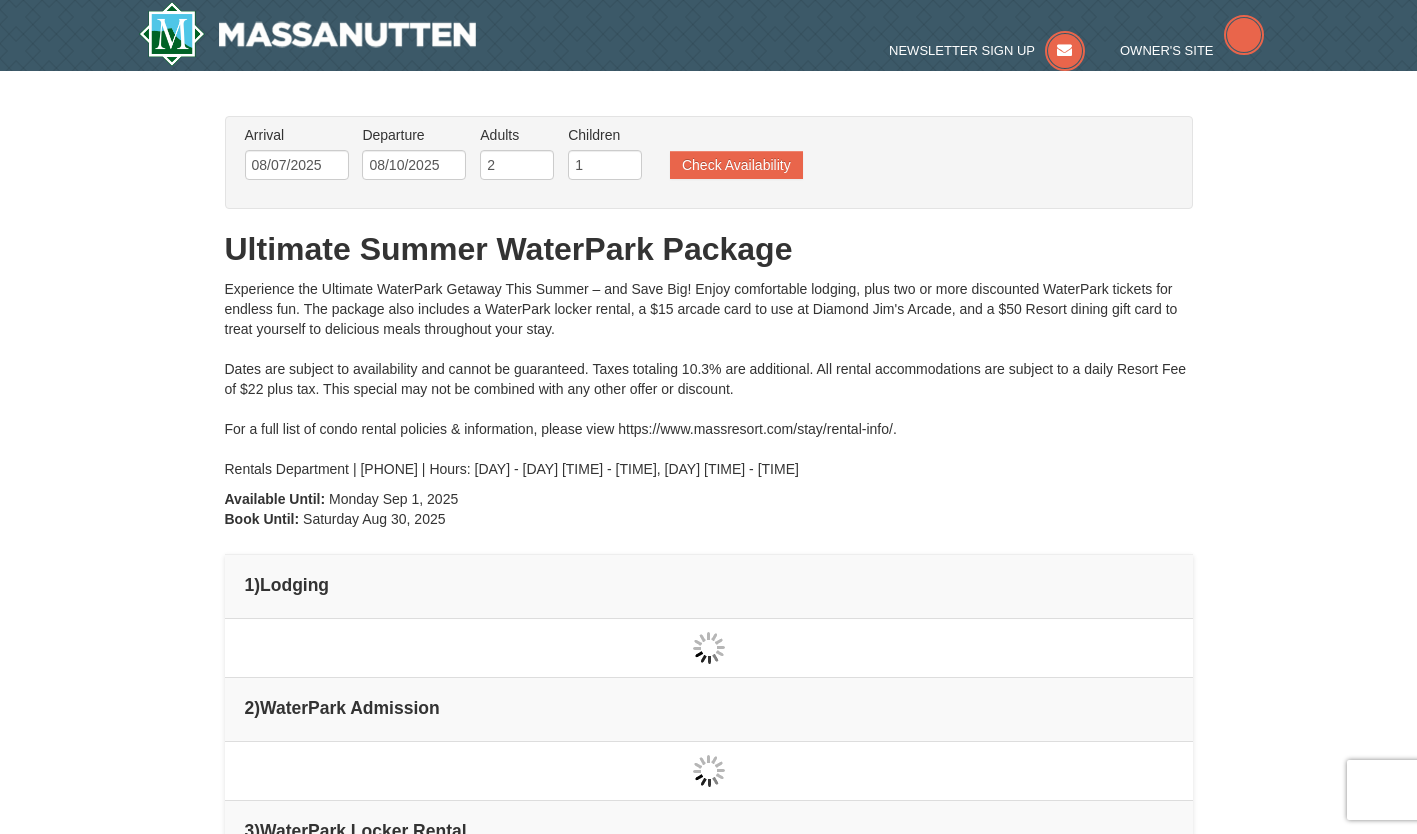 type on "08/07/2025" 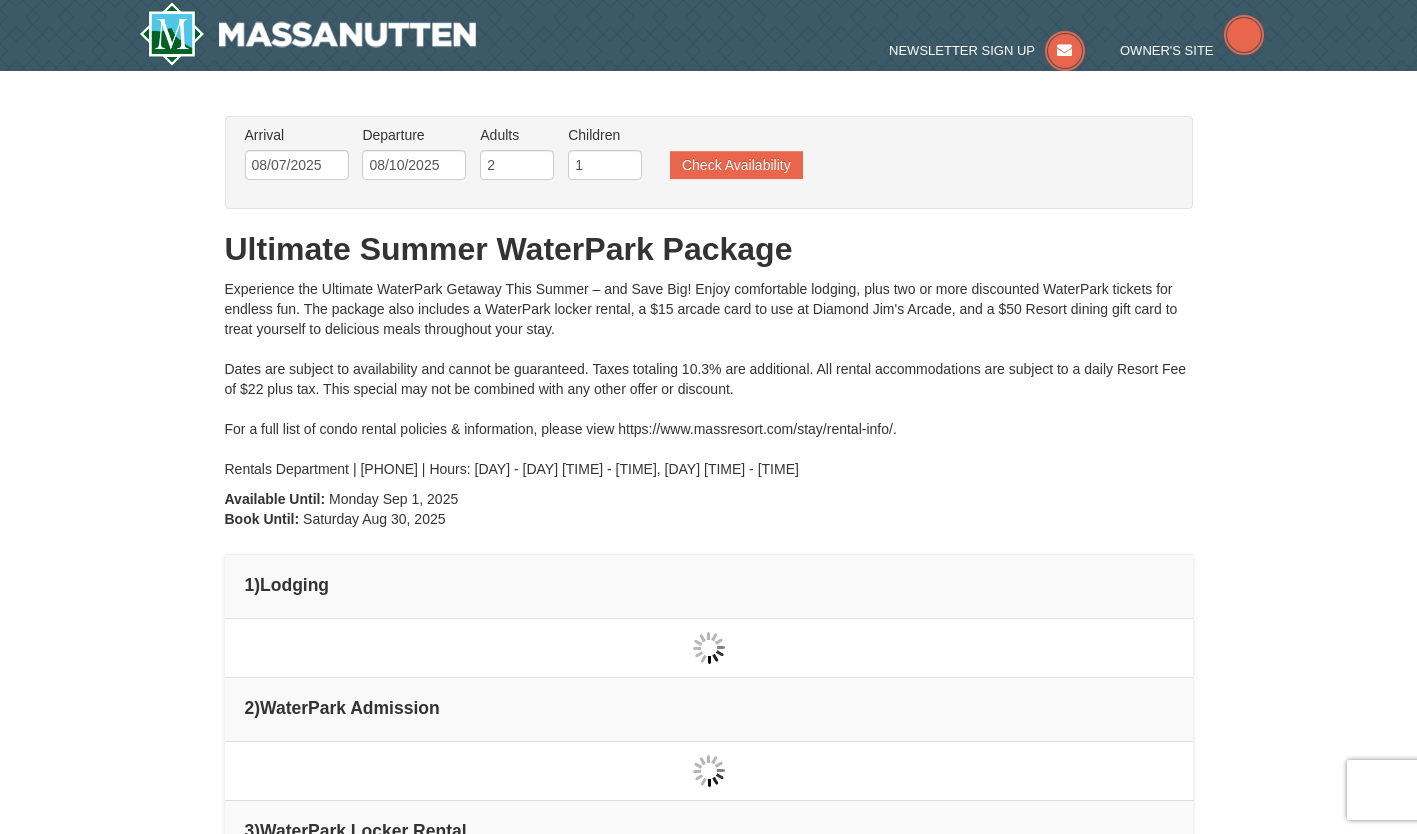 type on "08/07/2025" 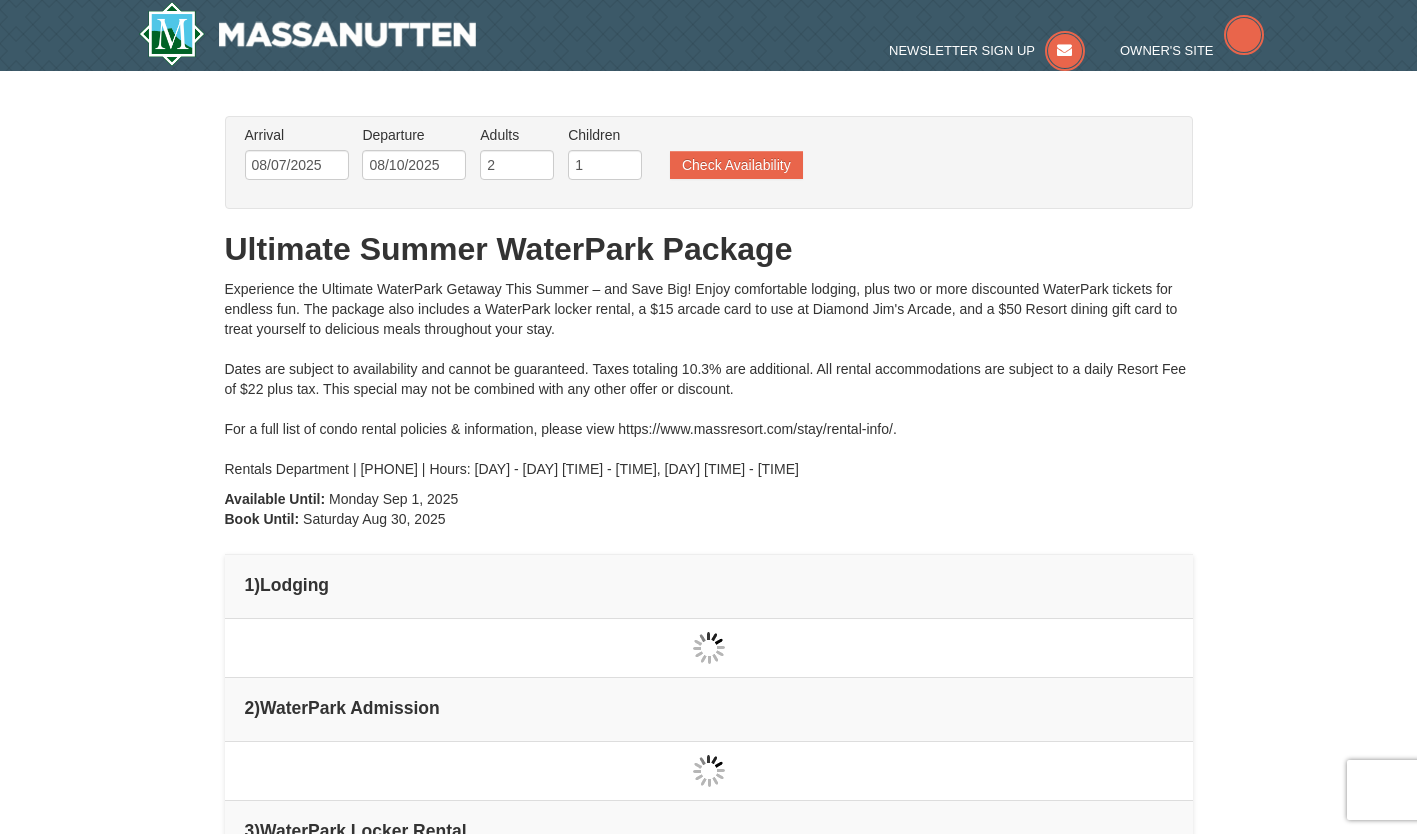 type on "08/07/2025" 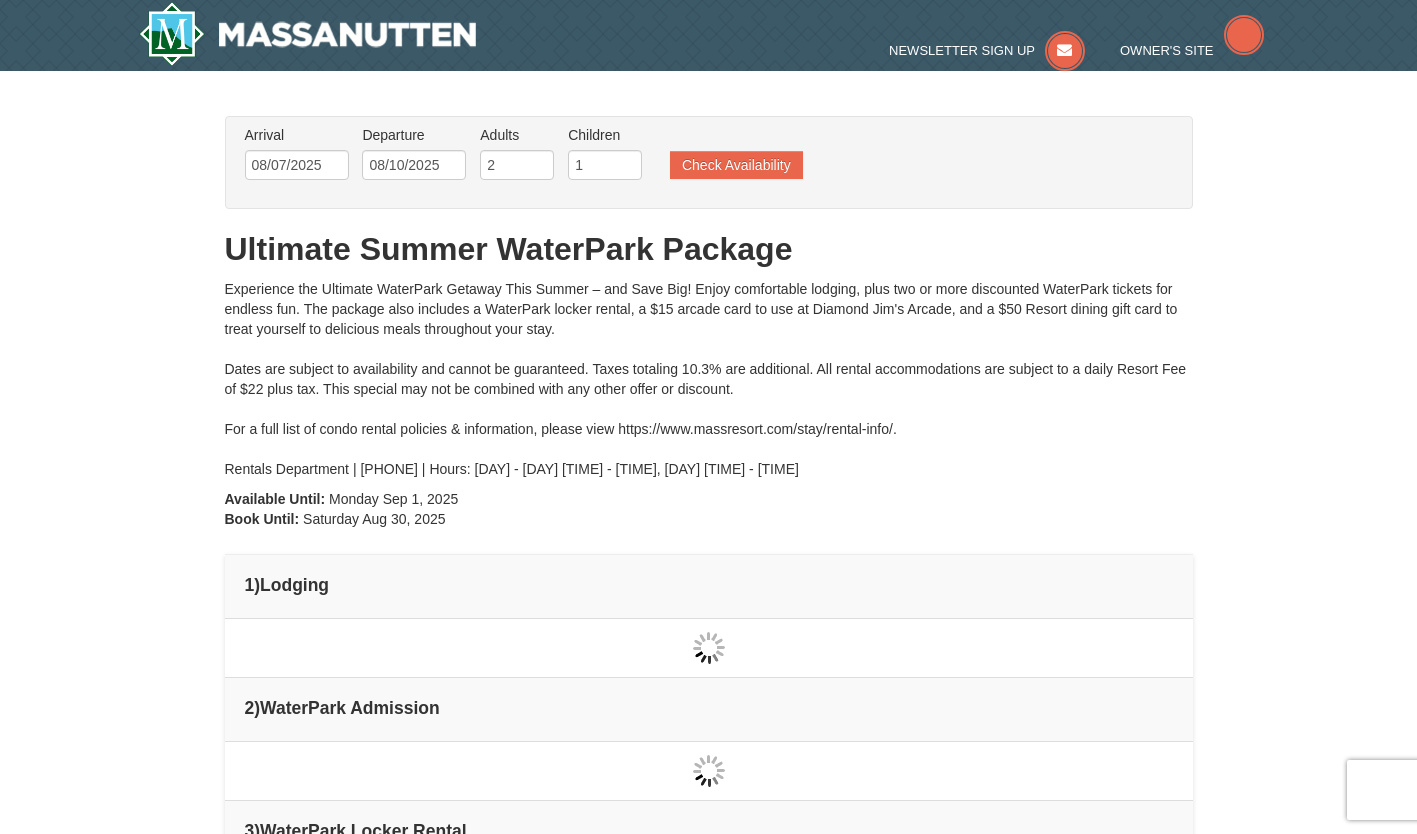 type on "08/07/2025" 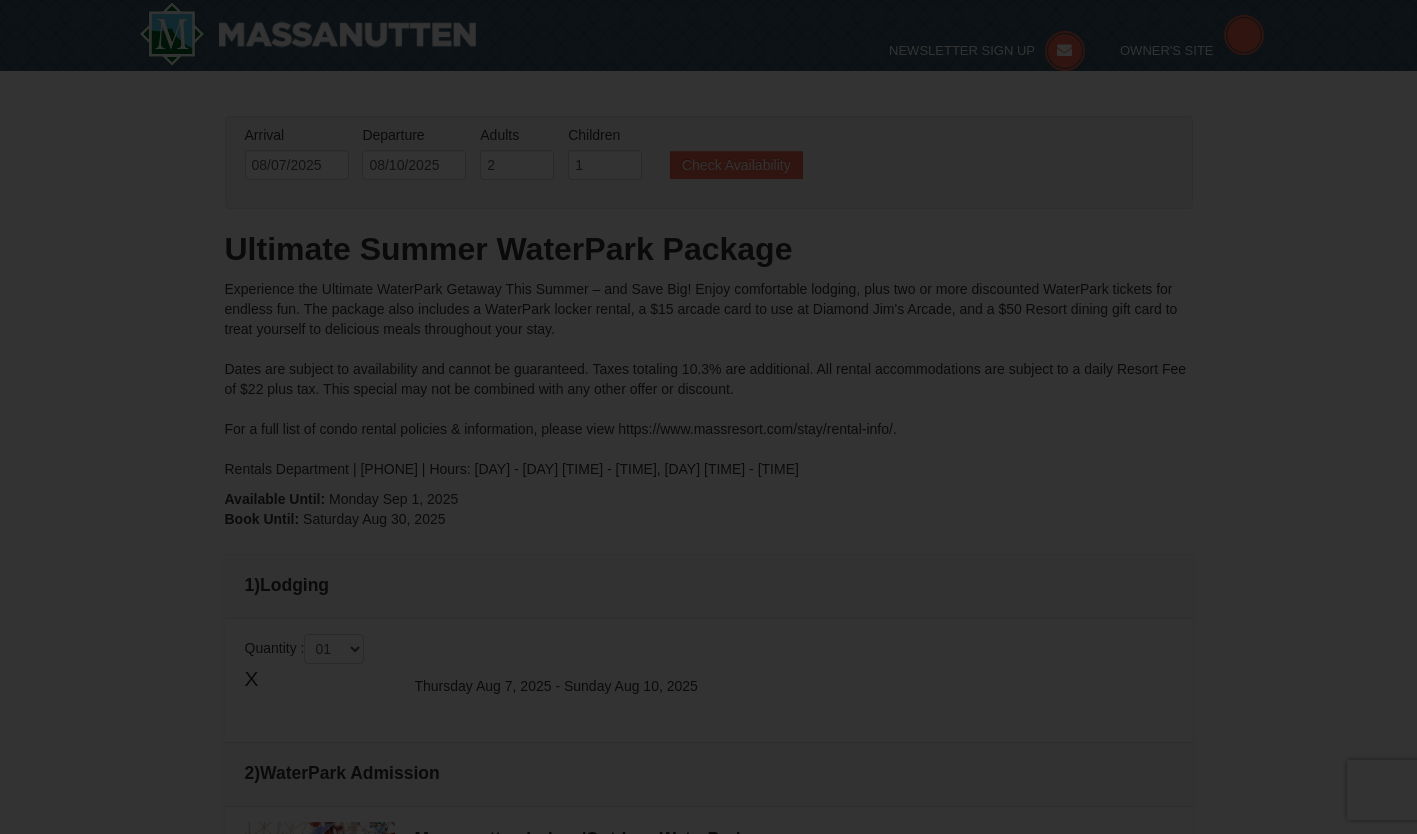 scroll, scrollTop: 115, scrollLeft: 0, axis: vertical 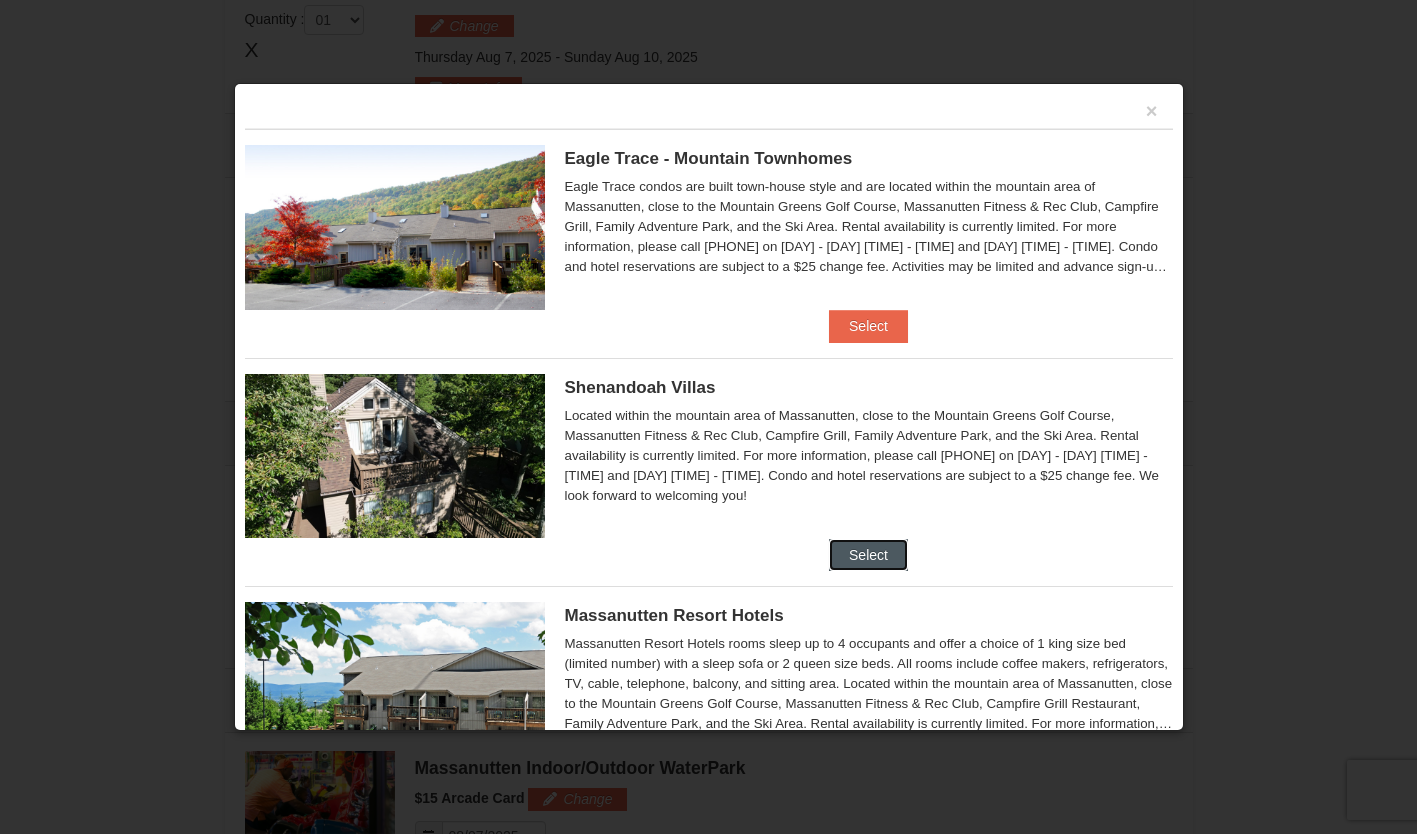 click on "Select" at bounding box center [868, 555] 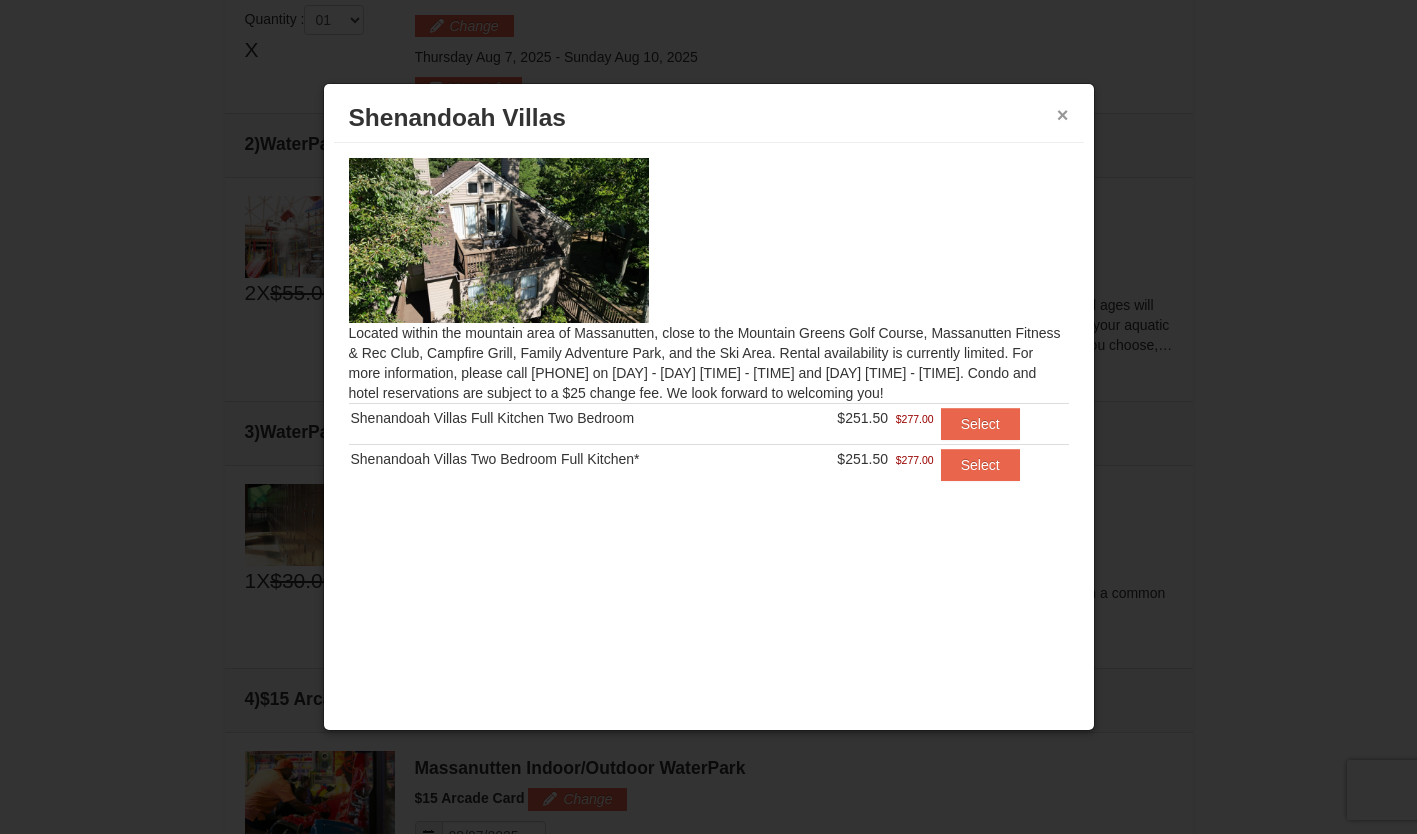click on "×" at bounding box center [1063, 115] 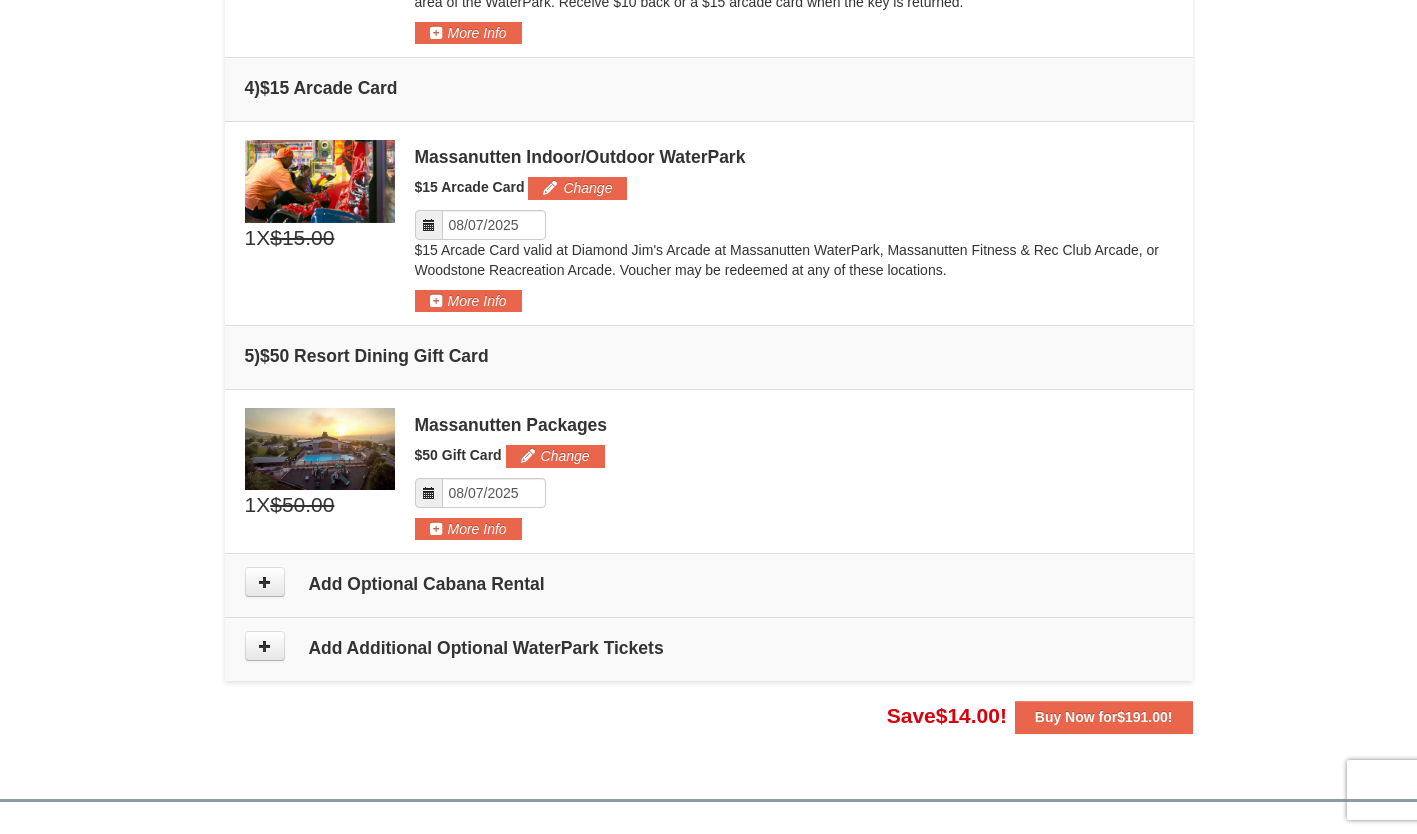 scroll, scrollTop: 1256, scrollLeft: 0, axis: vertical 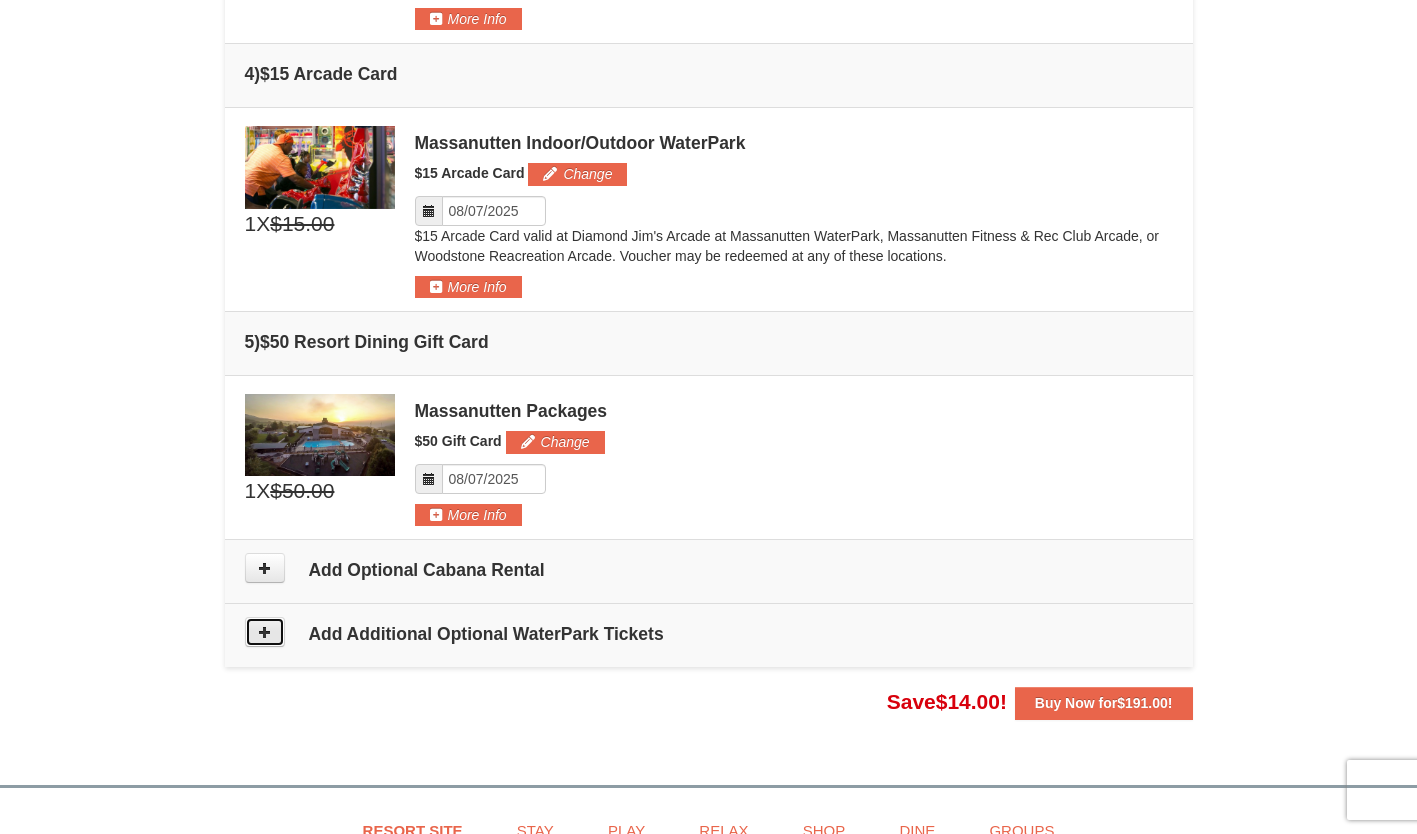 click at bounding box center (265, 632) 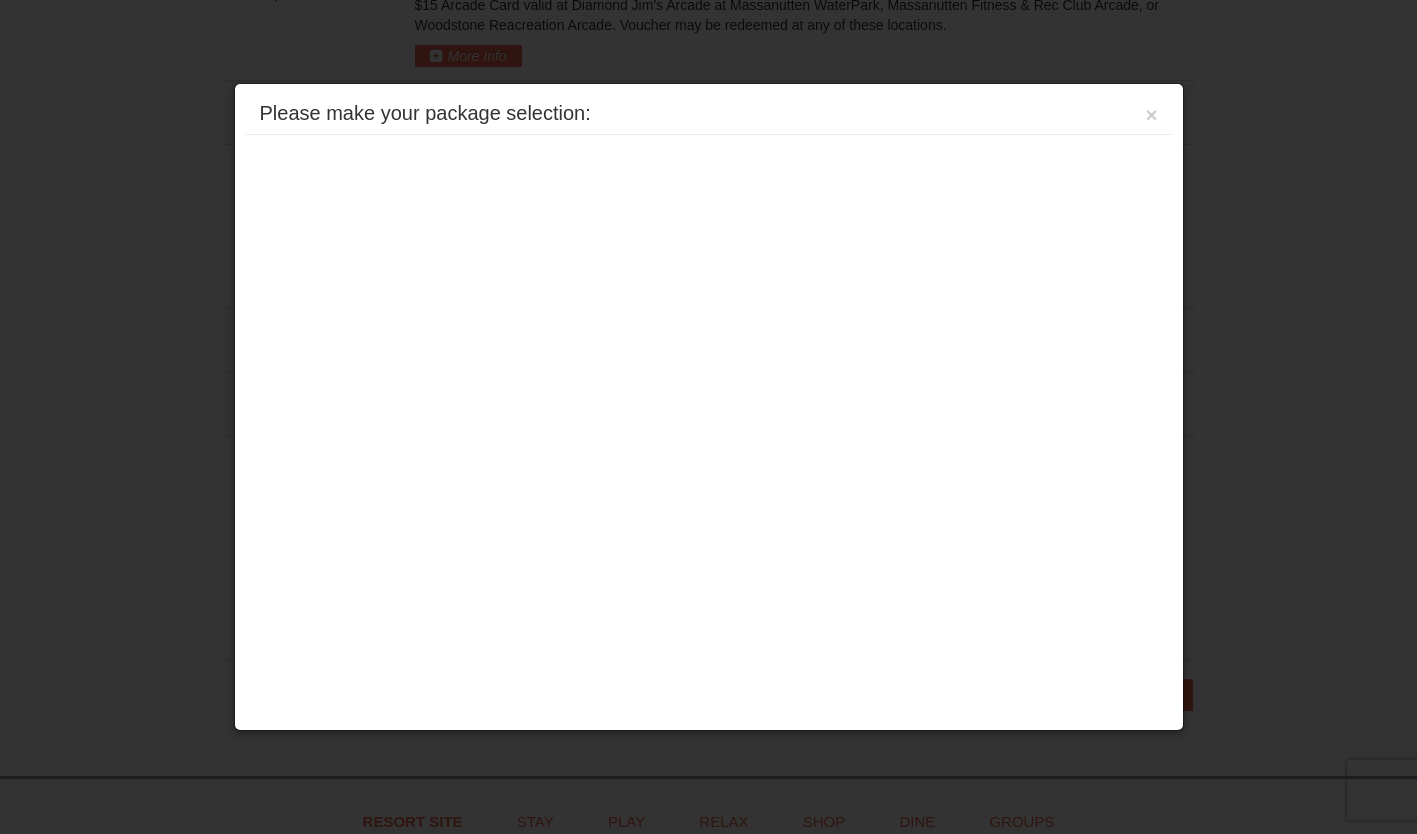 scroll, scrollTop: 1613, scrollLeft: 0, axis: vertical 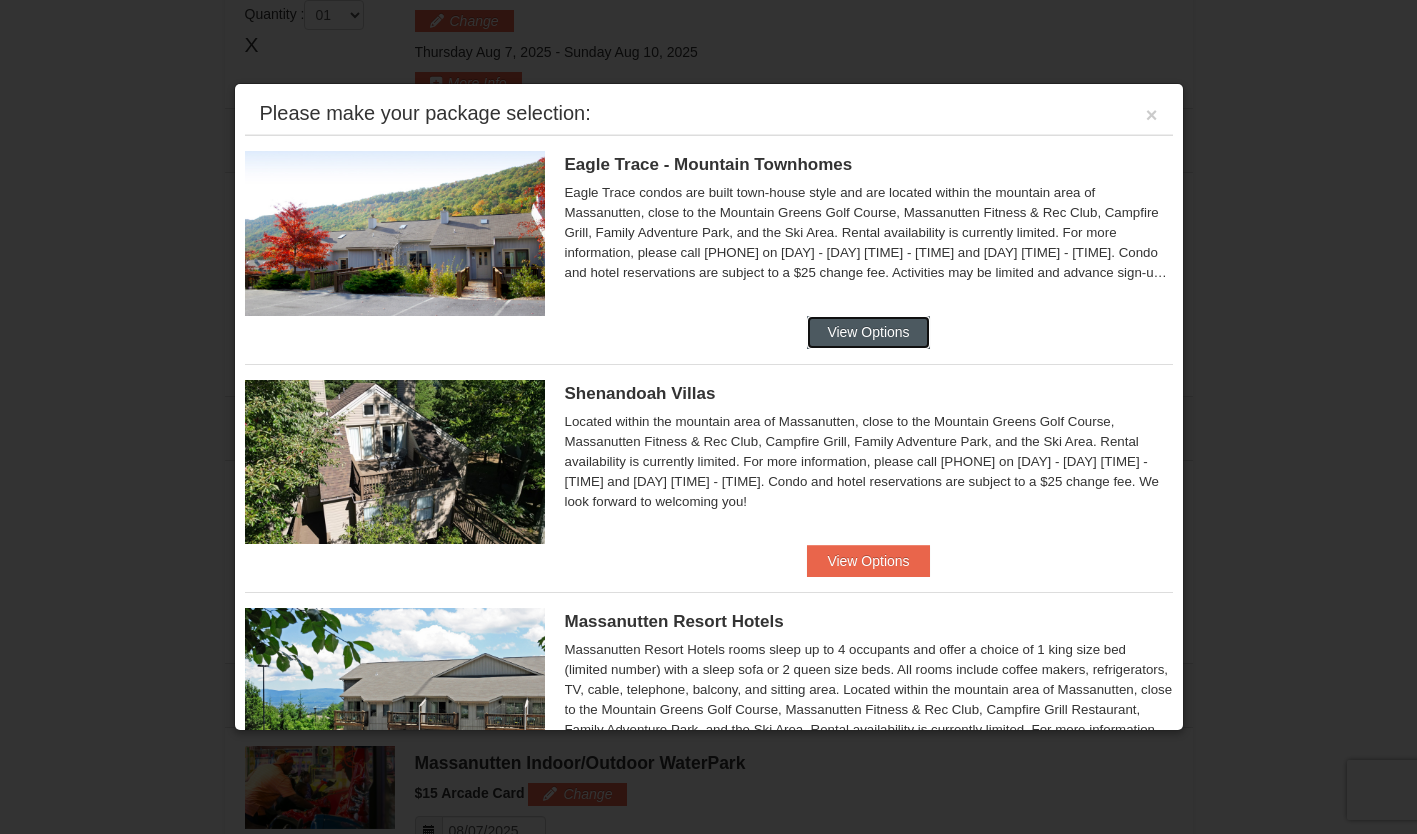 click on "View Options" at bounding box center (868, 332) 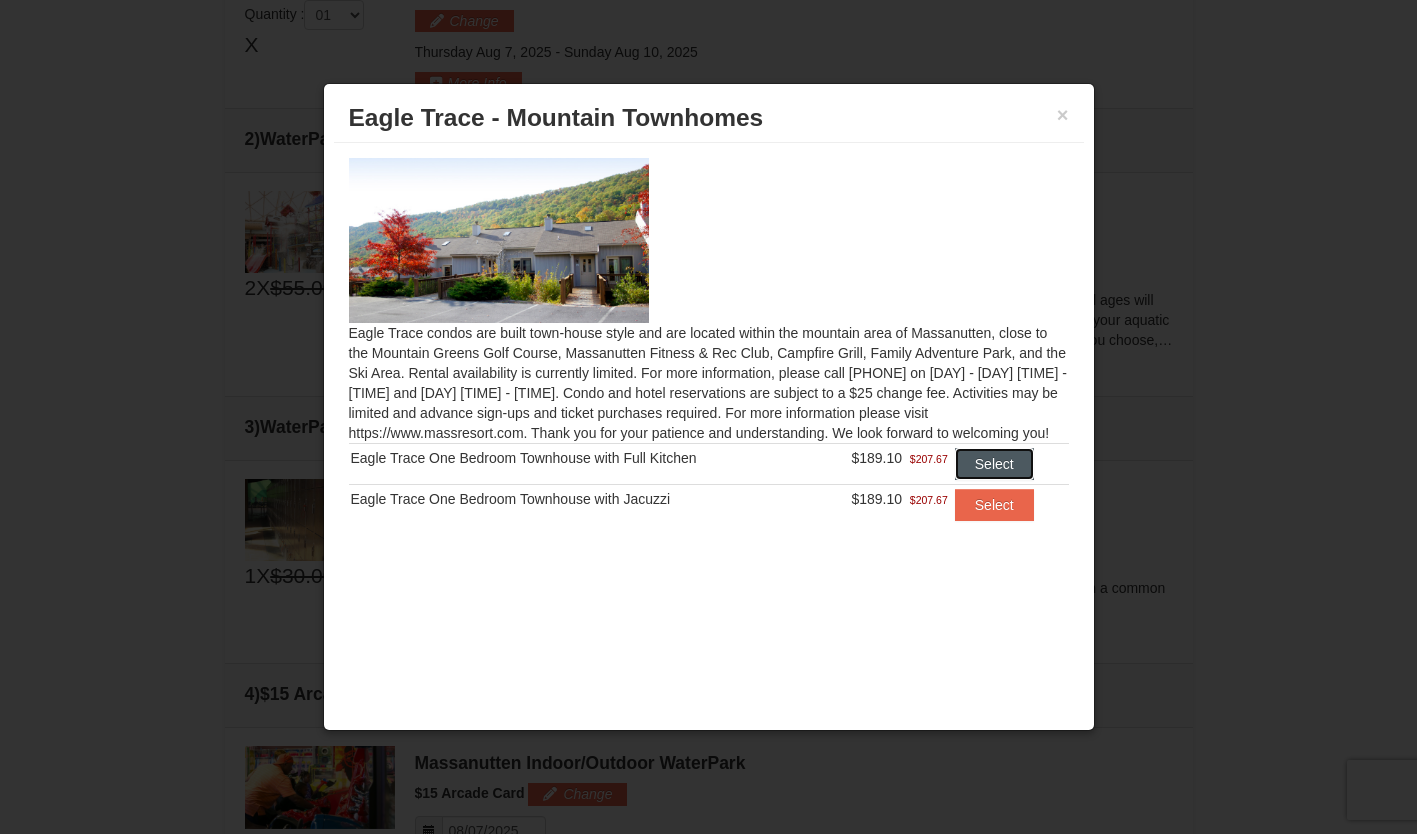 click on "Select" at bounding box center [994, 464] 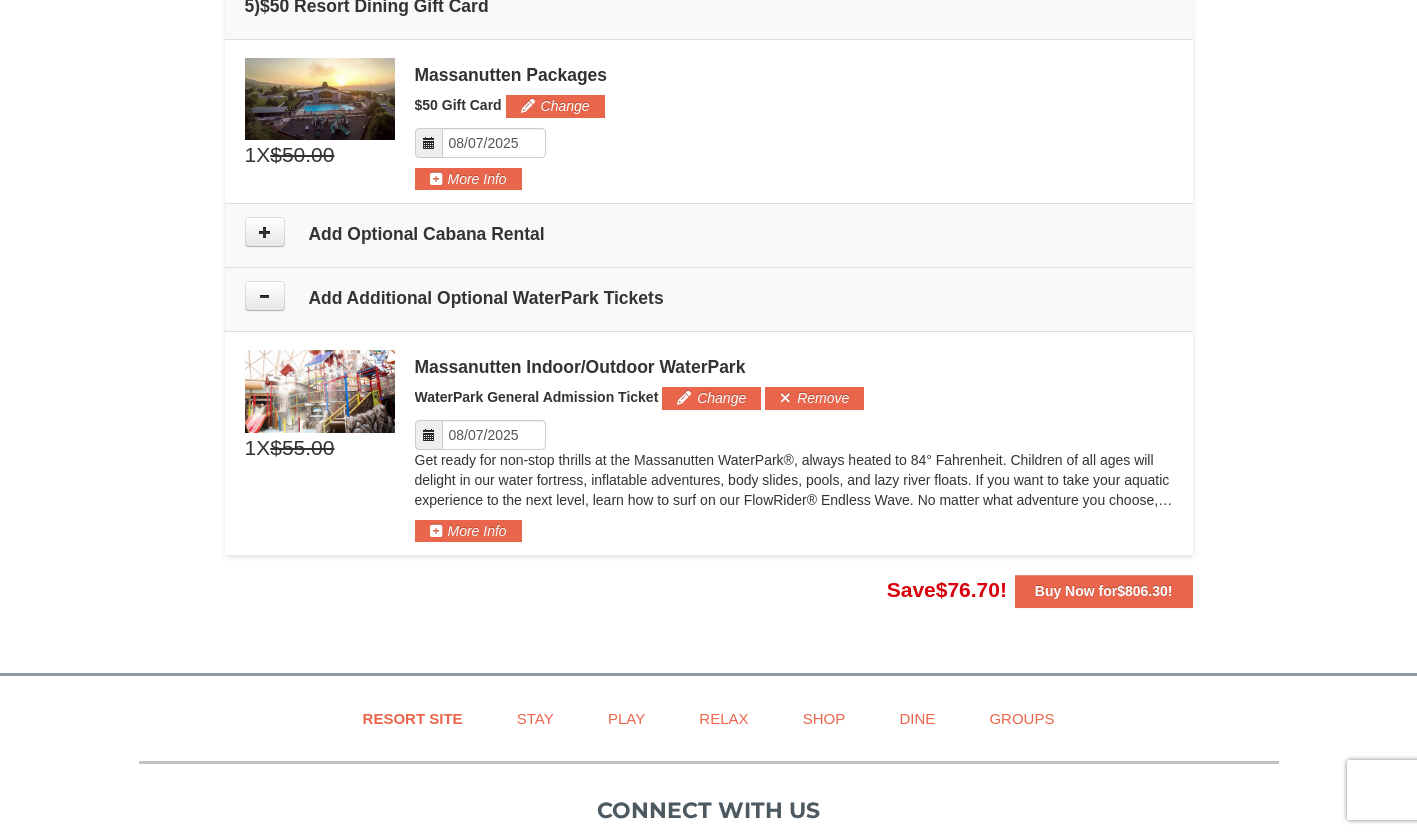 scroll, scrollTop: 1685, scrollLeft: 0, axis: vertical 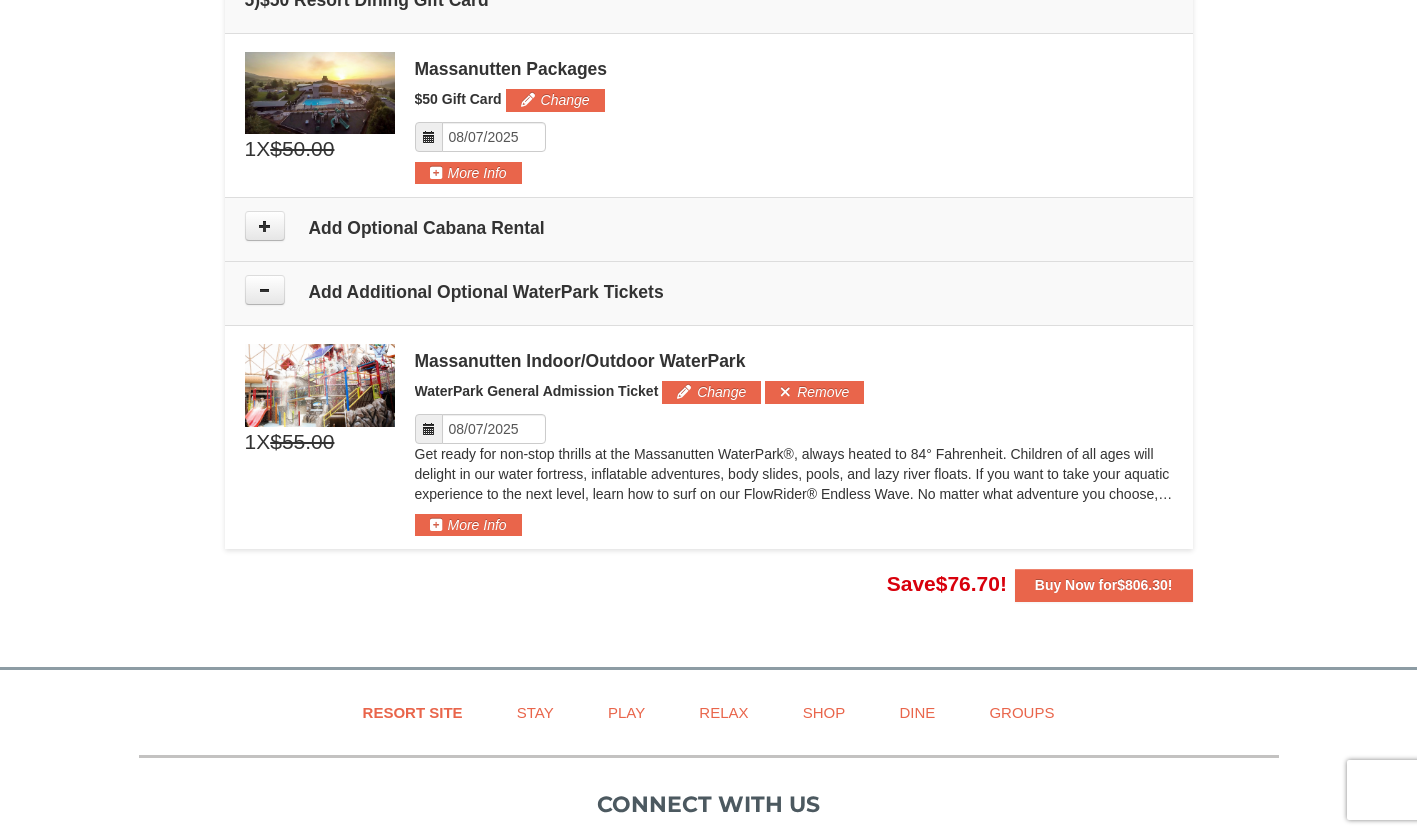 drag, startPoint x: 1423, startPoint y: 545, endPoint x: 550, endPoint y: 63, distance: 997.22266 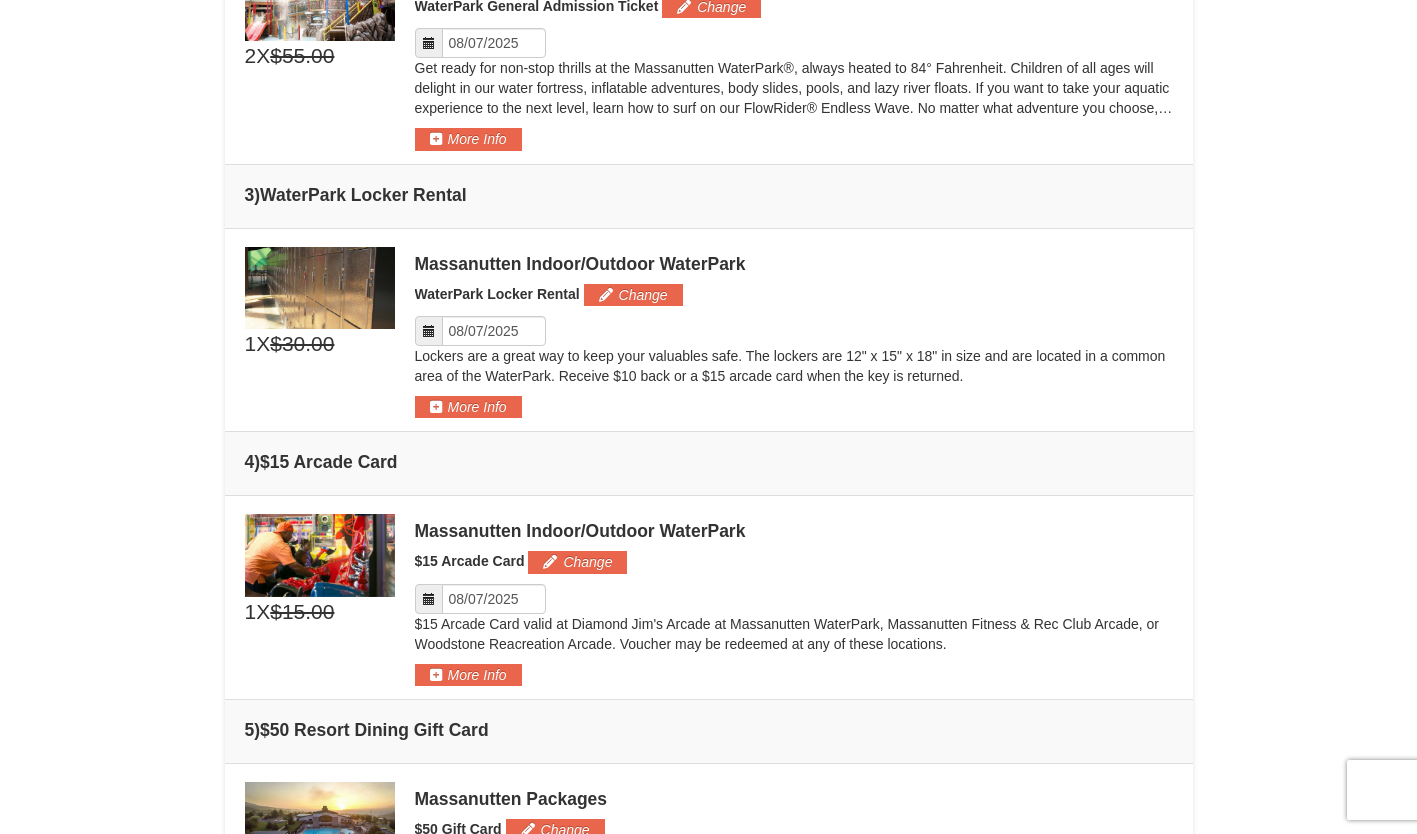 scroll, scrollTop: 226, scrollLeft: 0, axis: vertical 